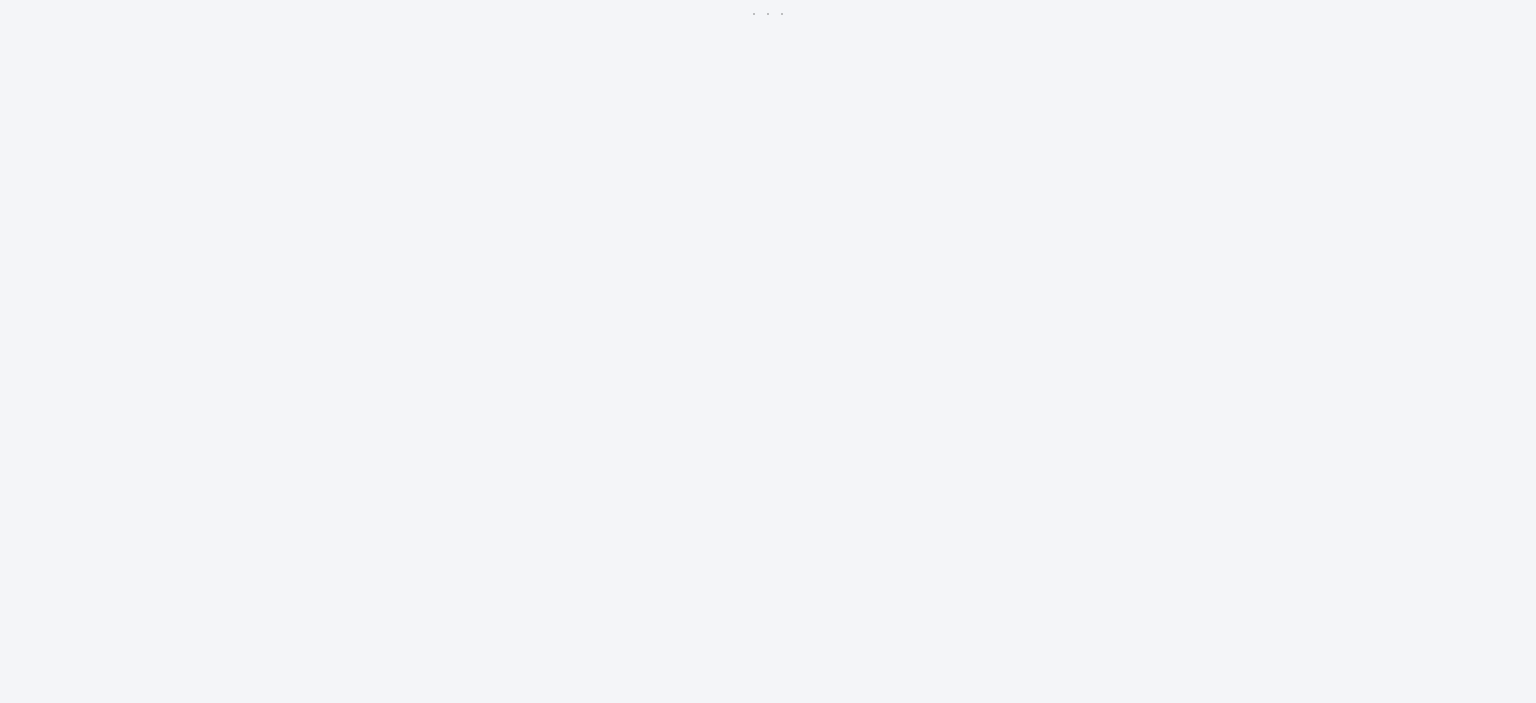 scroll, scrollTop: 0, scrollLeft: 0, axis: both 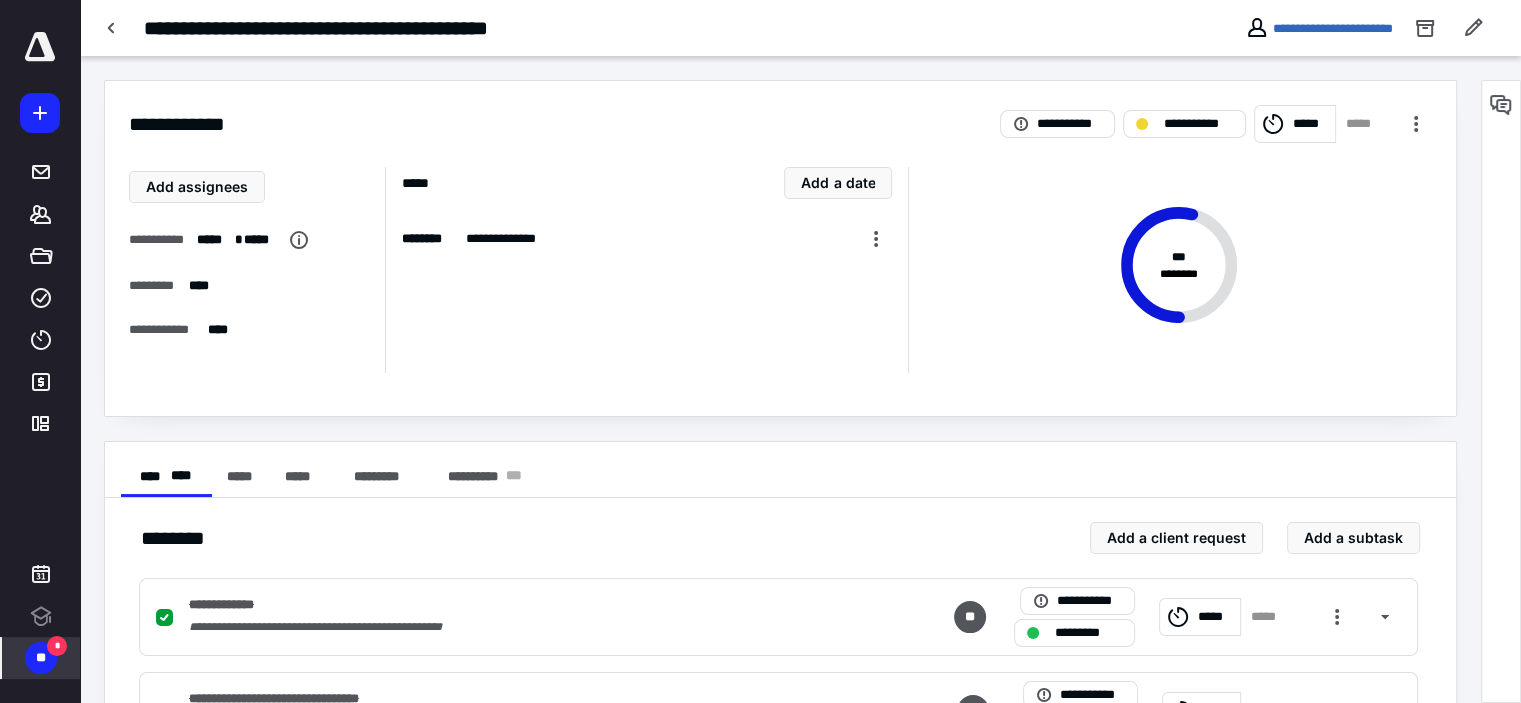 click on "** *" at bounding box center (41, 658) 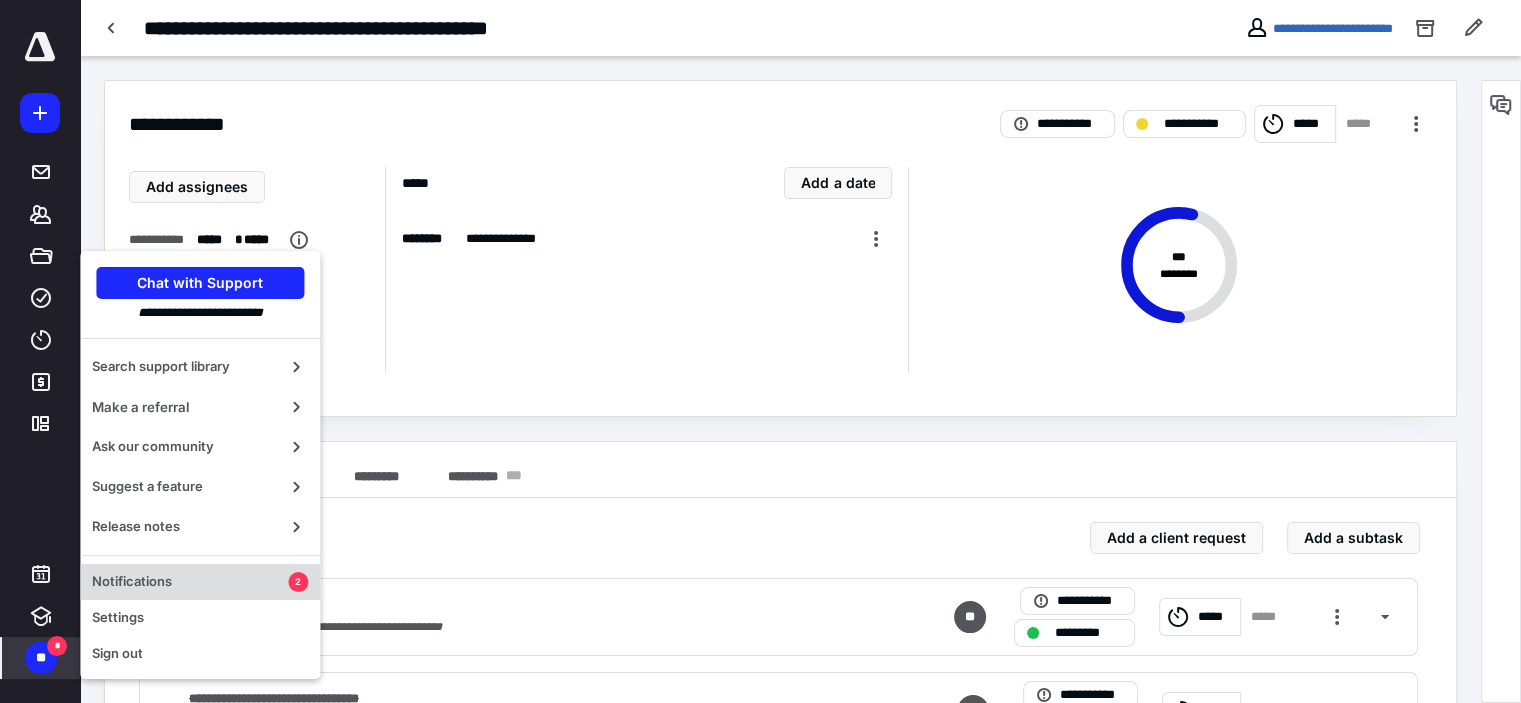 click on "Notifications" at bounding box center [190, 582] 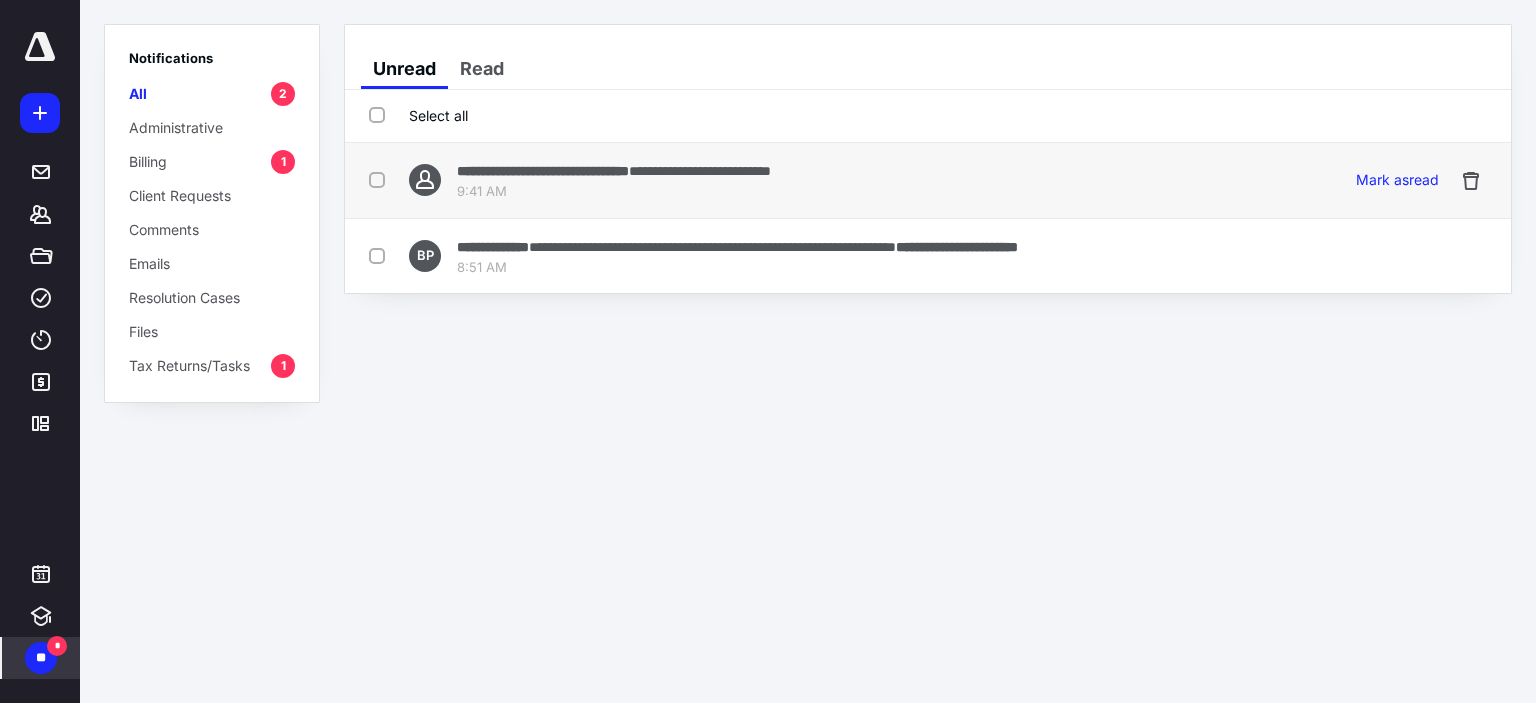 click at bounding box center (381, 179) 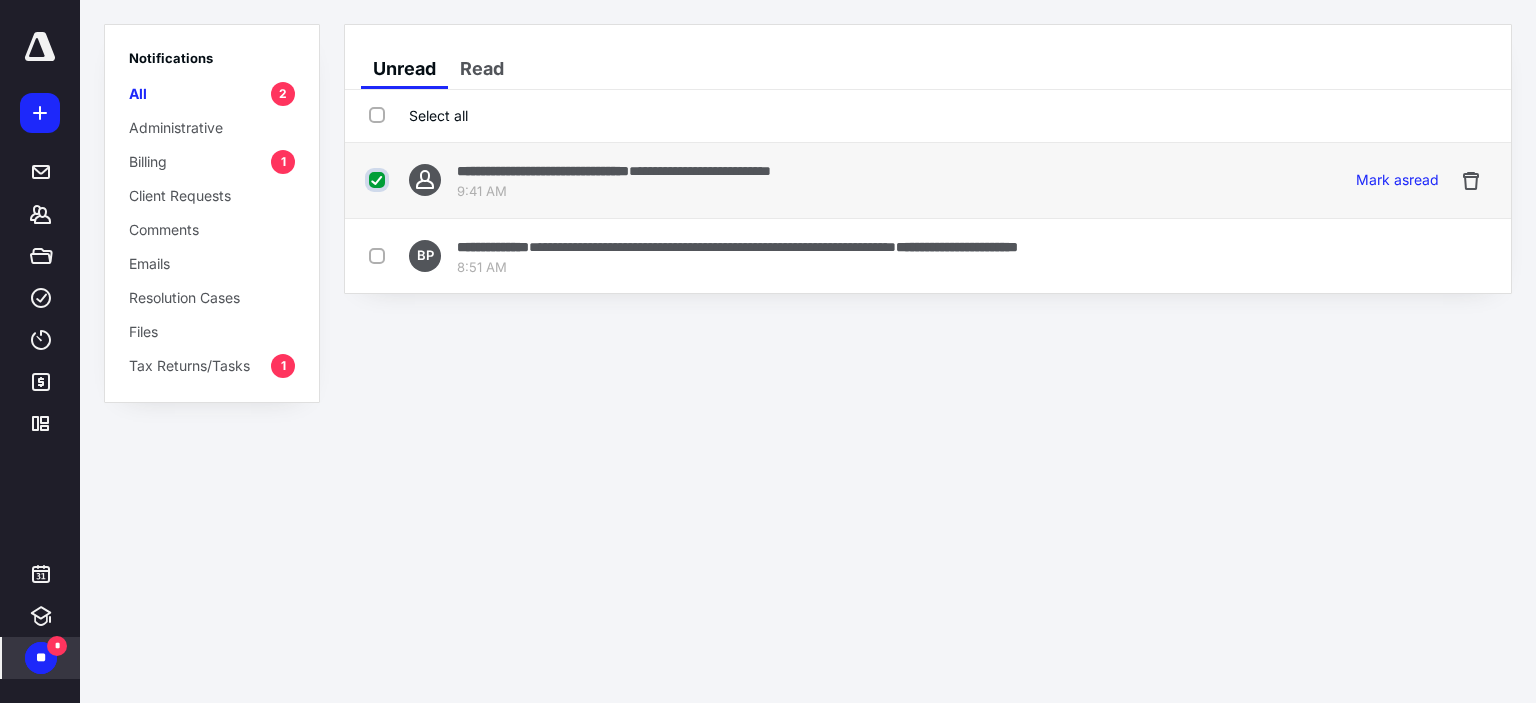 checkbox on "true" 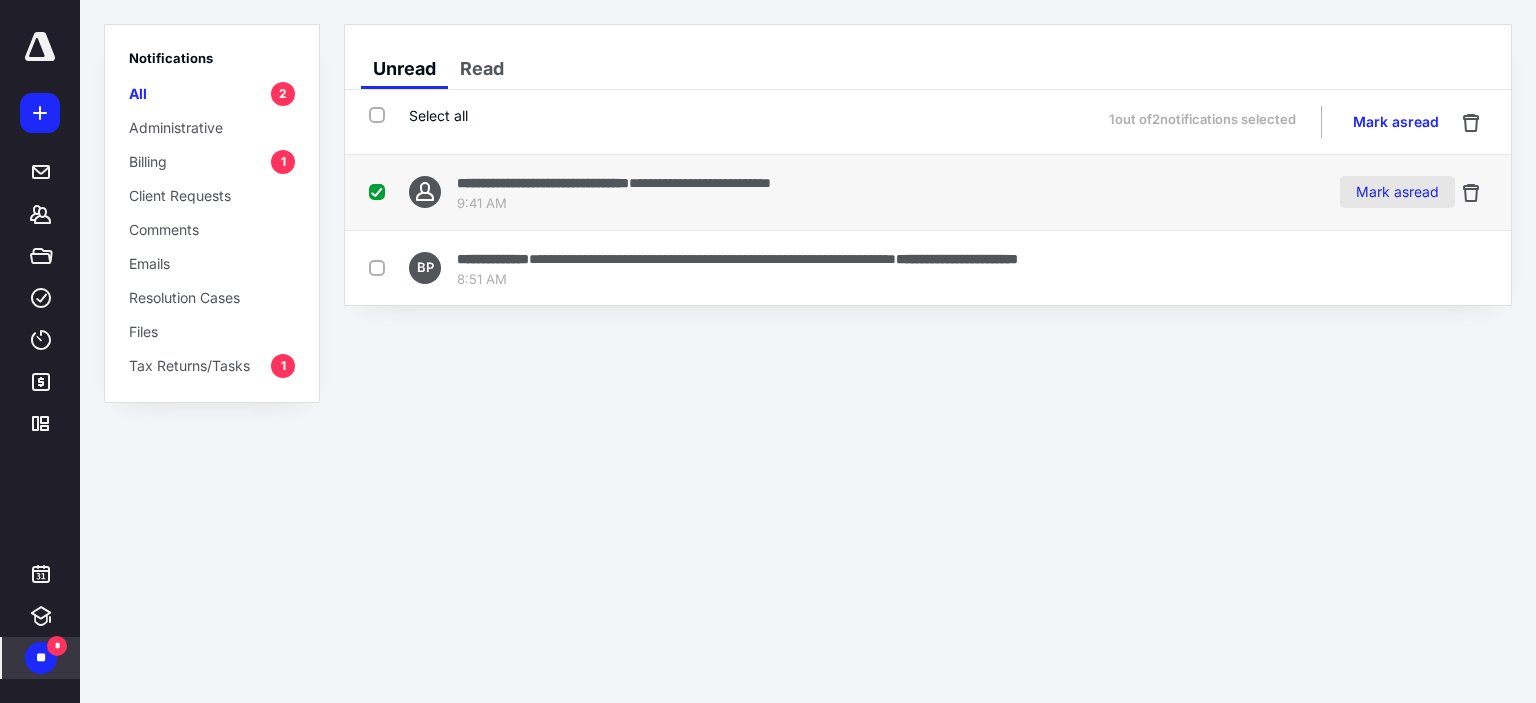 click on "Mark as  read" at bounding box center (1397, 192) 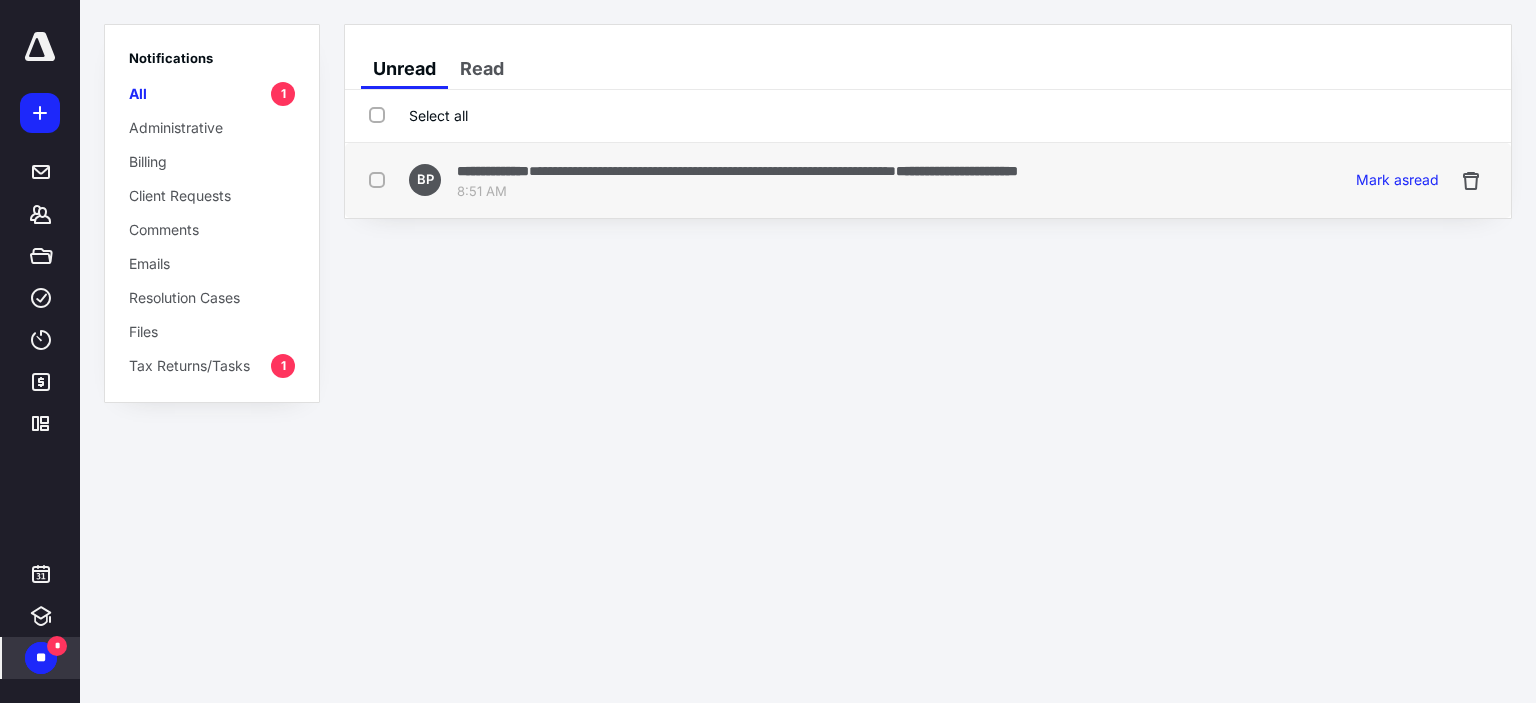 click on "**********" at bounding box center (957, 171) 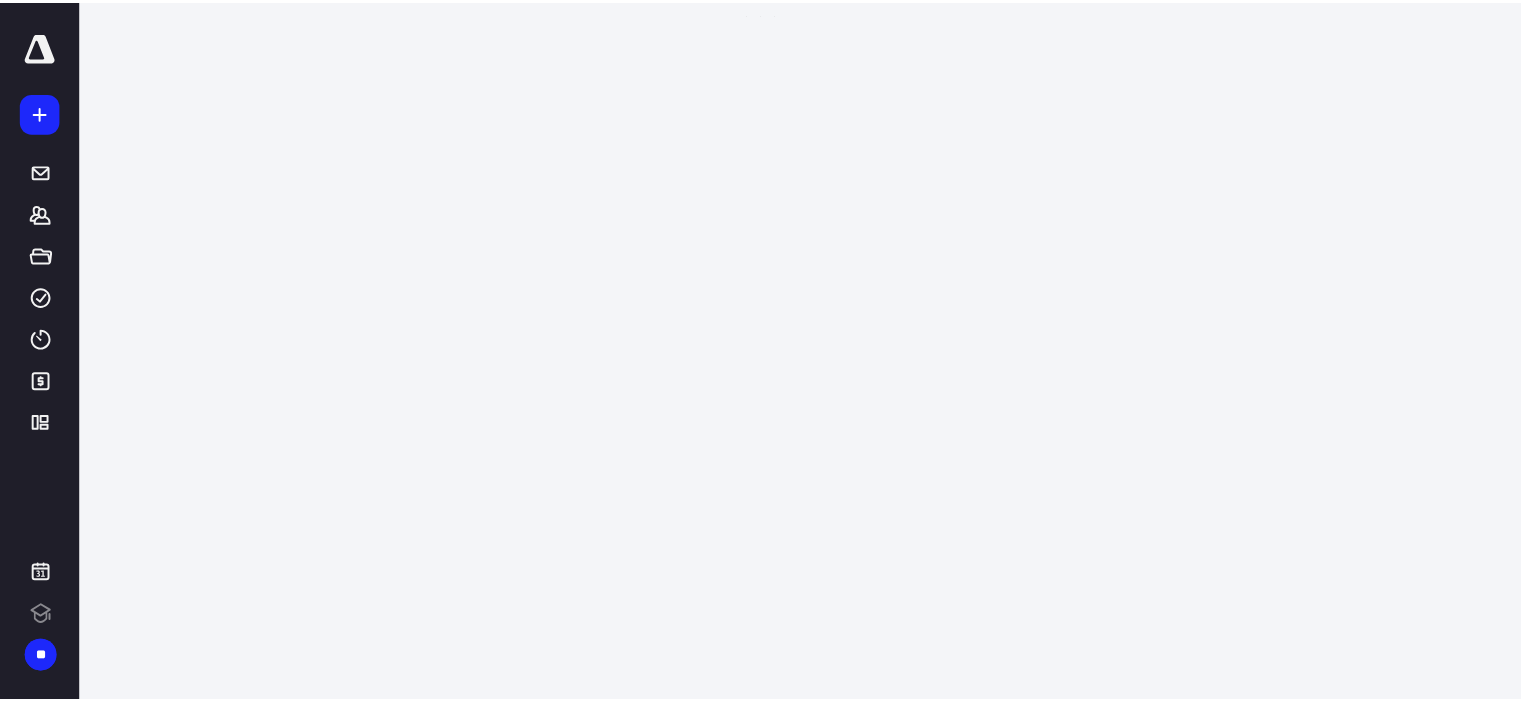 scroll, scrollTop: 0, scrollLeft: 0, axis: both 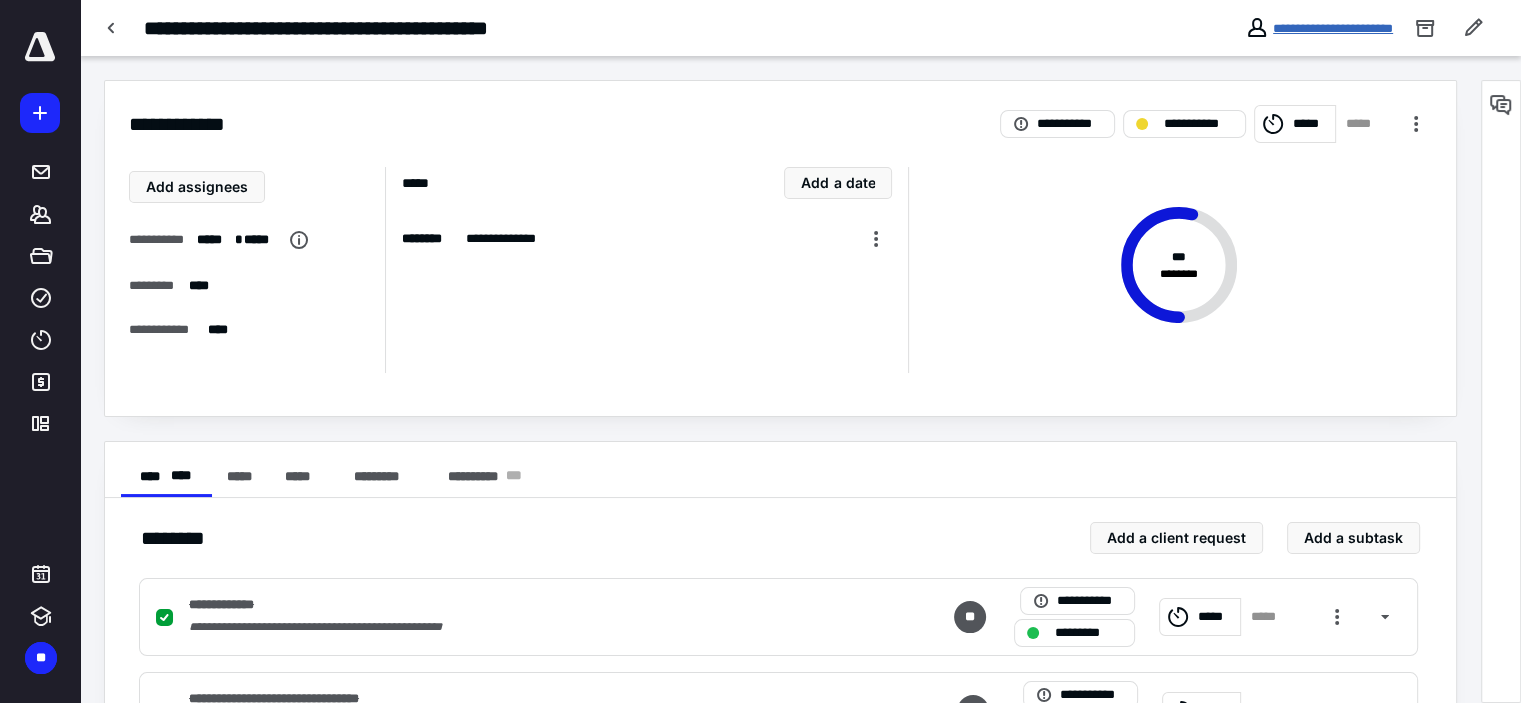 click on "**********" at bounding box center [1333, 28] 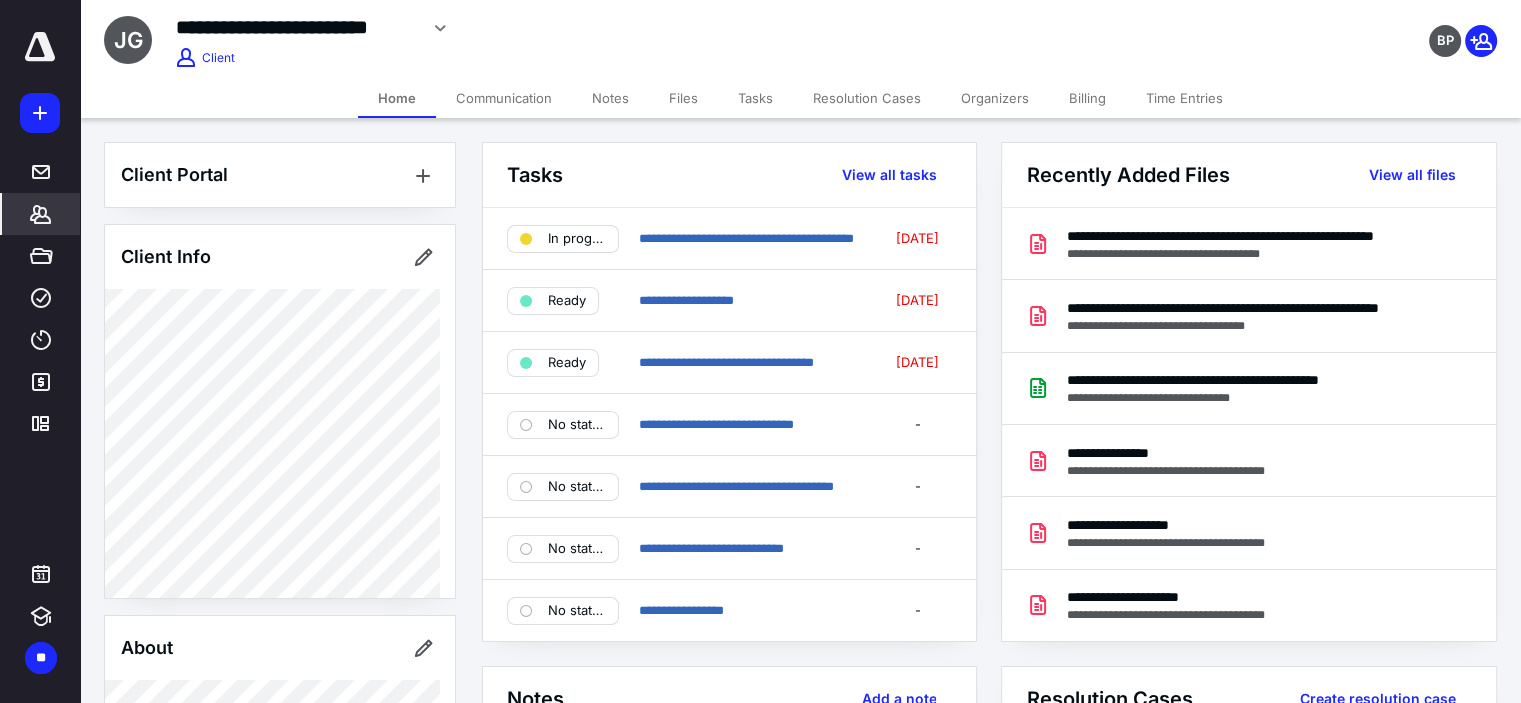 click on "Communication" at bounding box center [504, 98] 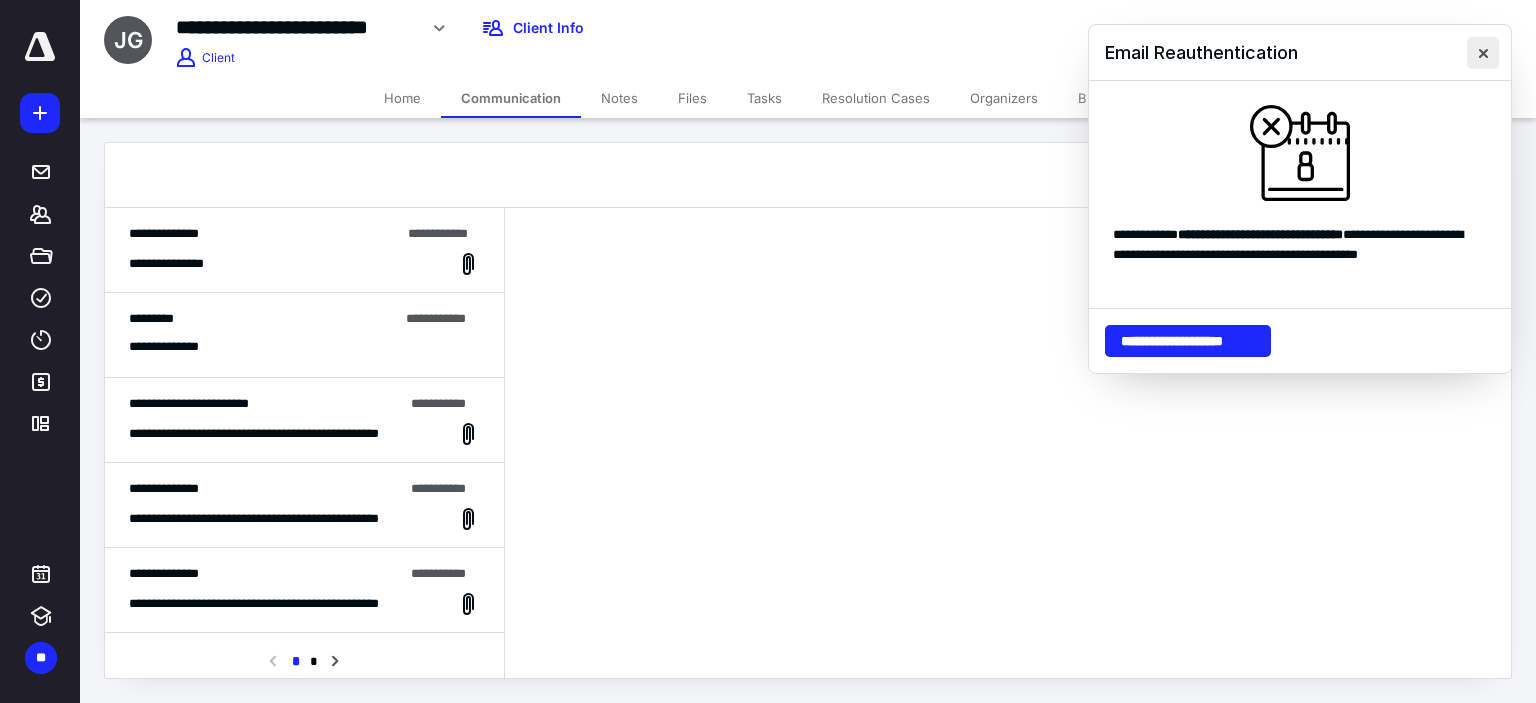 click at bounding box center [1483, 53] 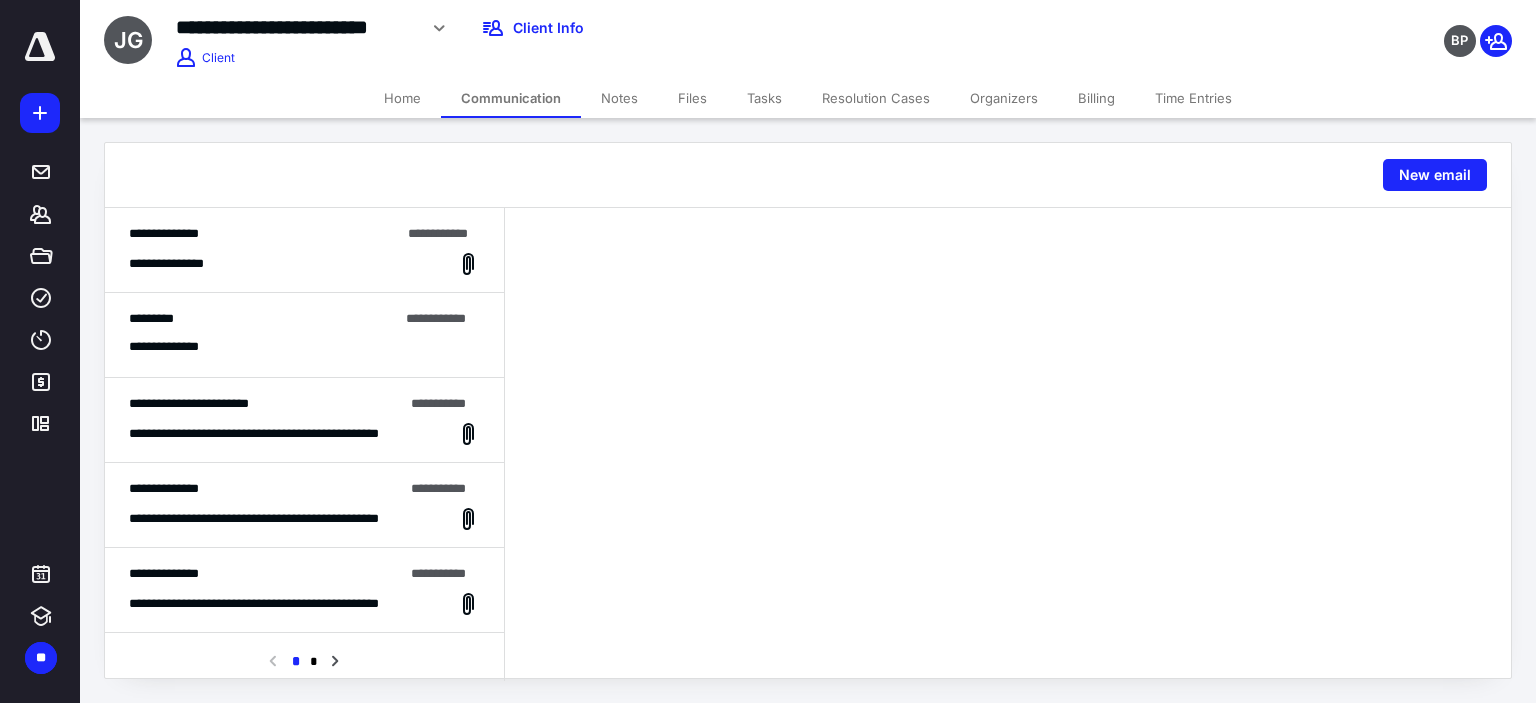 click on "**********" at bounding box center [304, 264] 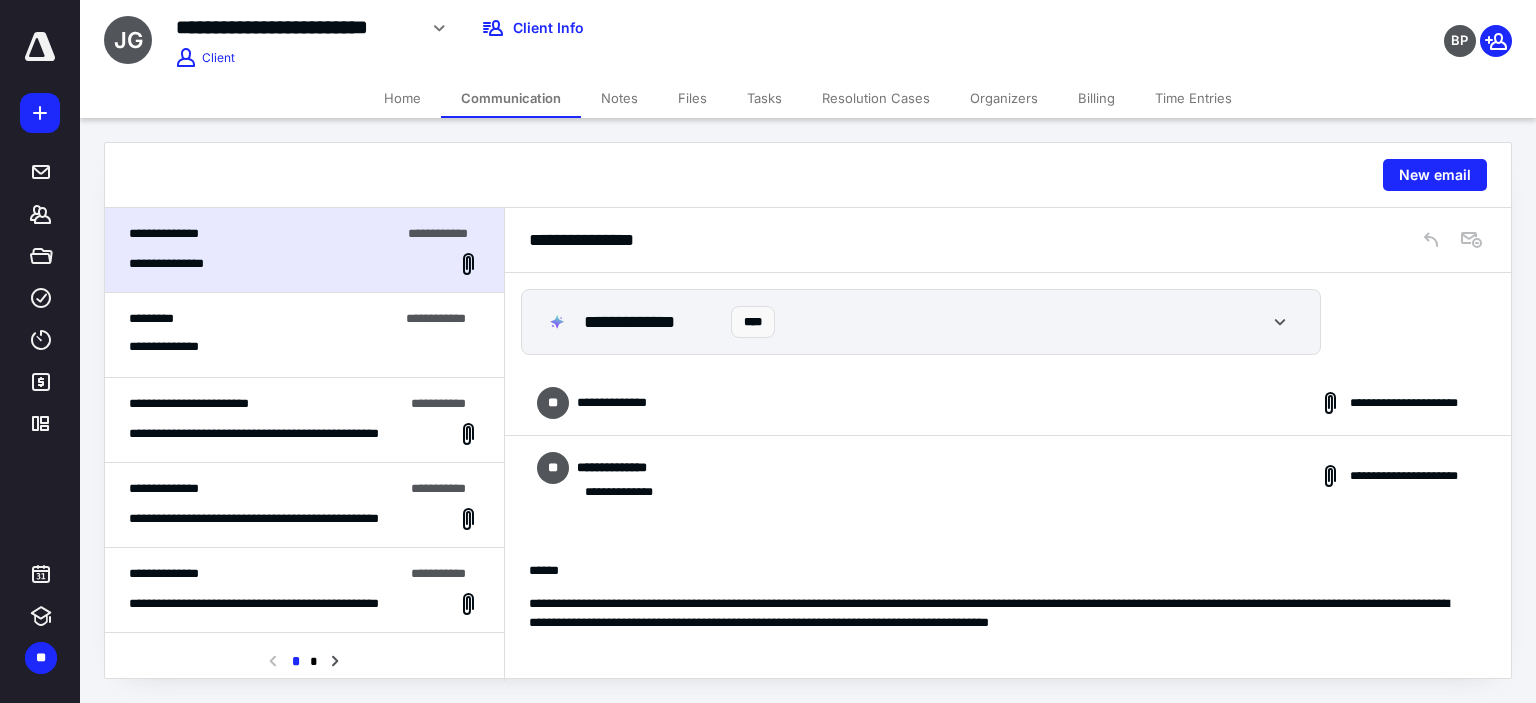 scroll, scrollTop: 55, scrollLeft: 0, axis: vertical 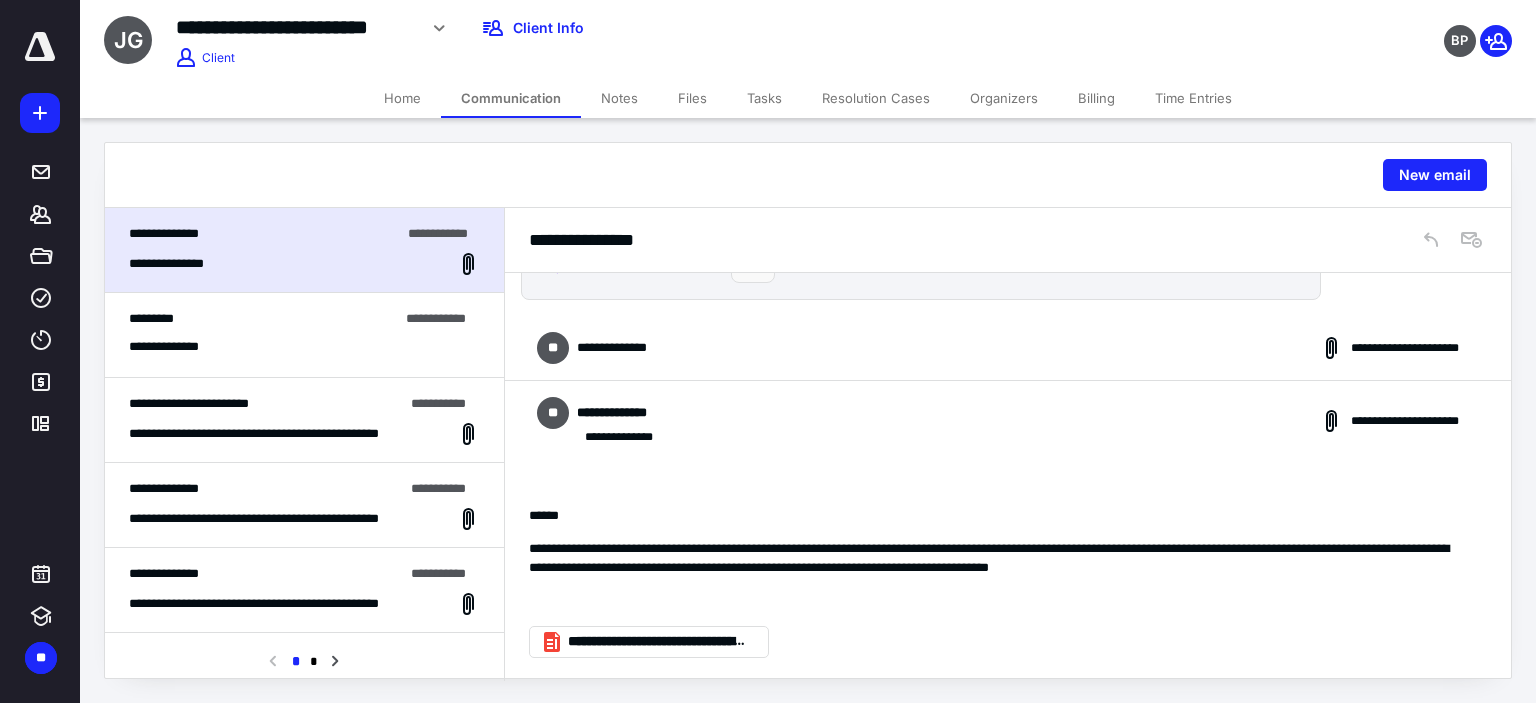 click on "**********" at bounding box center (304, 347) 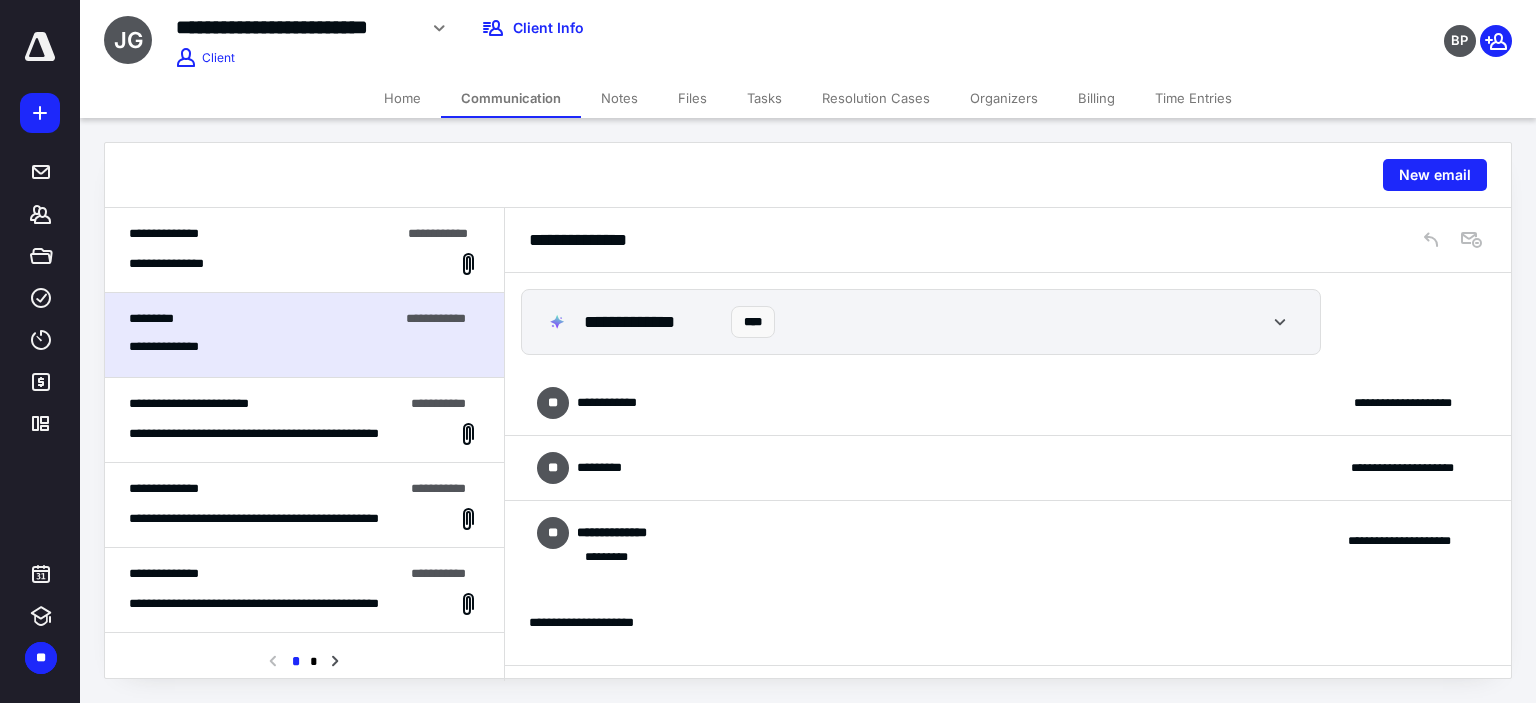 click on "**********" at bounding box center [304, 250] 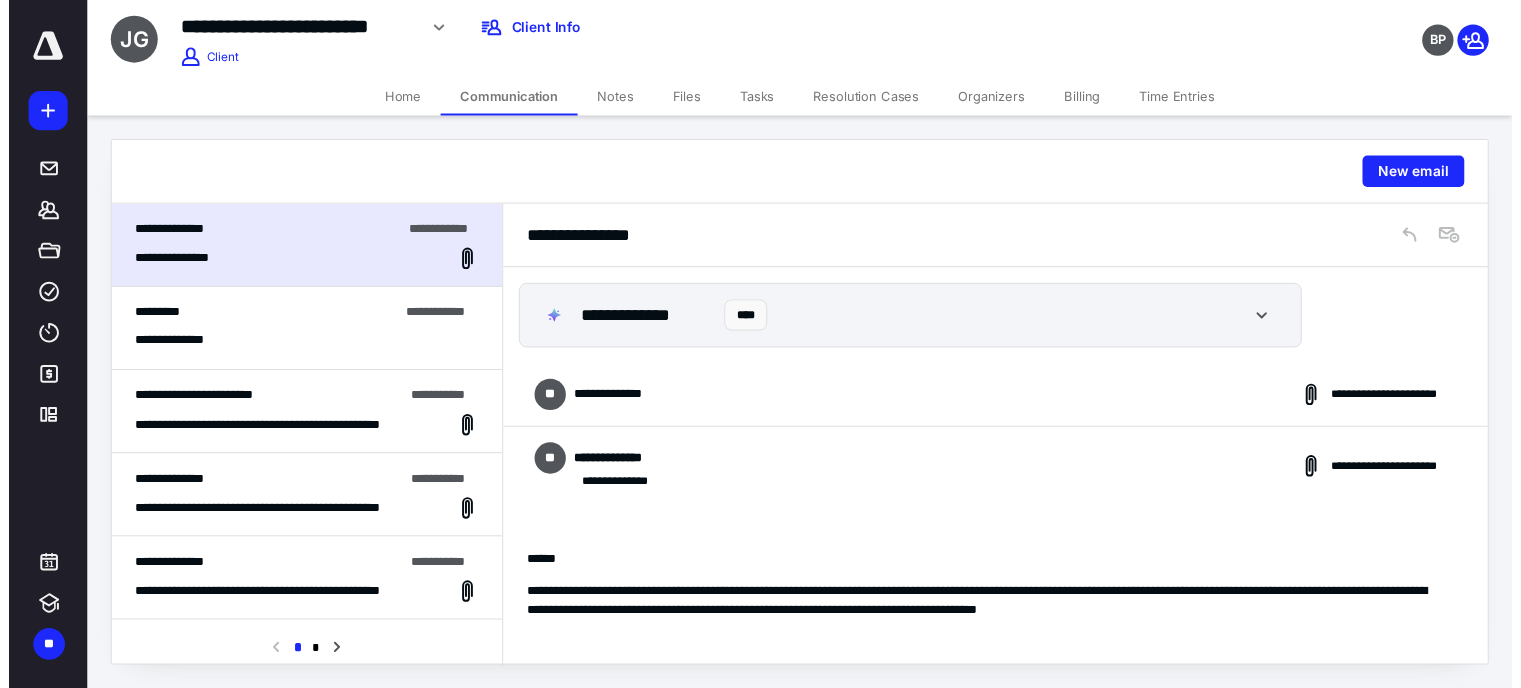scroll, scrollTop: 55, scrollLeft: 0, axis: vertical 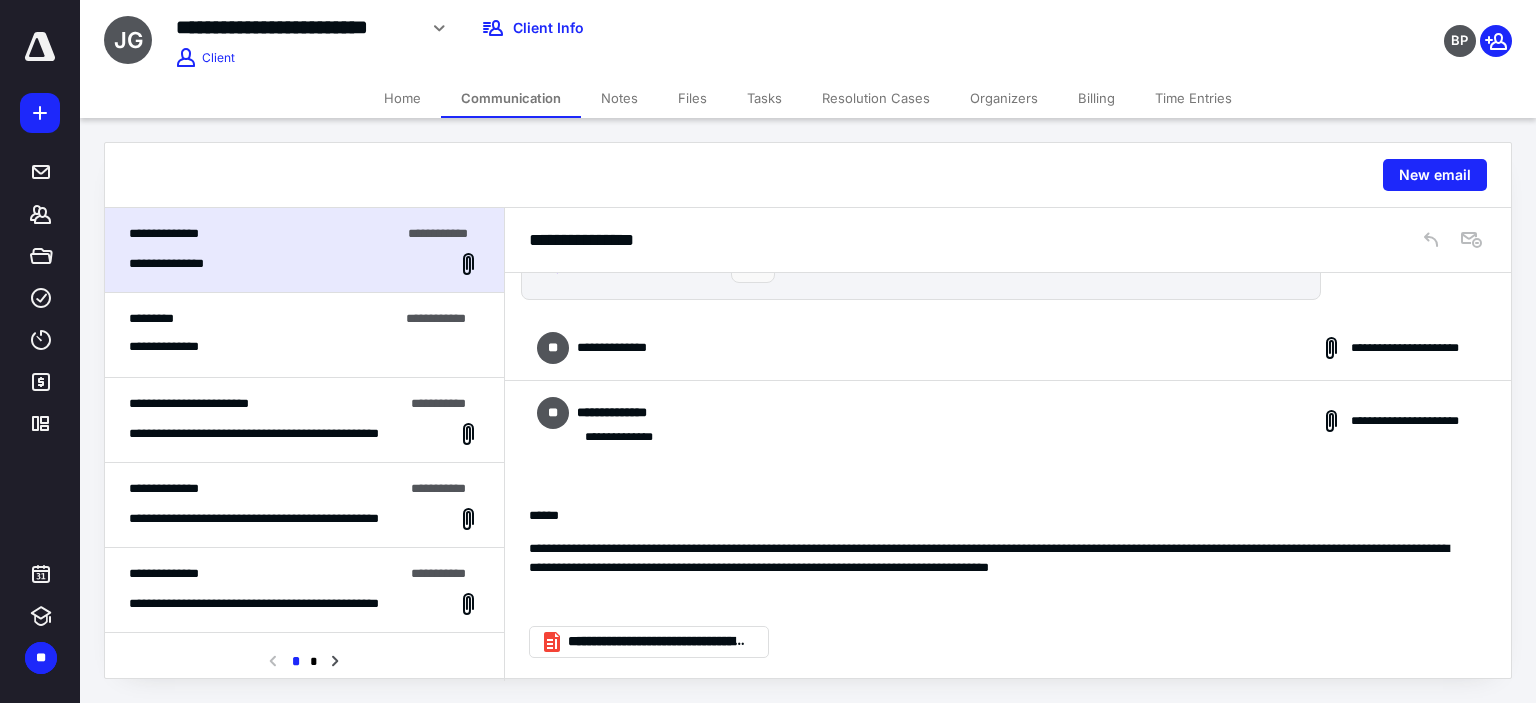 click on "Tasks" at bounding box center [764, 98] 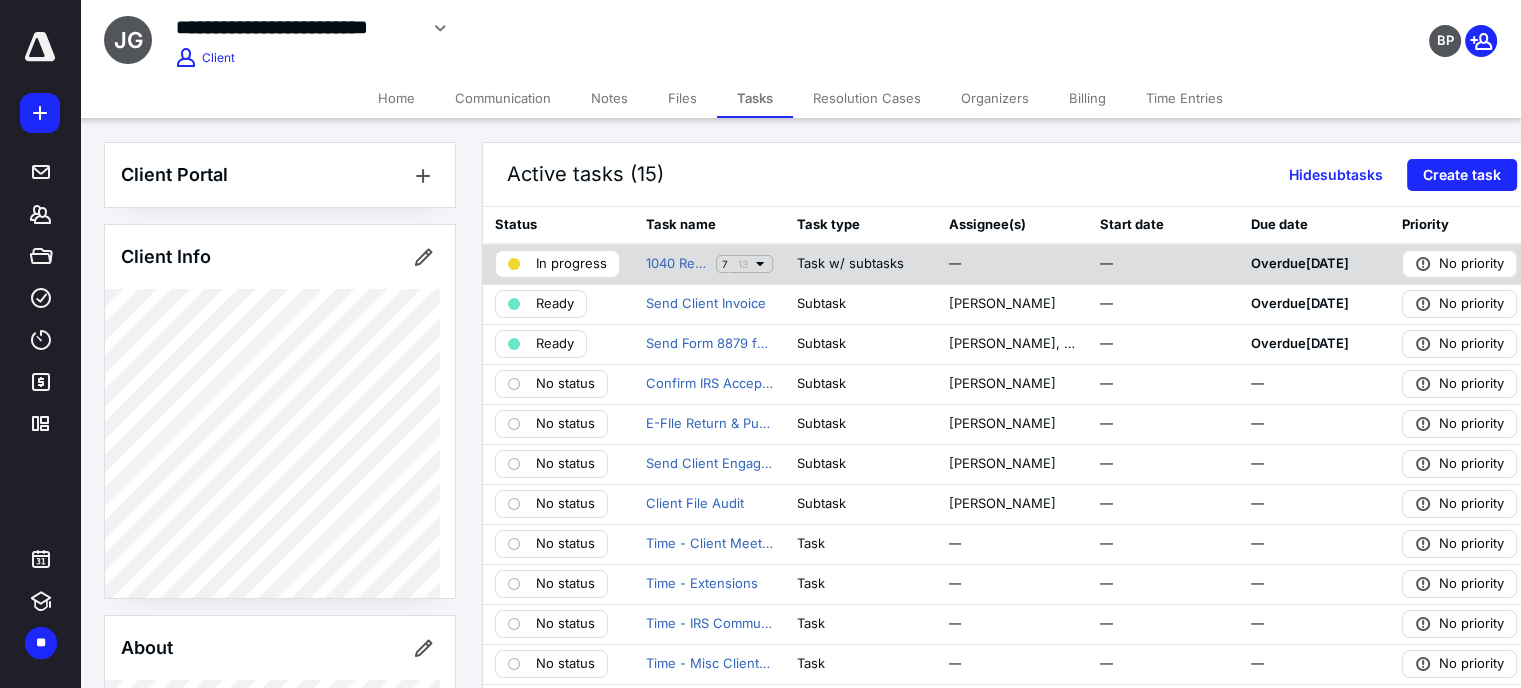 click 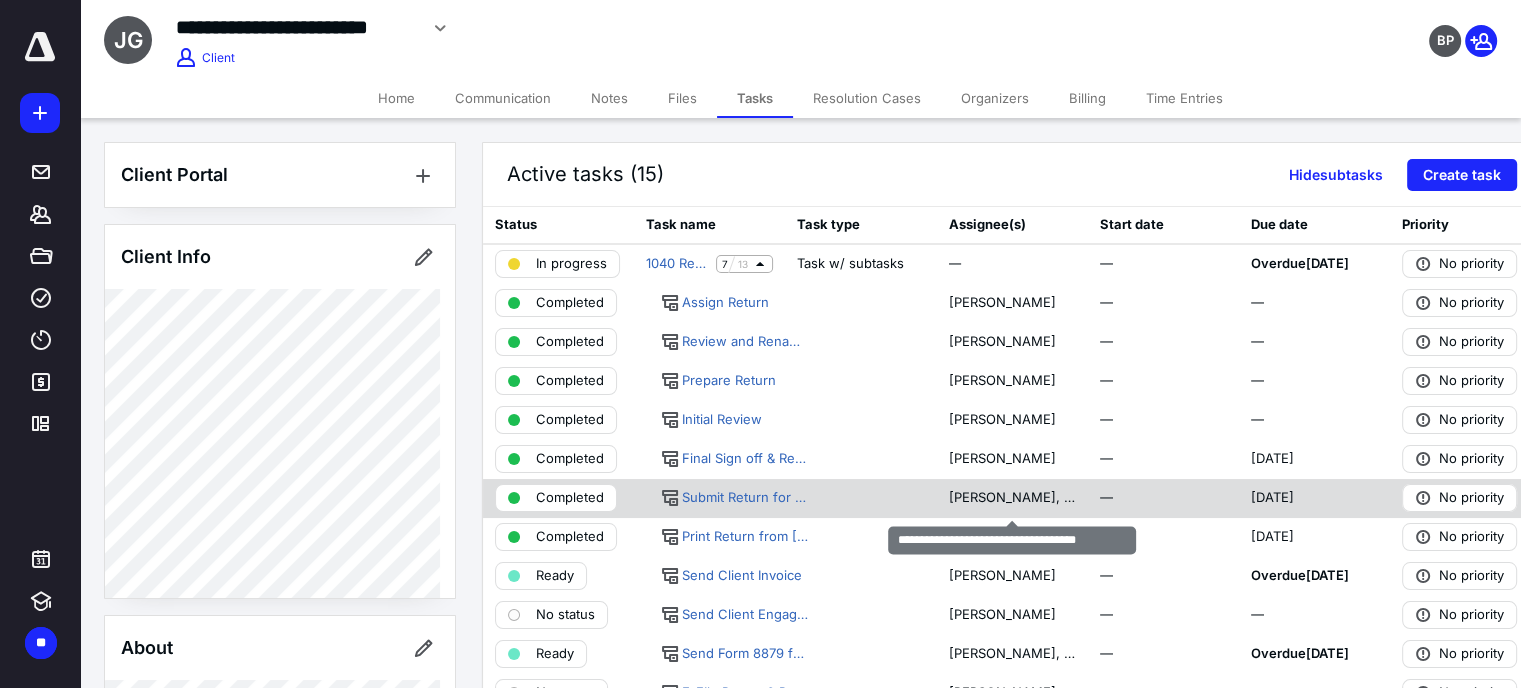 scroll, scrollTop: 100, scrollLeft: 0, axis: vertical 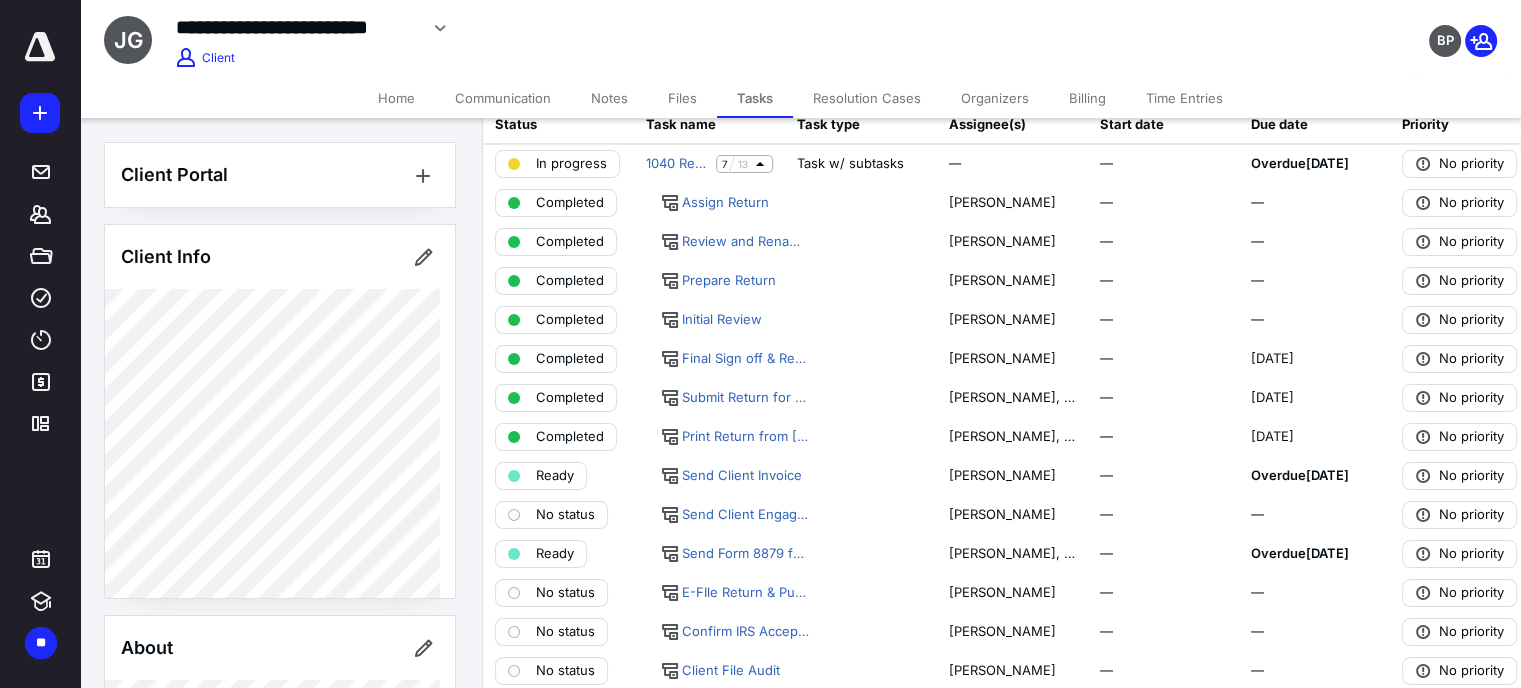 click on "Communication" at bounding box center (503, 98) 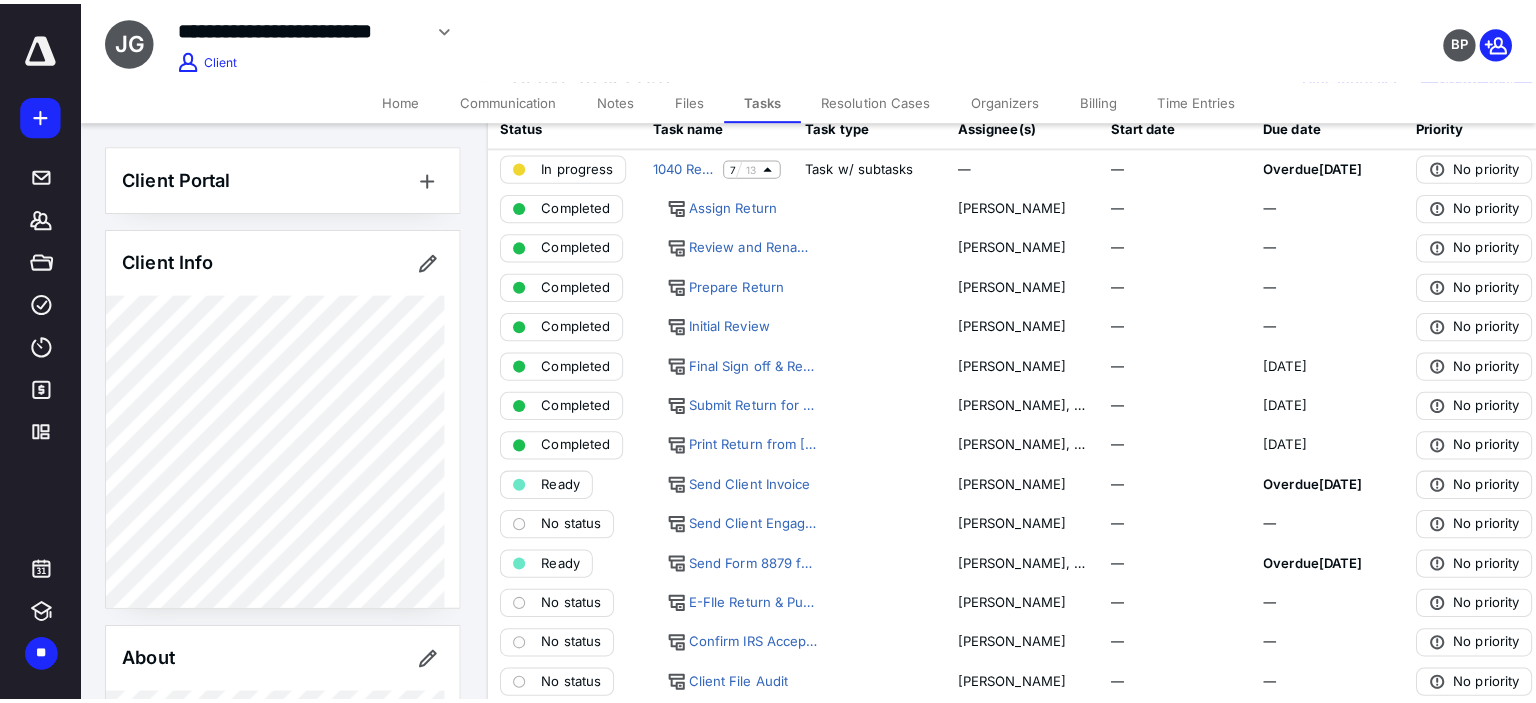 scroll, scrollTop: 0, scrollLeft: 0, axis: both 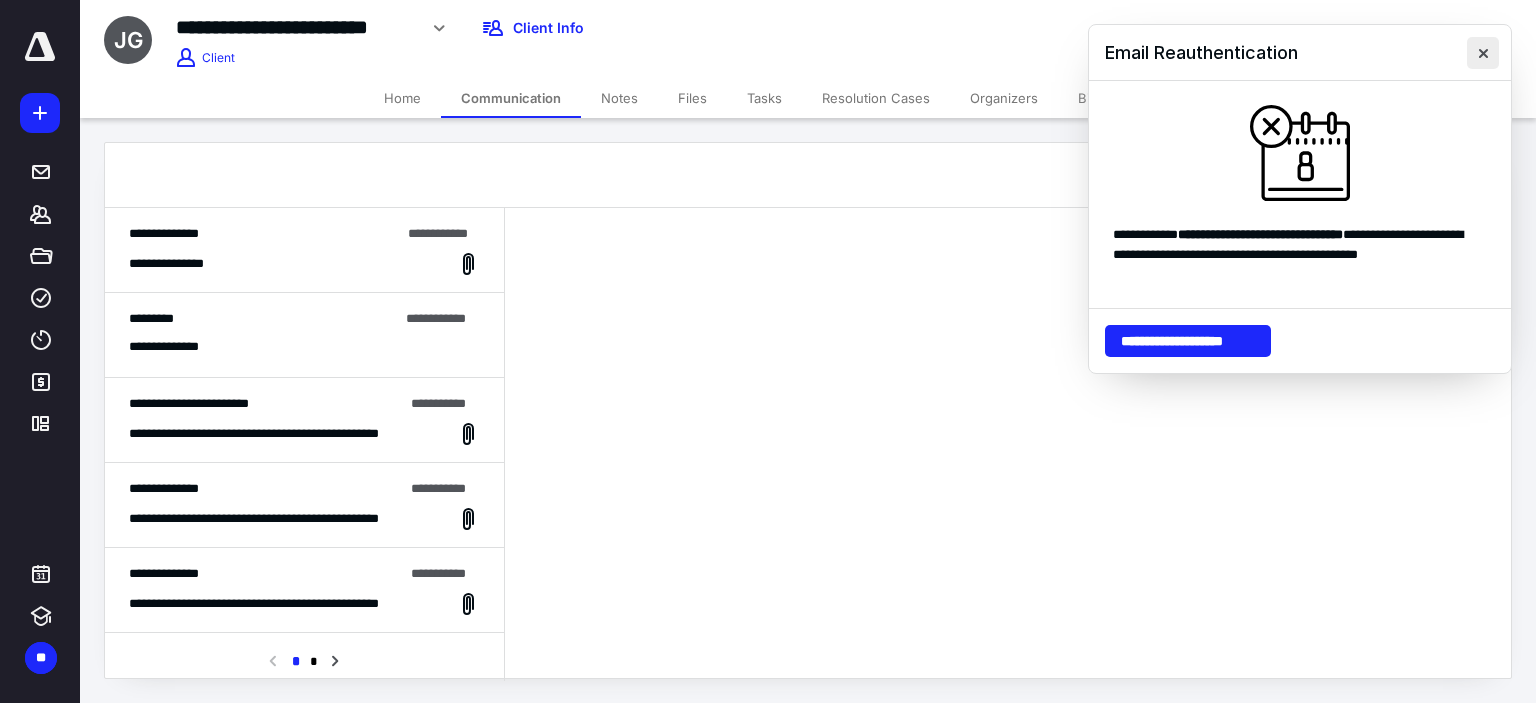 click at bounding box center [1483, 53] 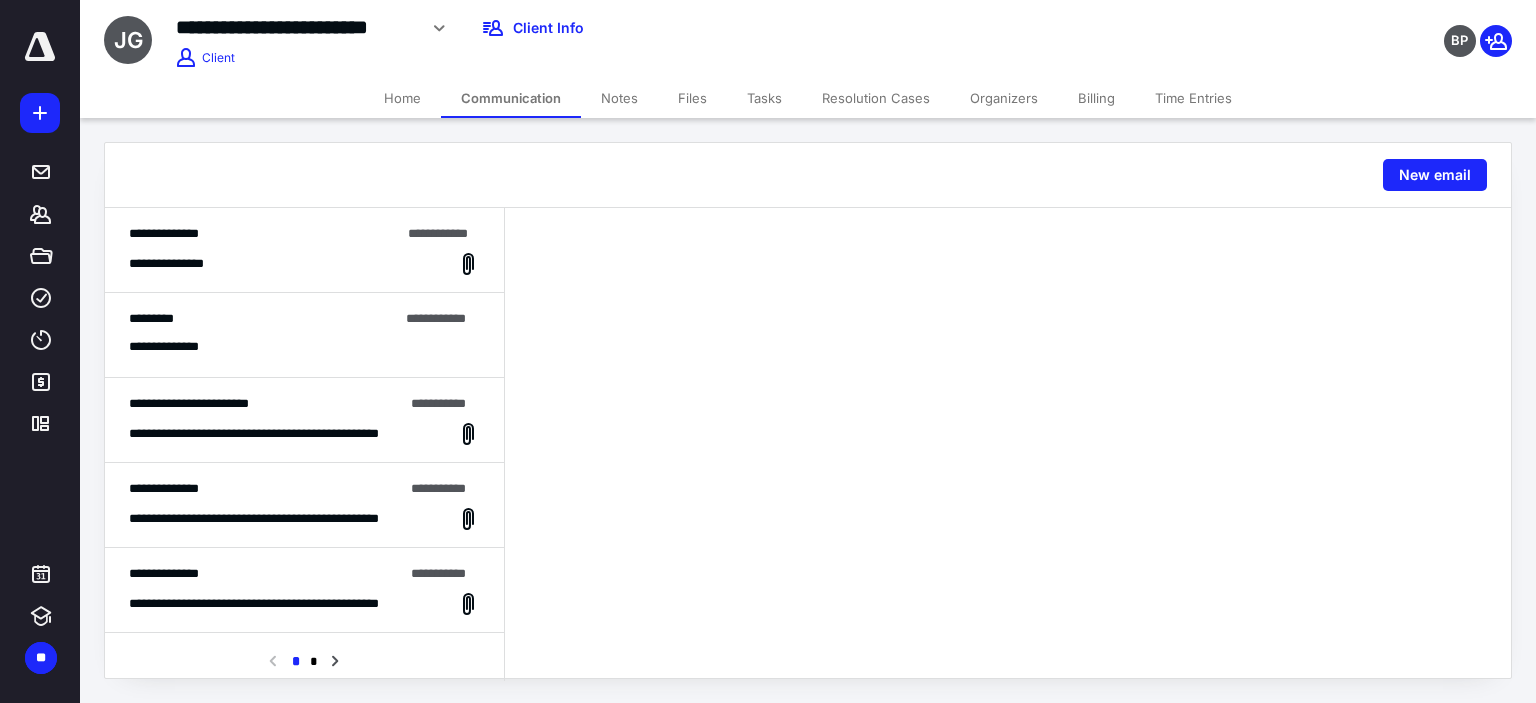 click on "**********" at bounding box center [304, 264] 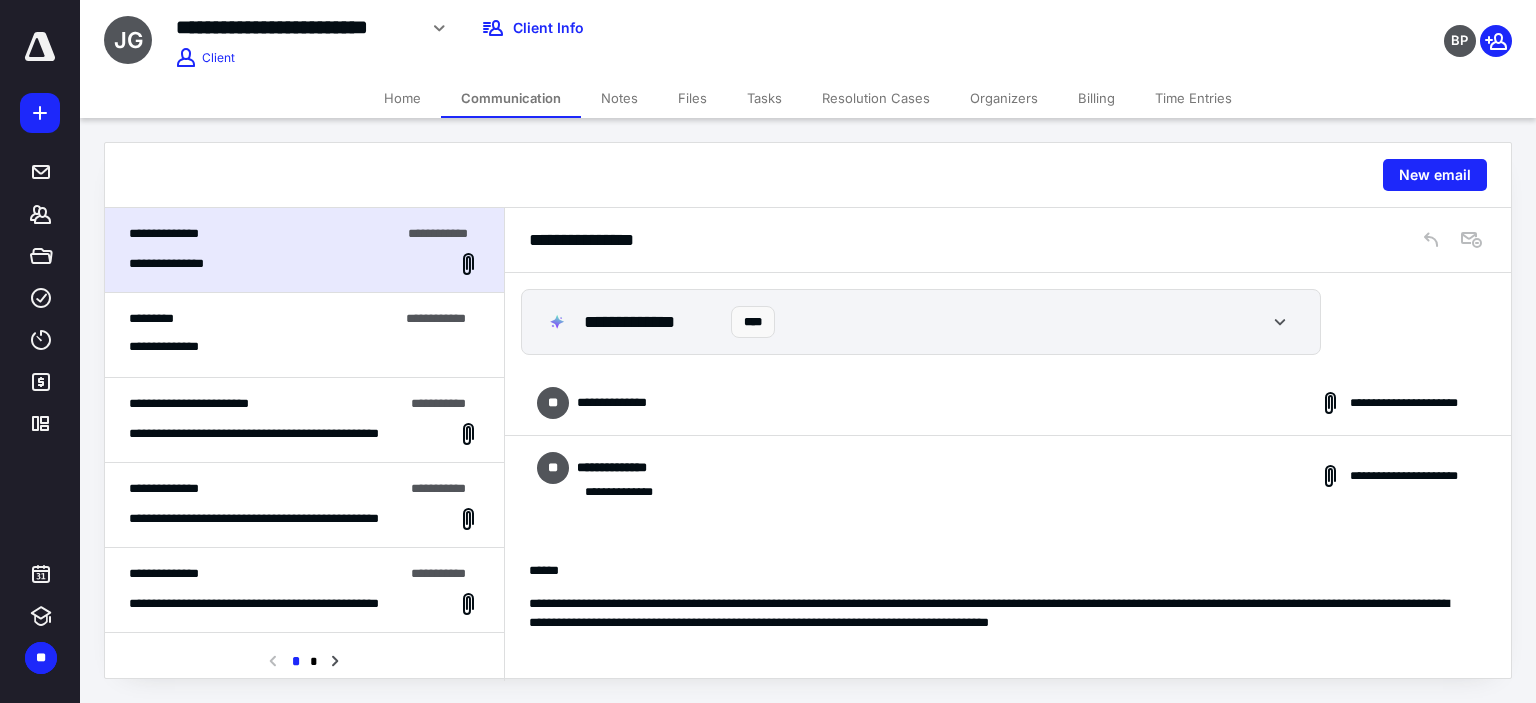 scroll, scrollTop: 55, scrollLeft: 0, axis: vertical 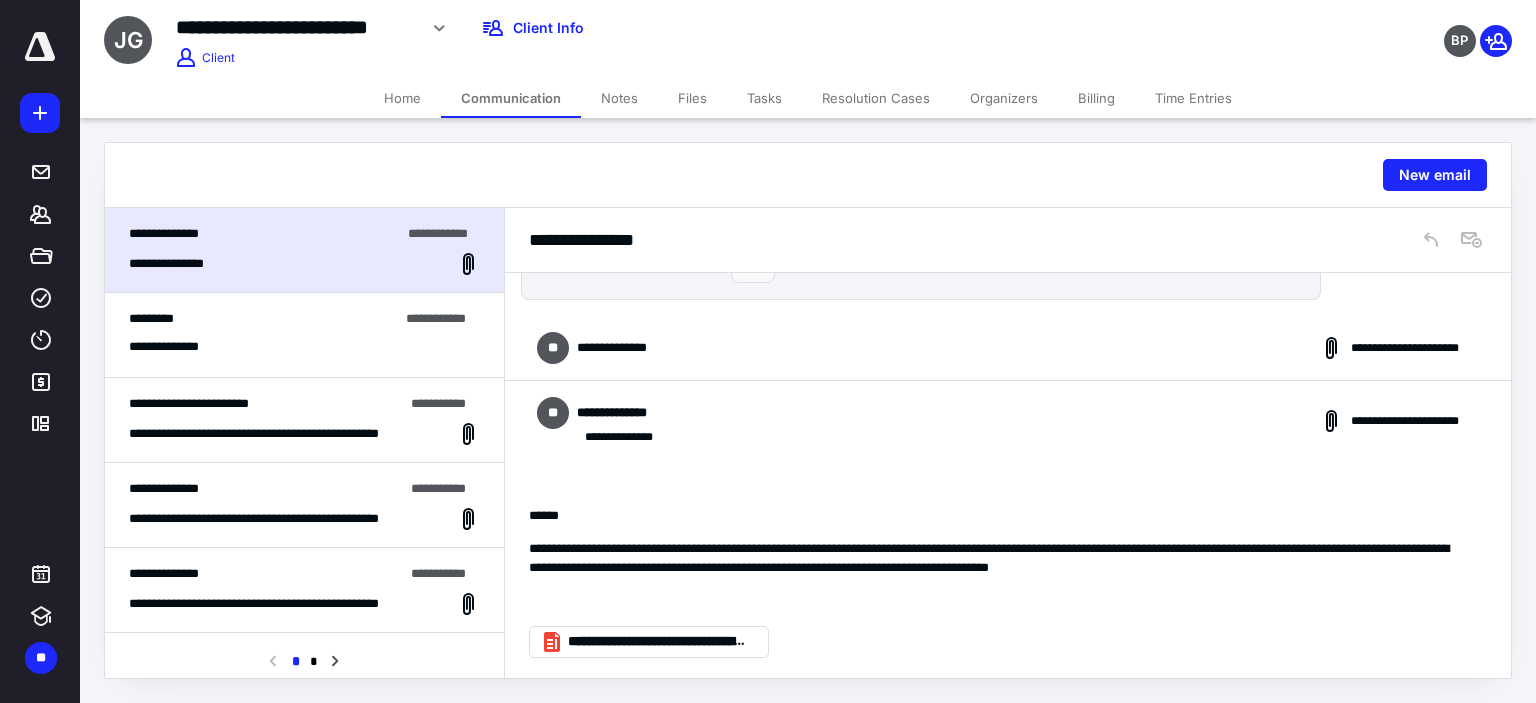 click on "**********" at bounding box center (626, 348) 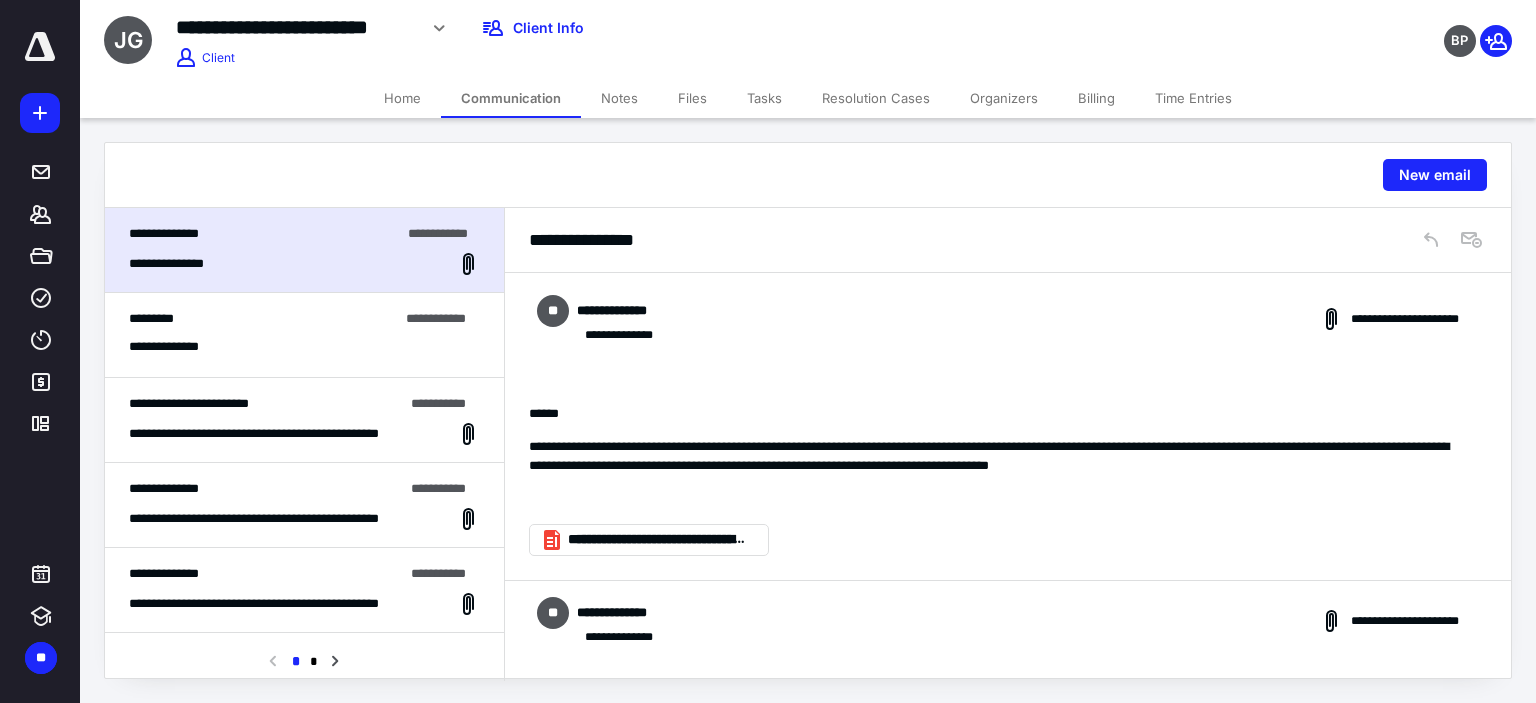 scroll, scrollTop: 0, scrollLeft: 0, axis: both 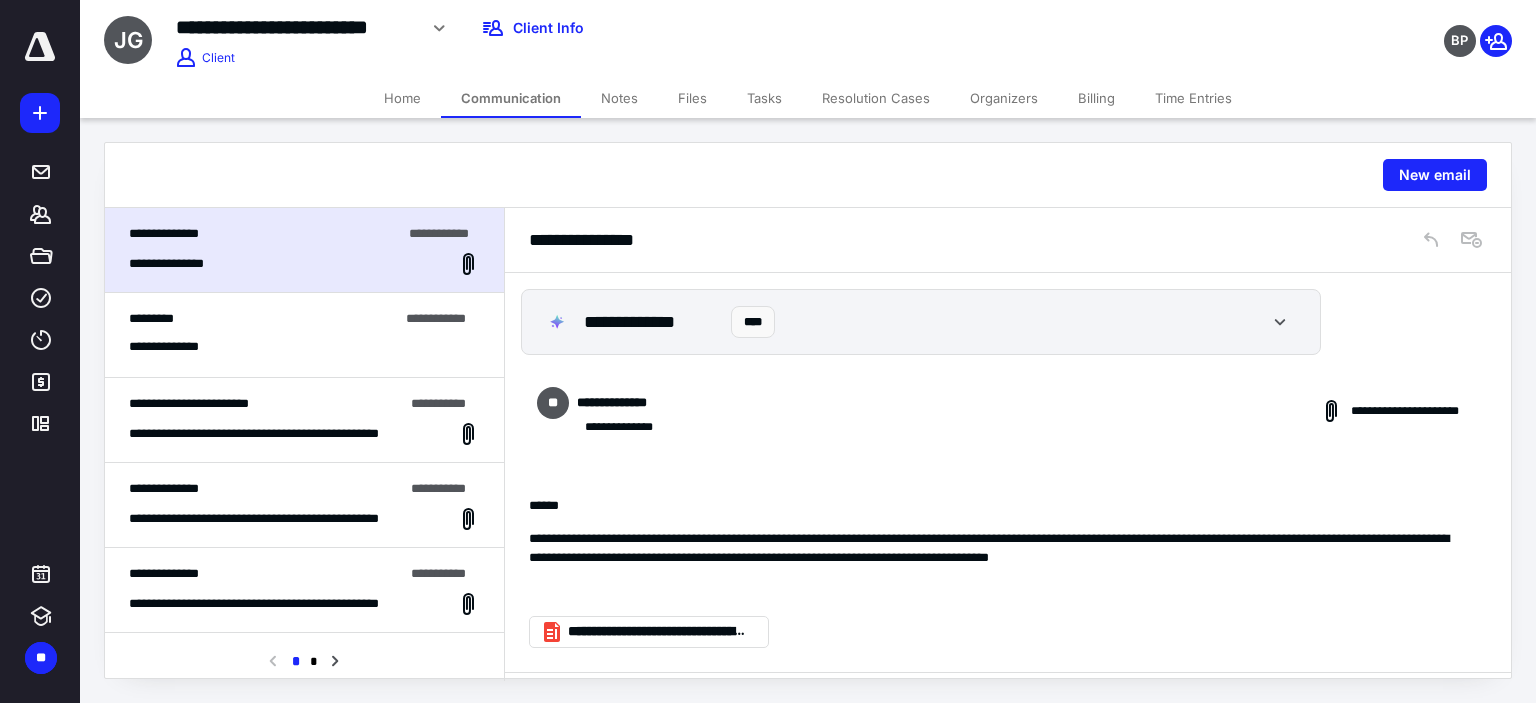 click on "Home" at bounding box center (402, 98) 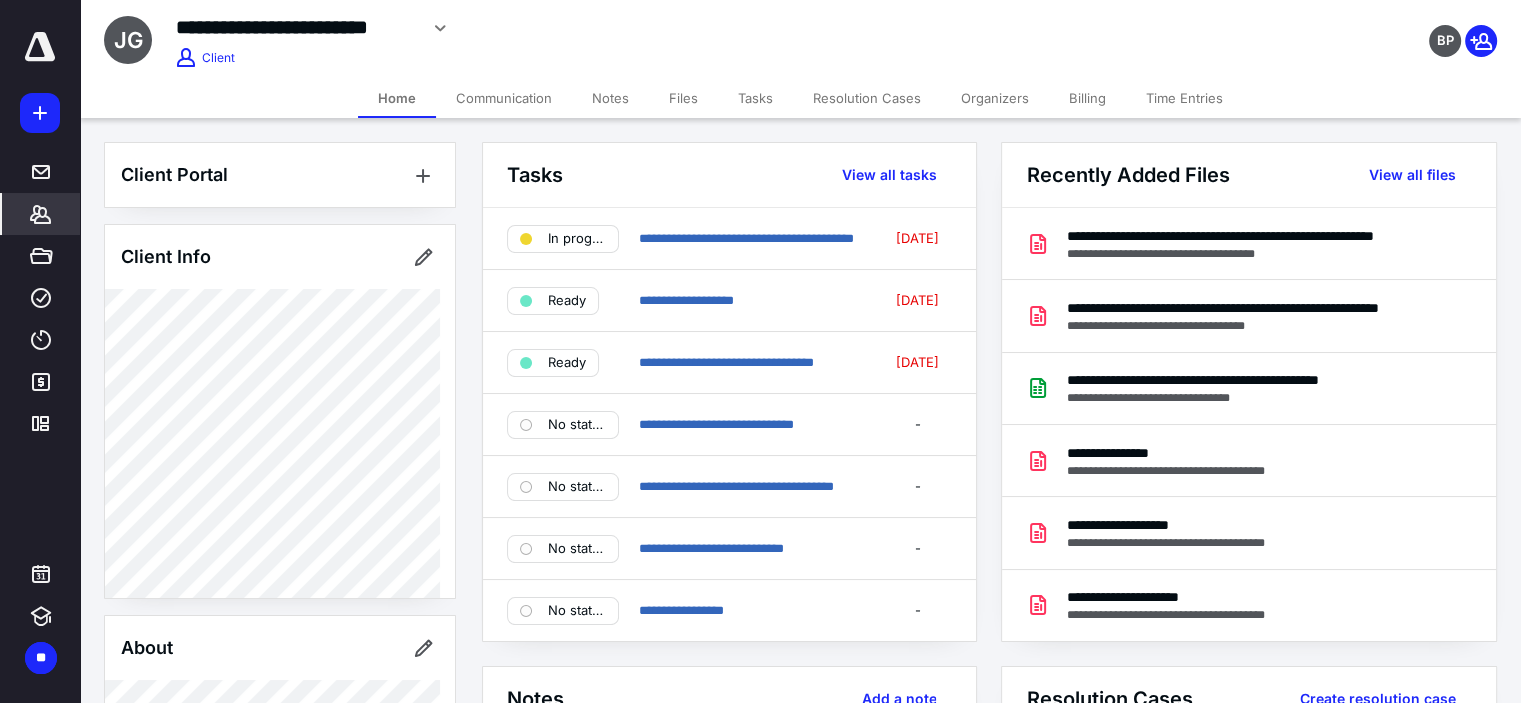 click on "Tasks" at bounding box center [755, 98] 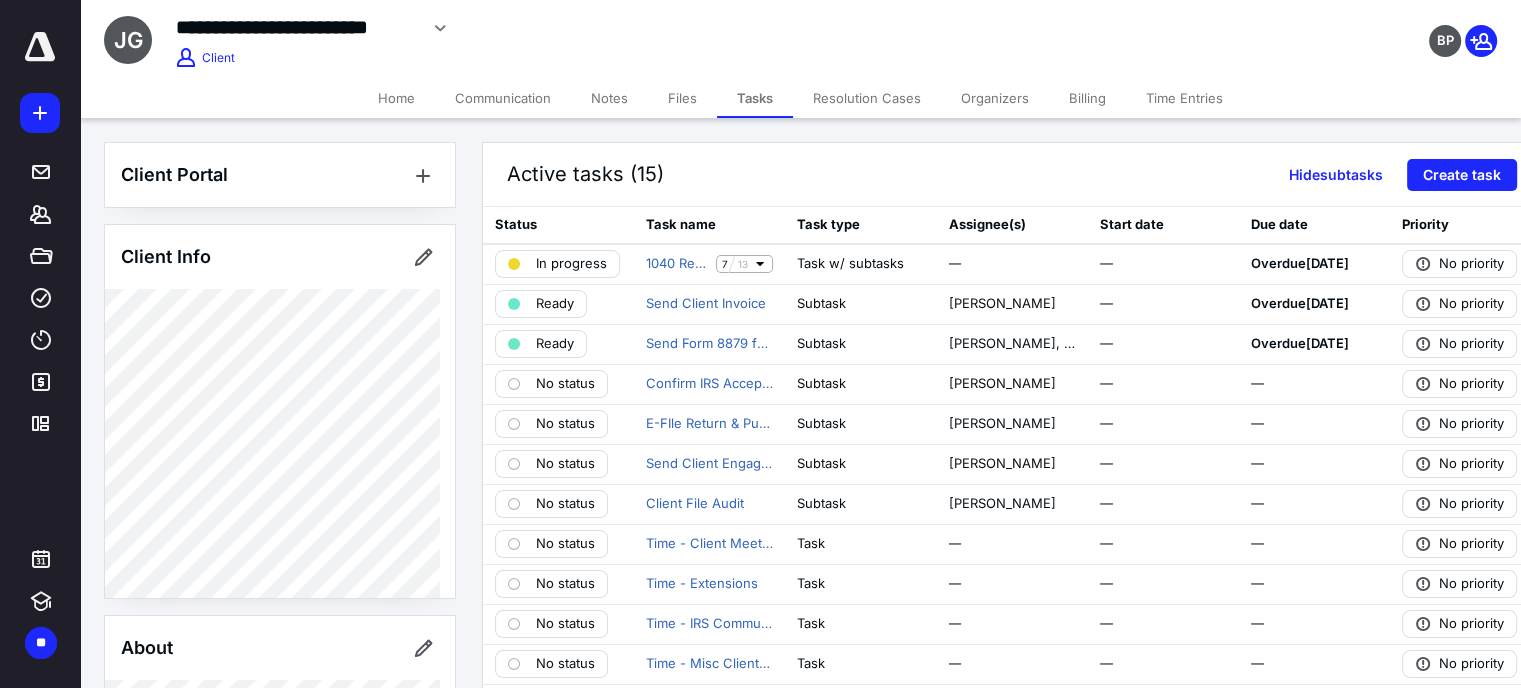 click on "Communication" at bounding box center [503, 98] 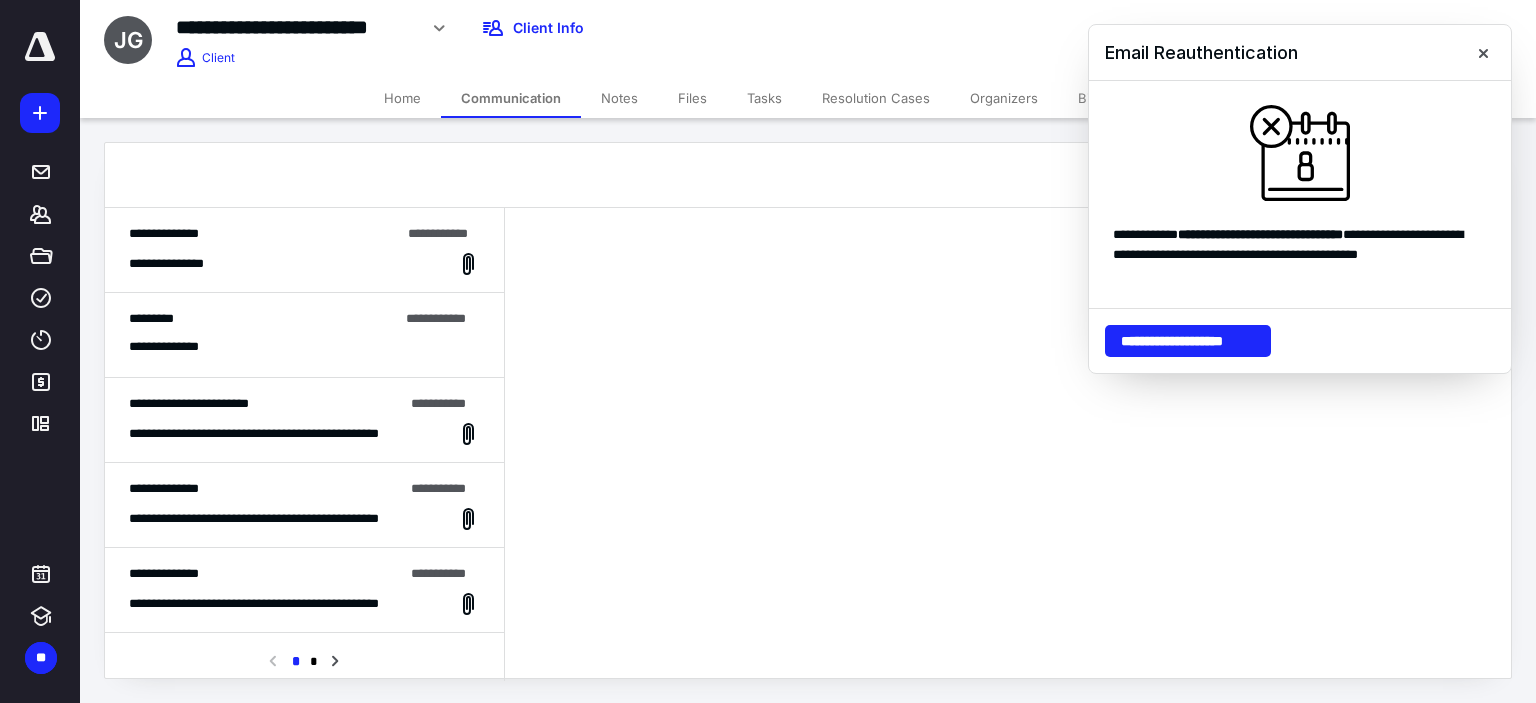 click on "Files" at bounding box center (692, 98) 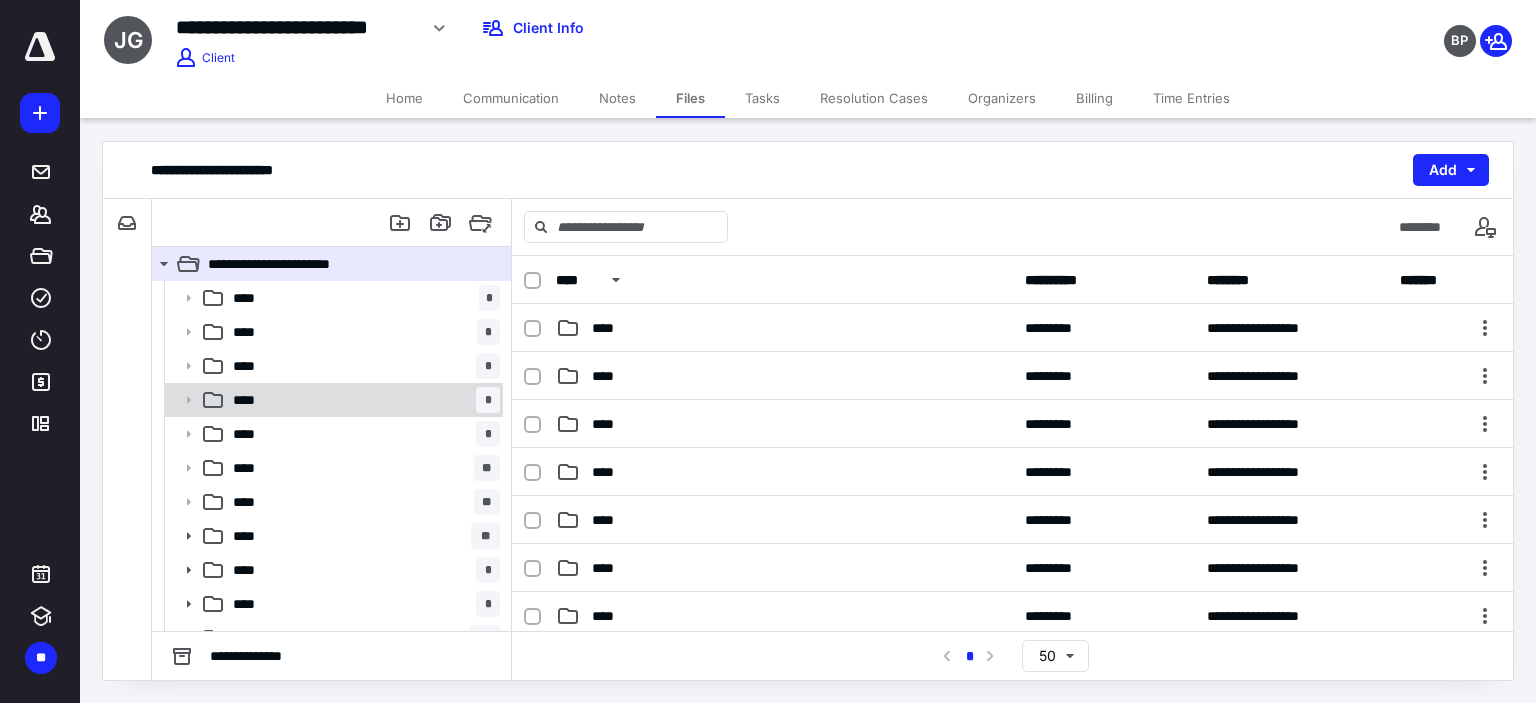 scroll, scrollTop: 56, scrollLeft: 0, axis: vertical 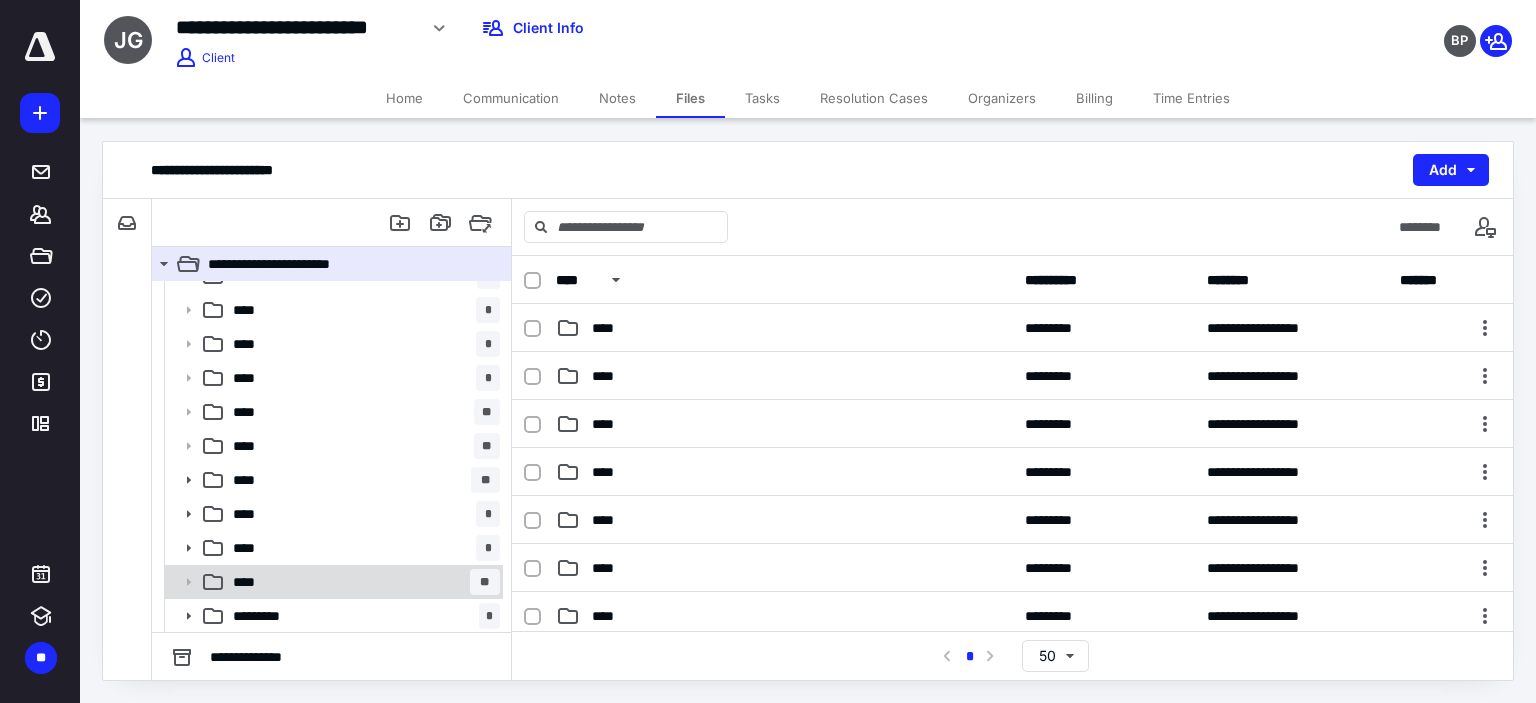 click on "**** **" at bounding box center [362, 582] 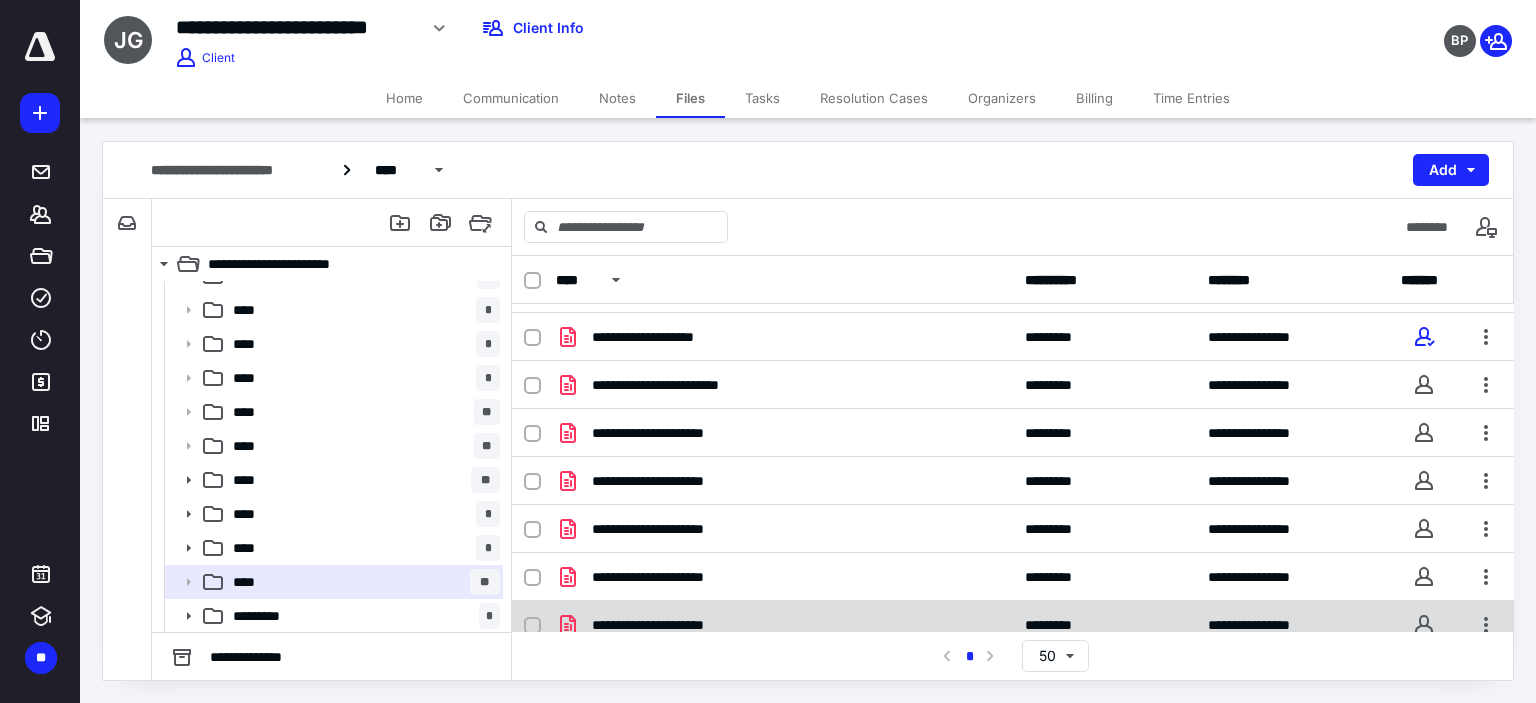 scroll, scrollTop: 363, scrollLeft: 0, axis: vertical 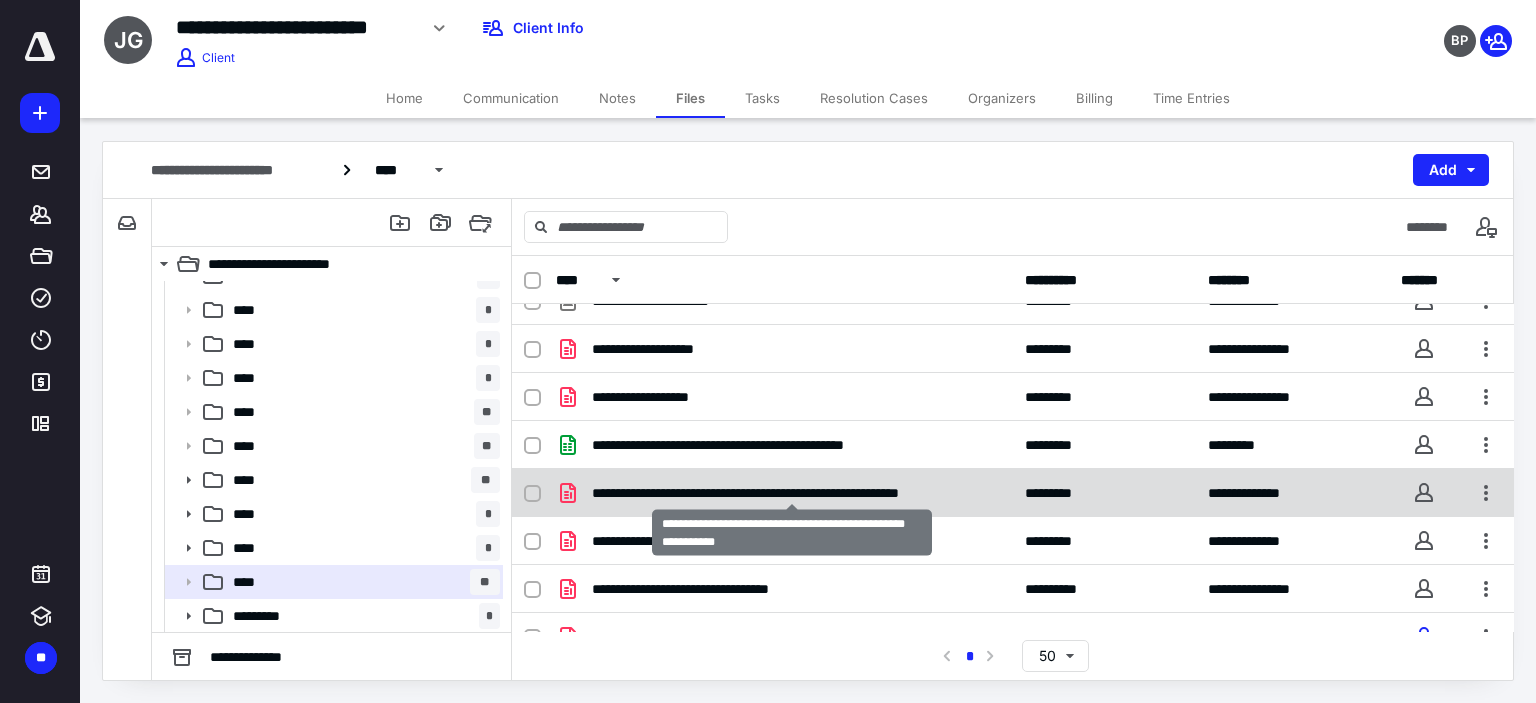 checkbox on "true" 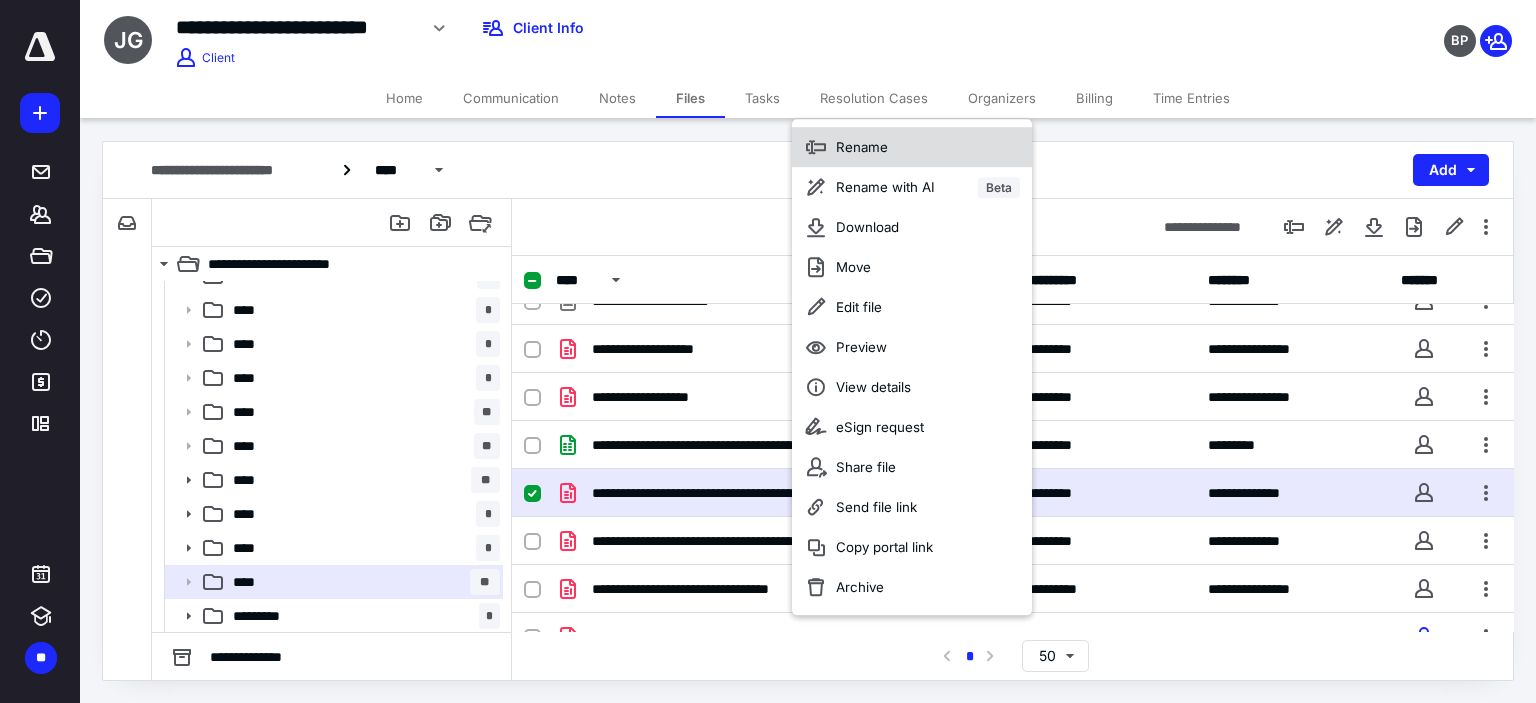 click on "Rename" at bounding box center (862, 147) 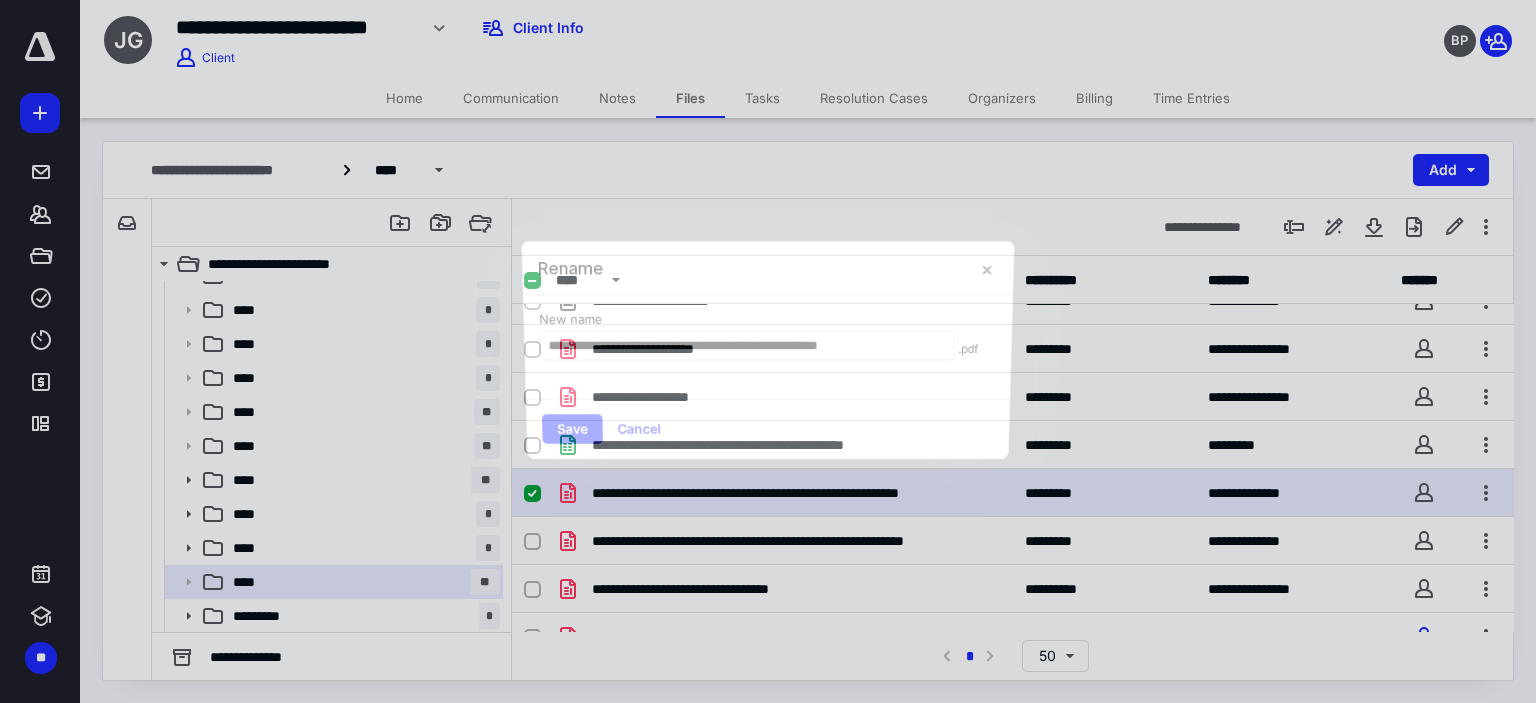 scroll, scrollTop: 0, scrollLeft: 12, axis: horizontal 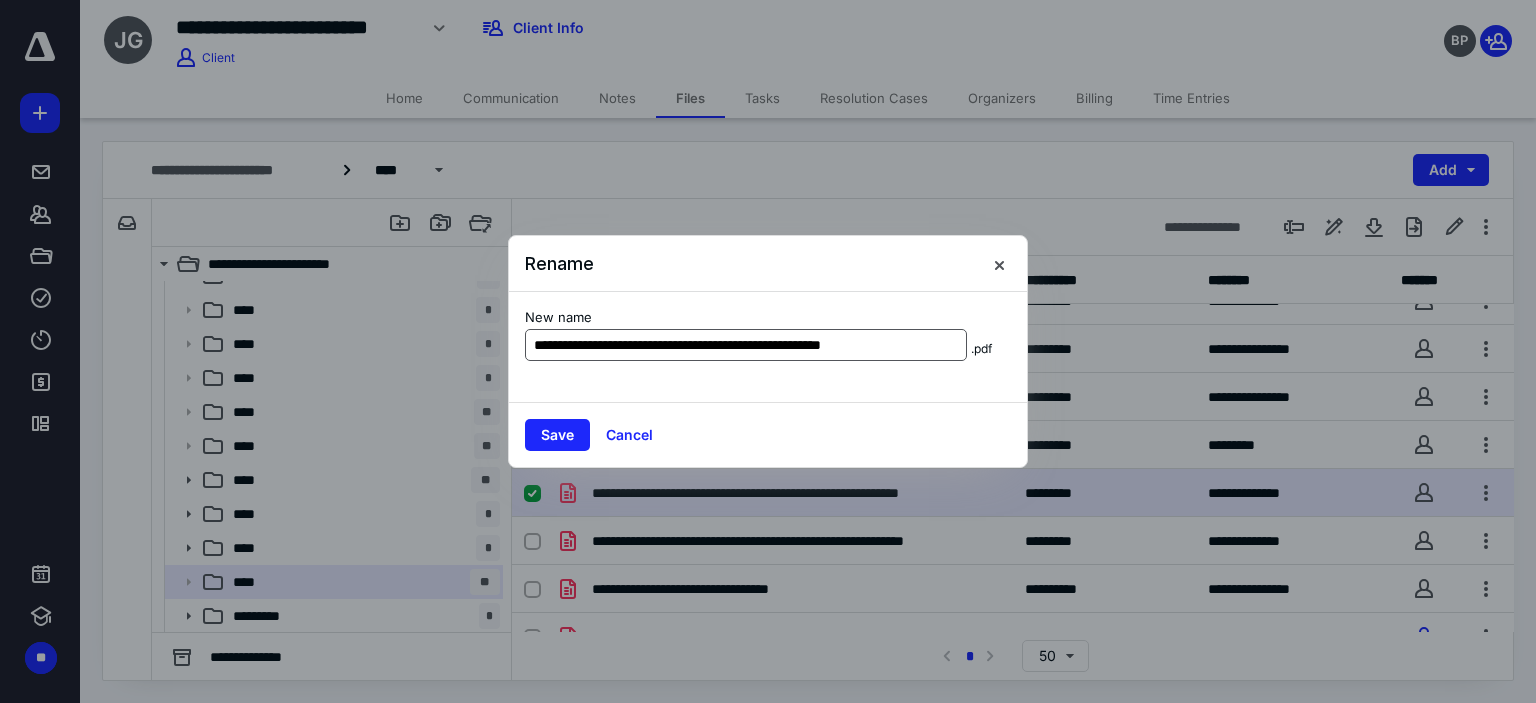 click on "**********" at bounding box center [746, 345] 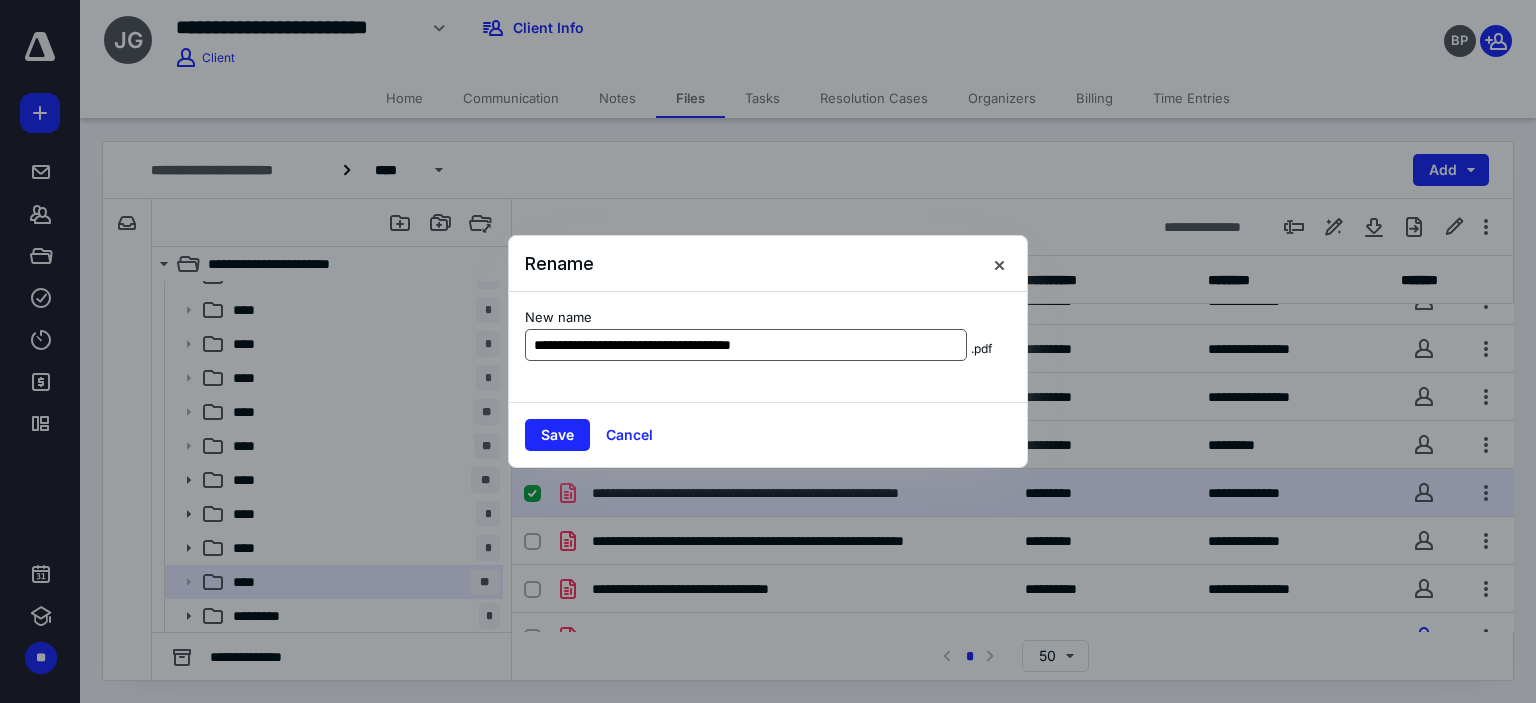 scroll, scrollTop: 0, scrollLeft: 0, axis: both 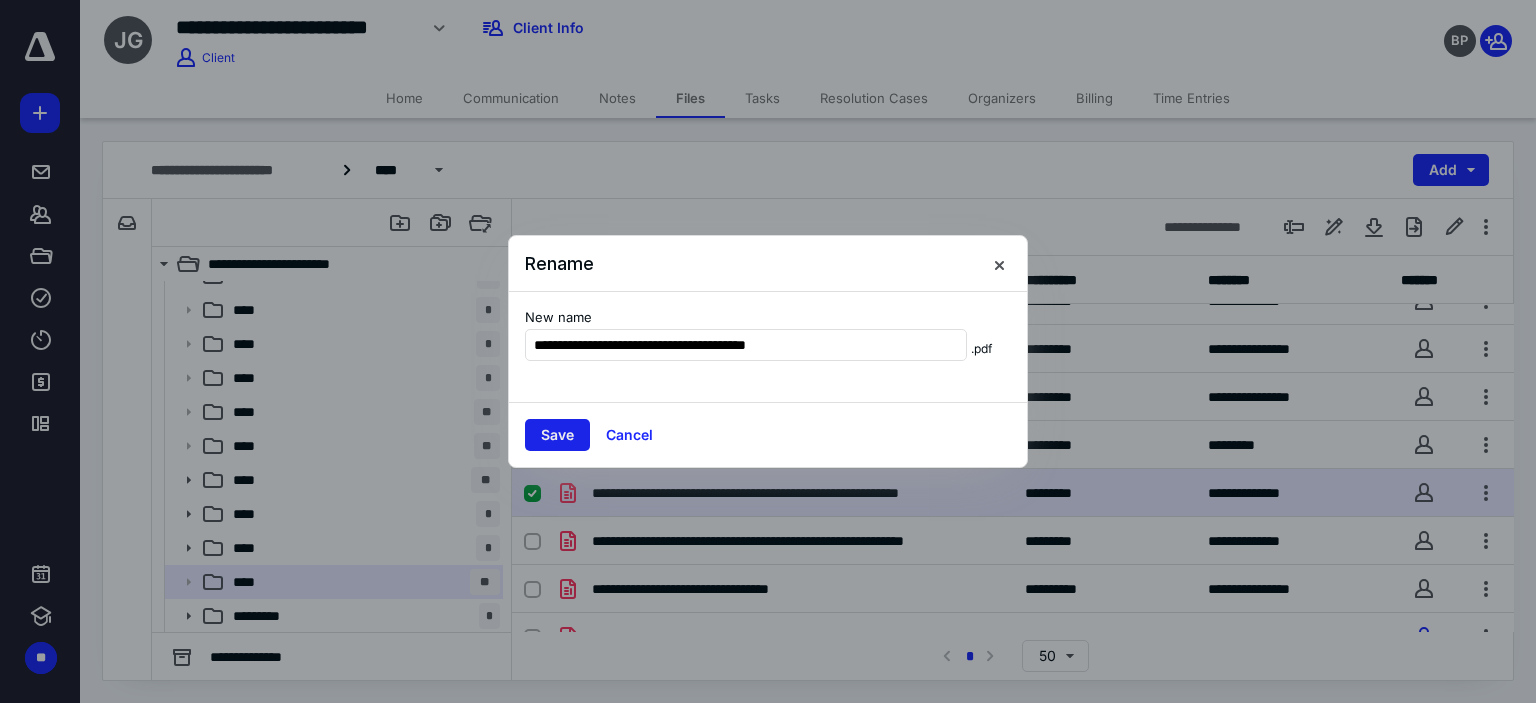 type on "**********" 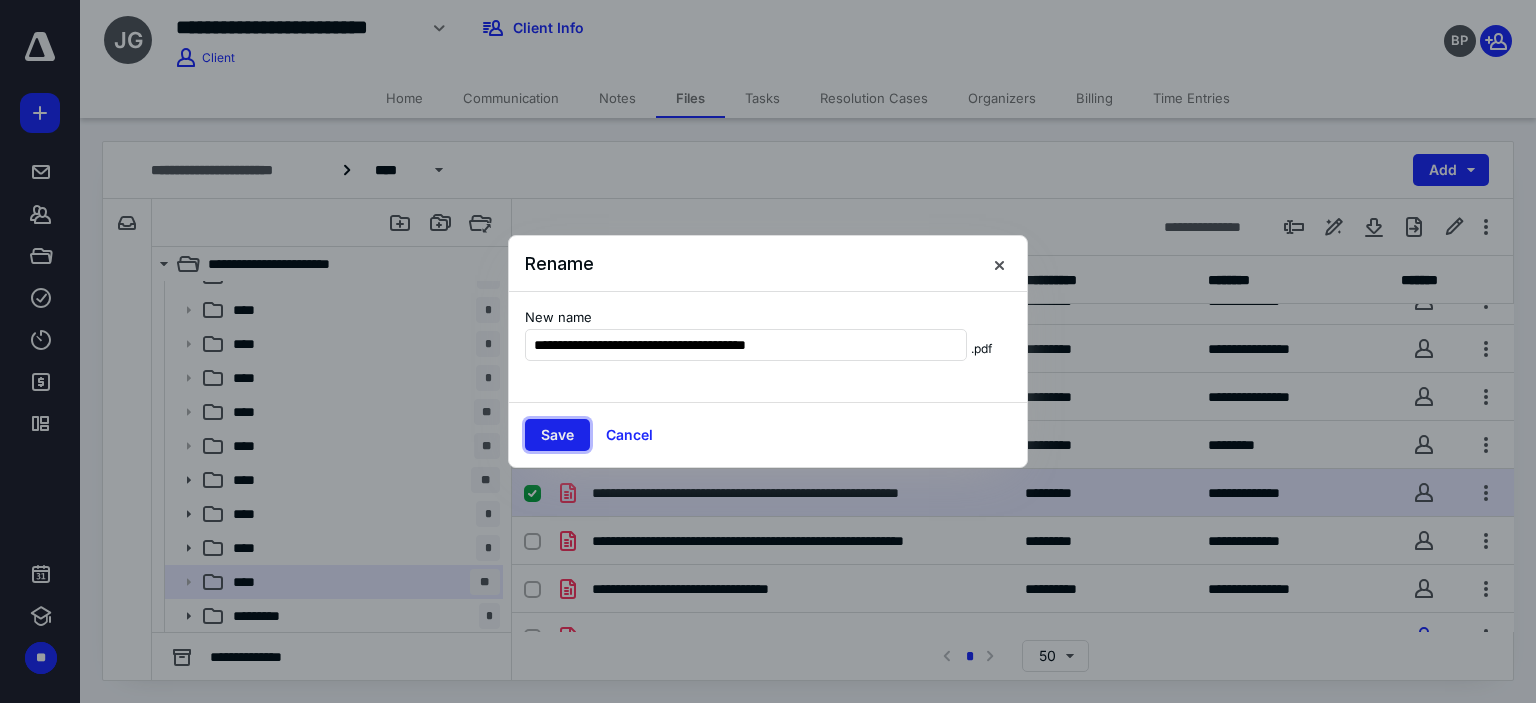 click on "Save" at bounding box center (557, 435) 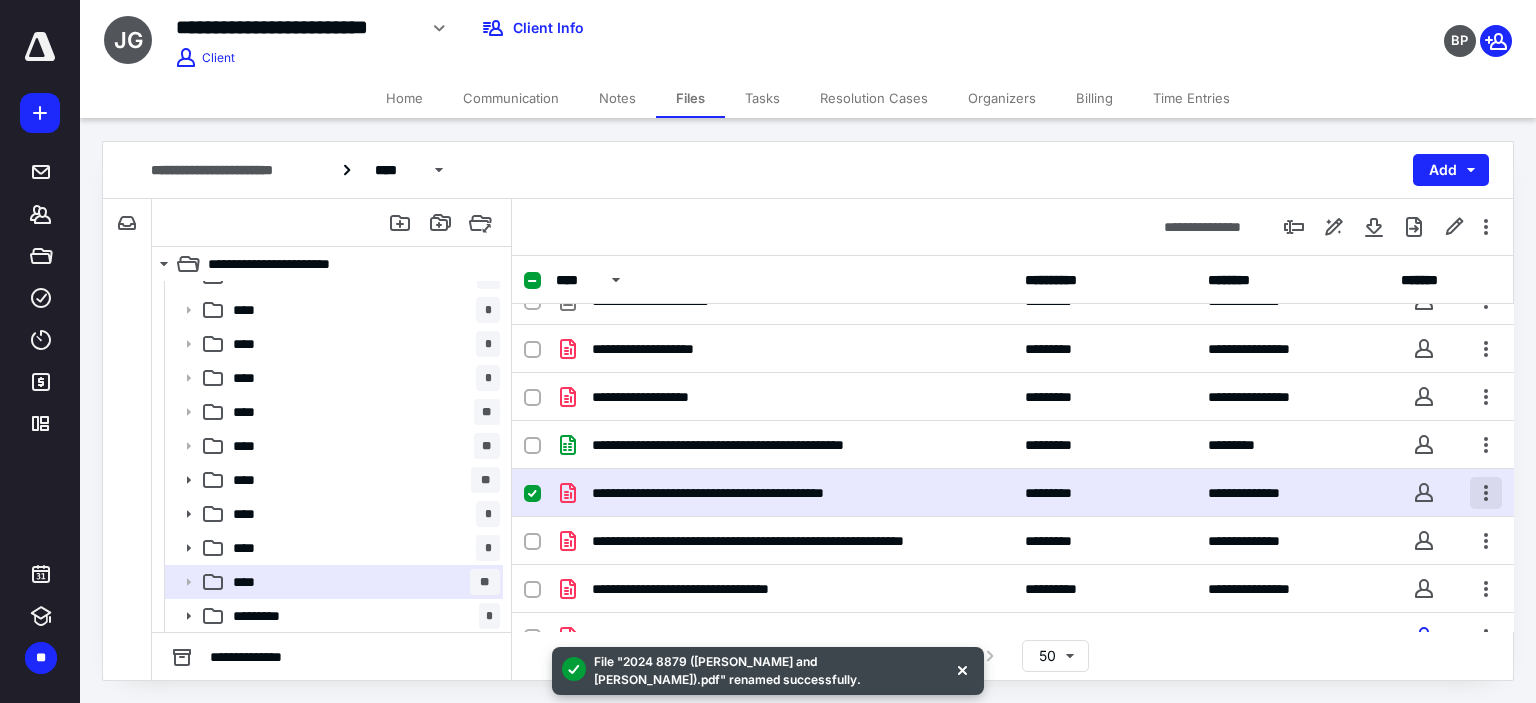 click at bounding box center [1486, 493] 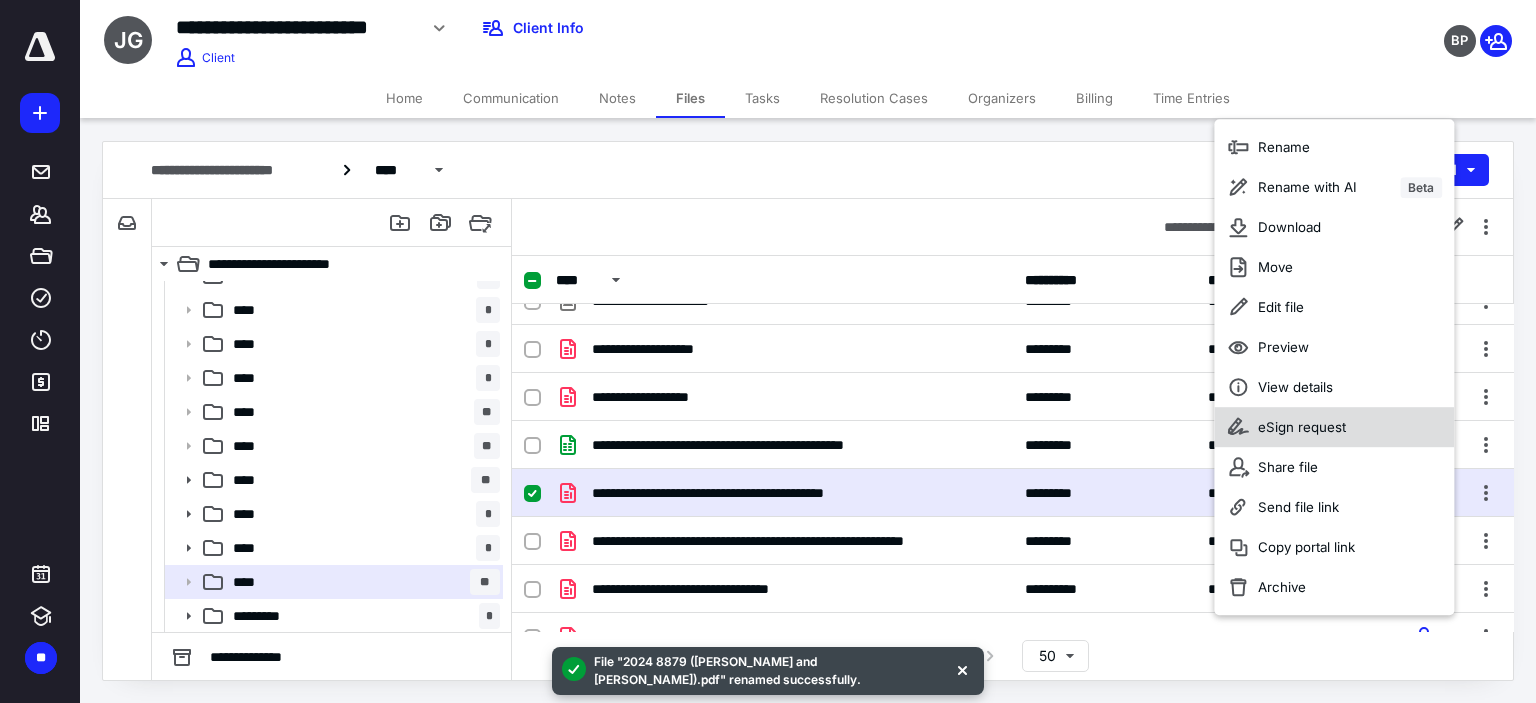 click on "eSign request" at bounding box center [1302, 427] 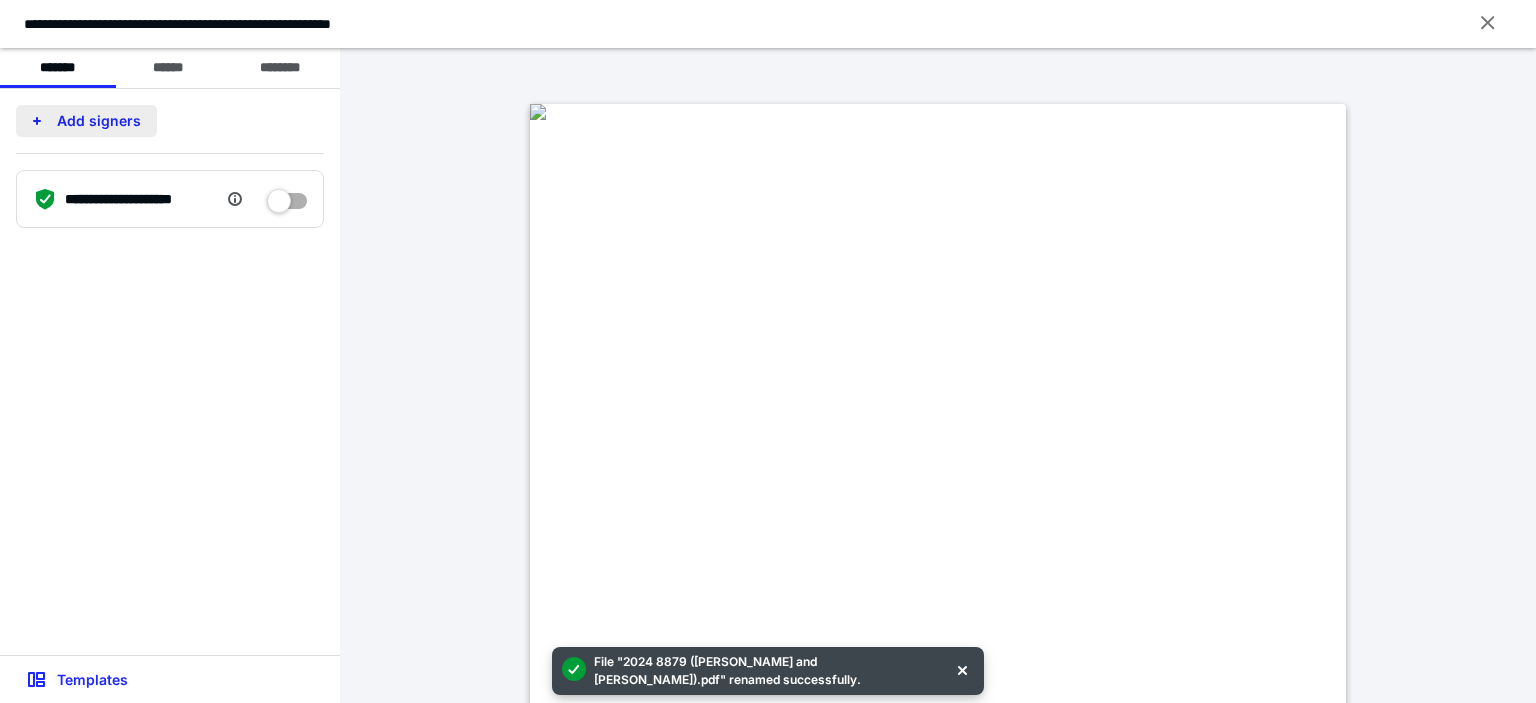 click on "Add signers" at bounding box center [86, 121] 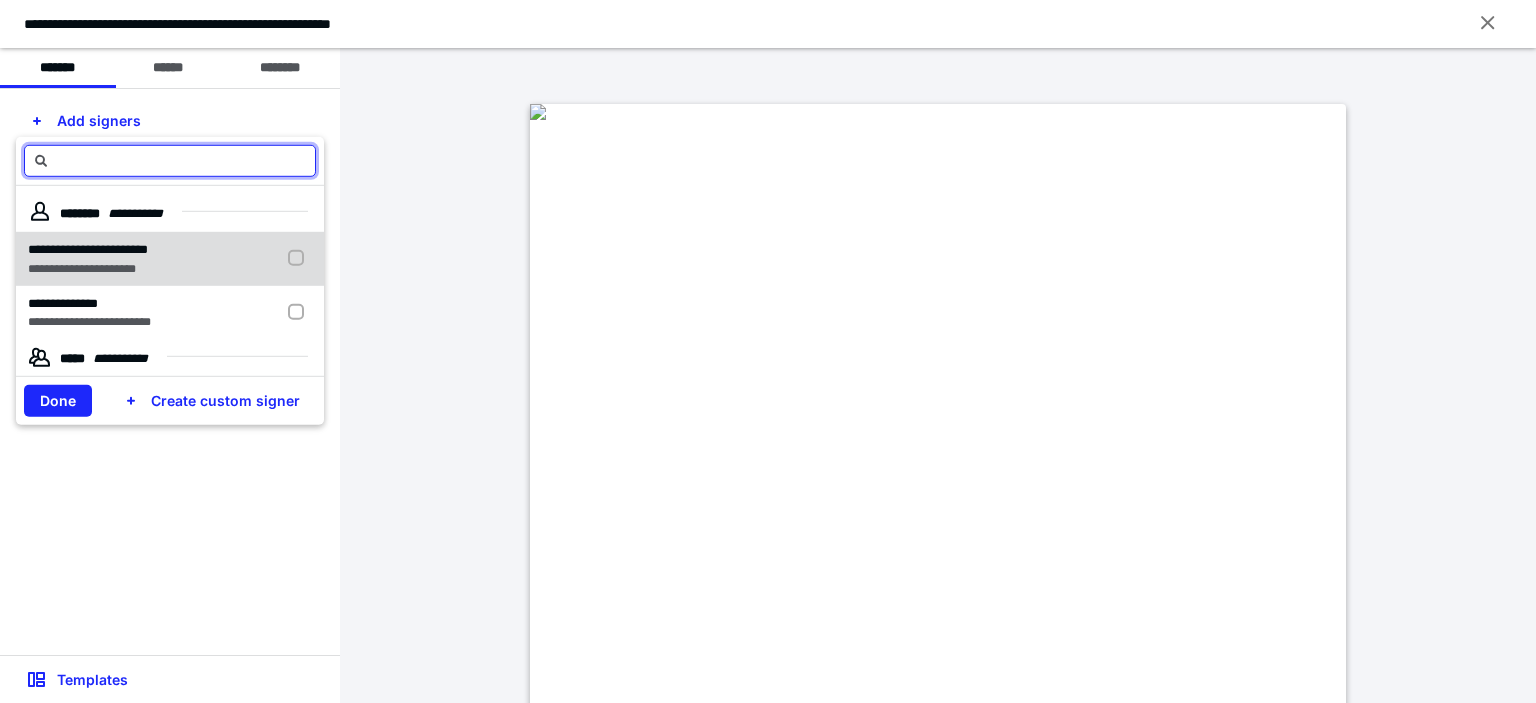 click at bounding box center [300, 258] 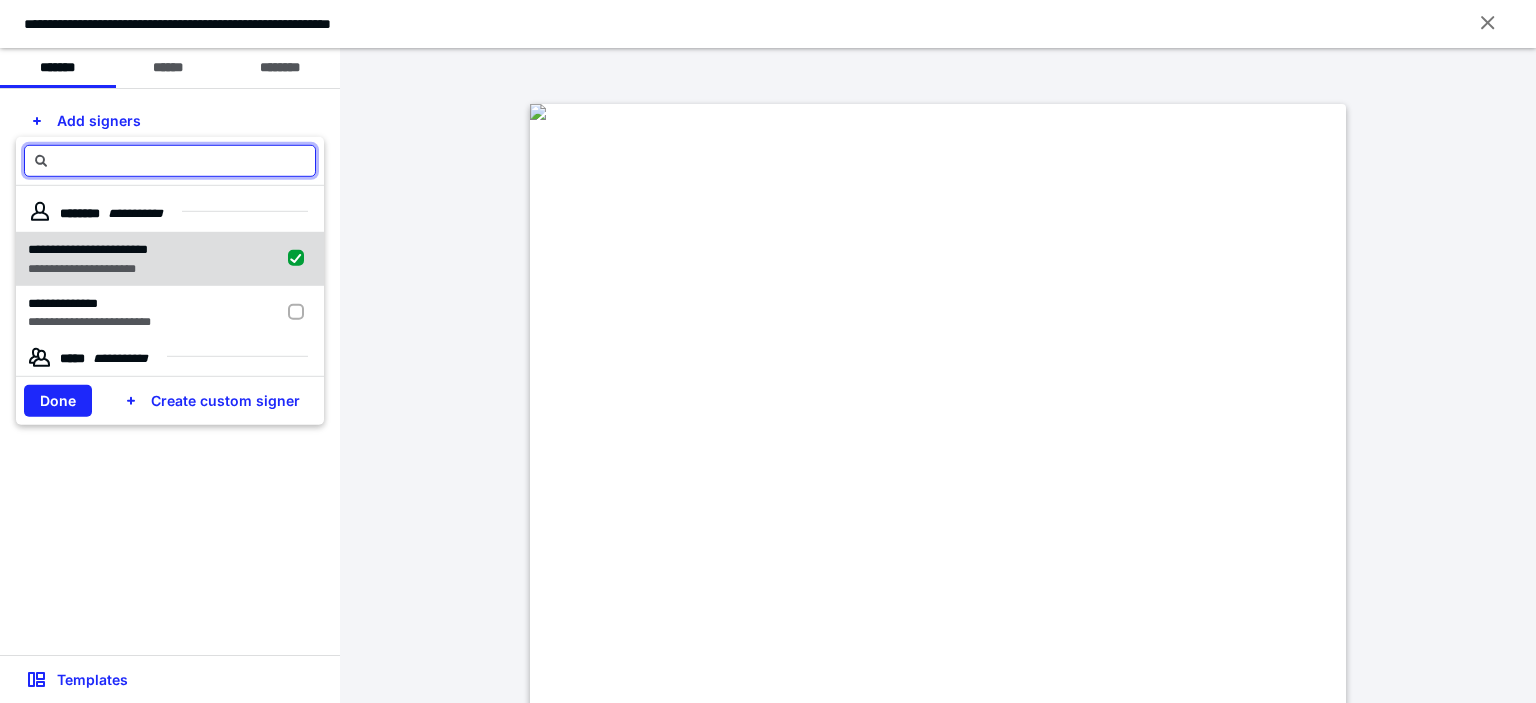 checkbox on "true" 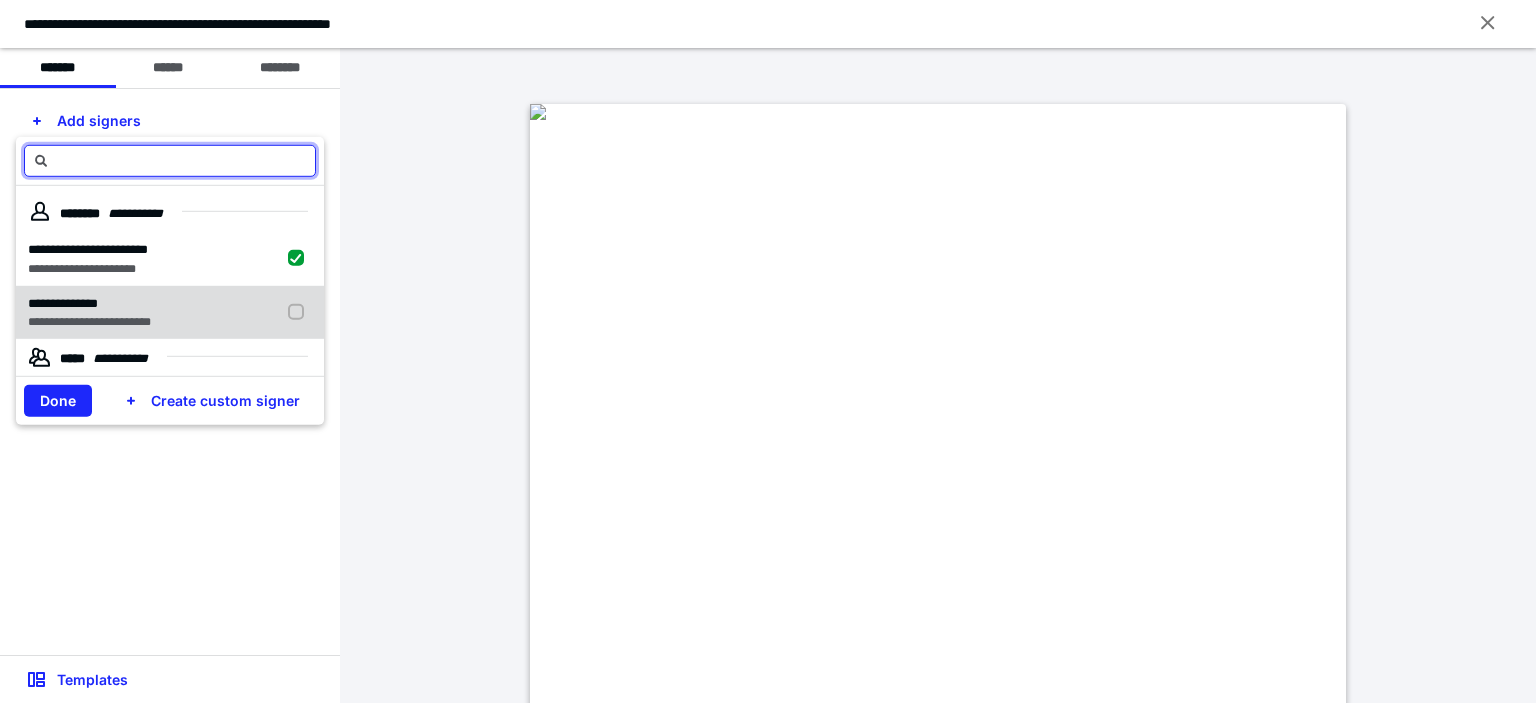 click at bounding box center (300, 312) 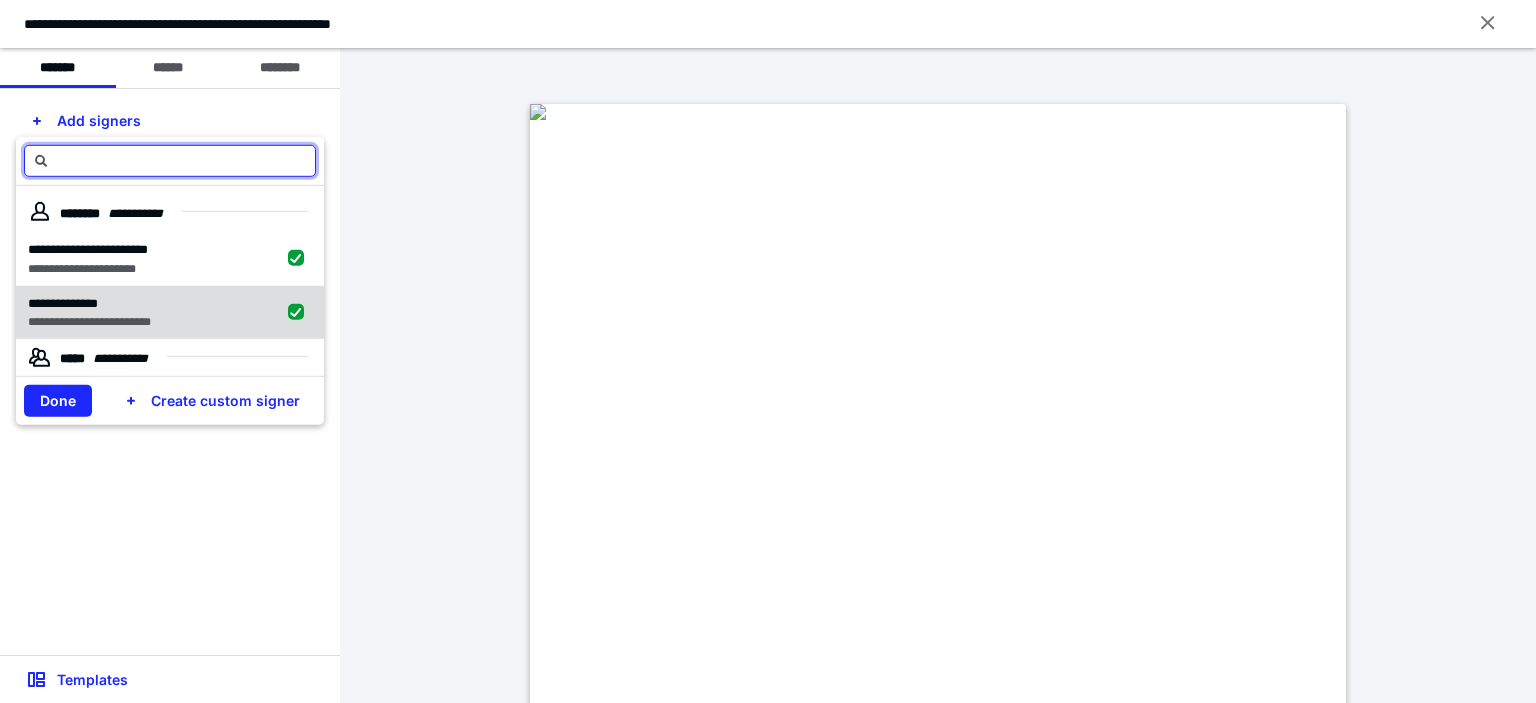 checkbox on "true" 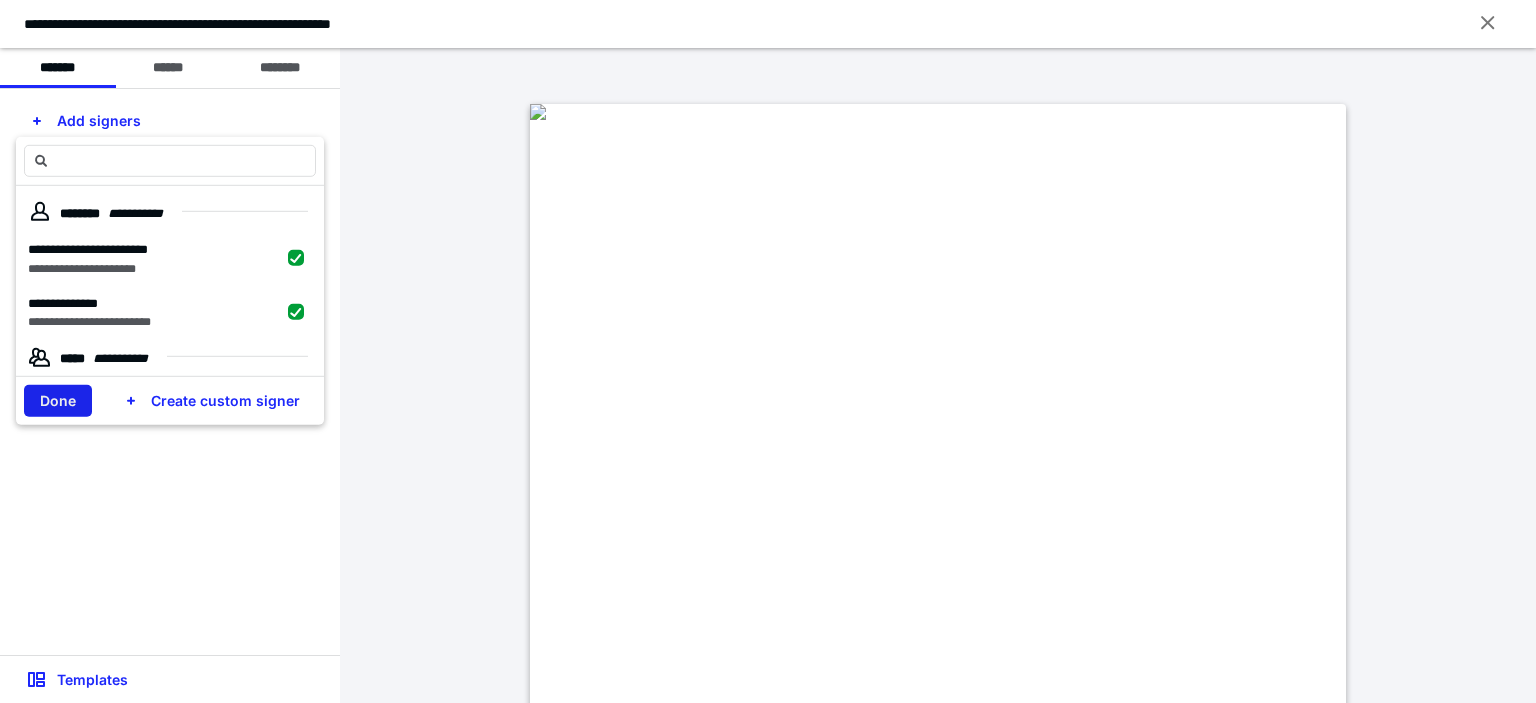 click on "Done" at bounding box center [58, 401] 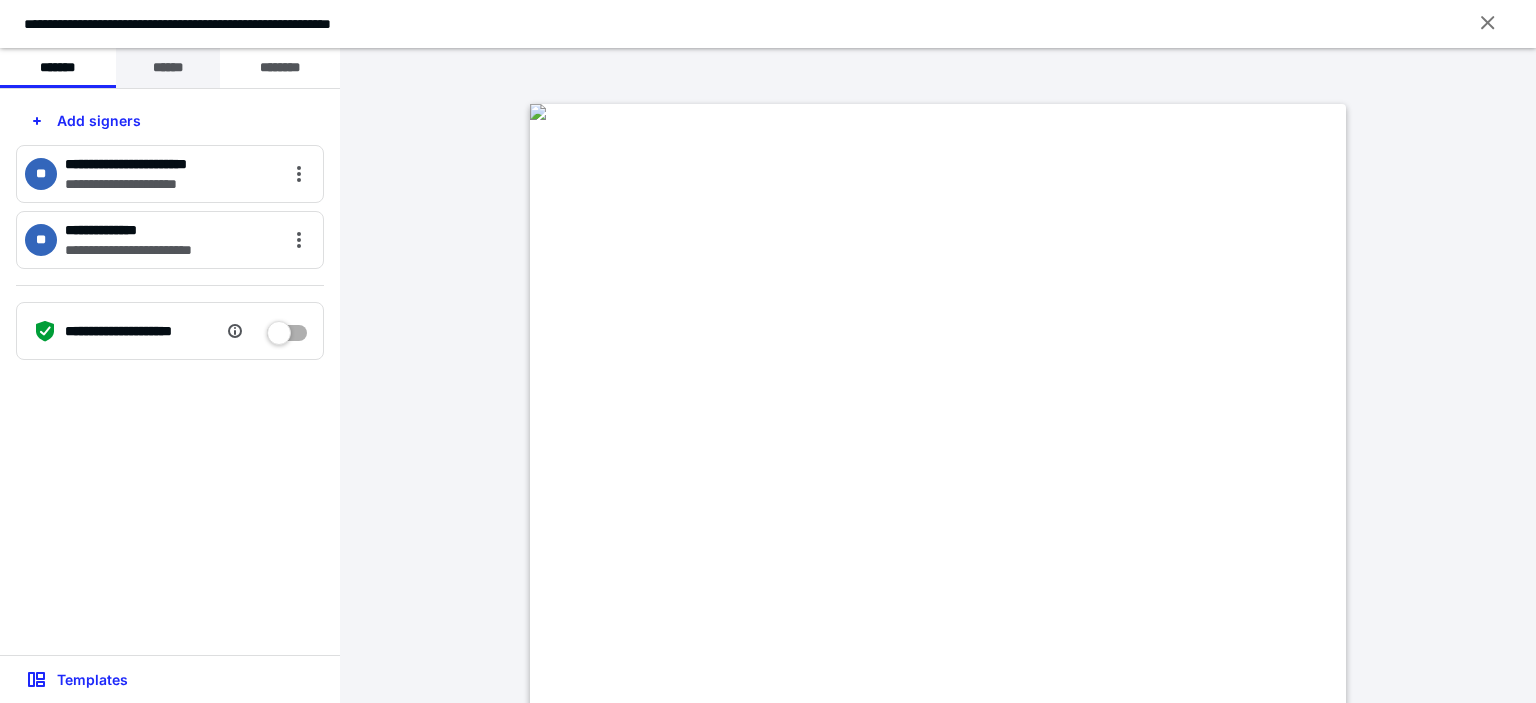 click on "******" at bounding box center [168, 68] 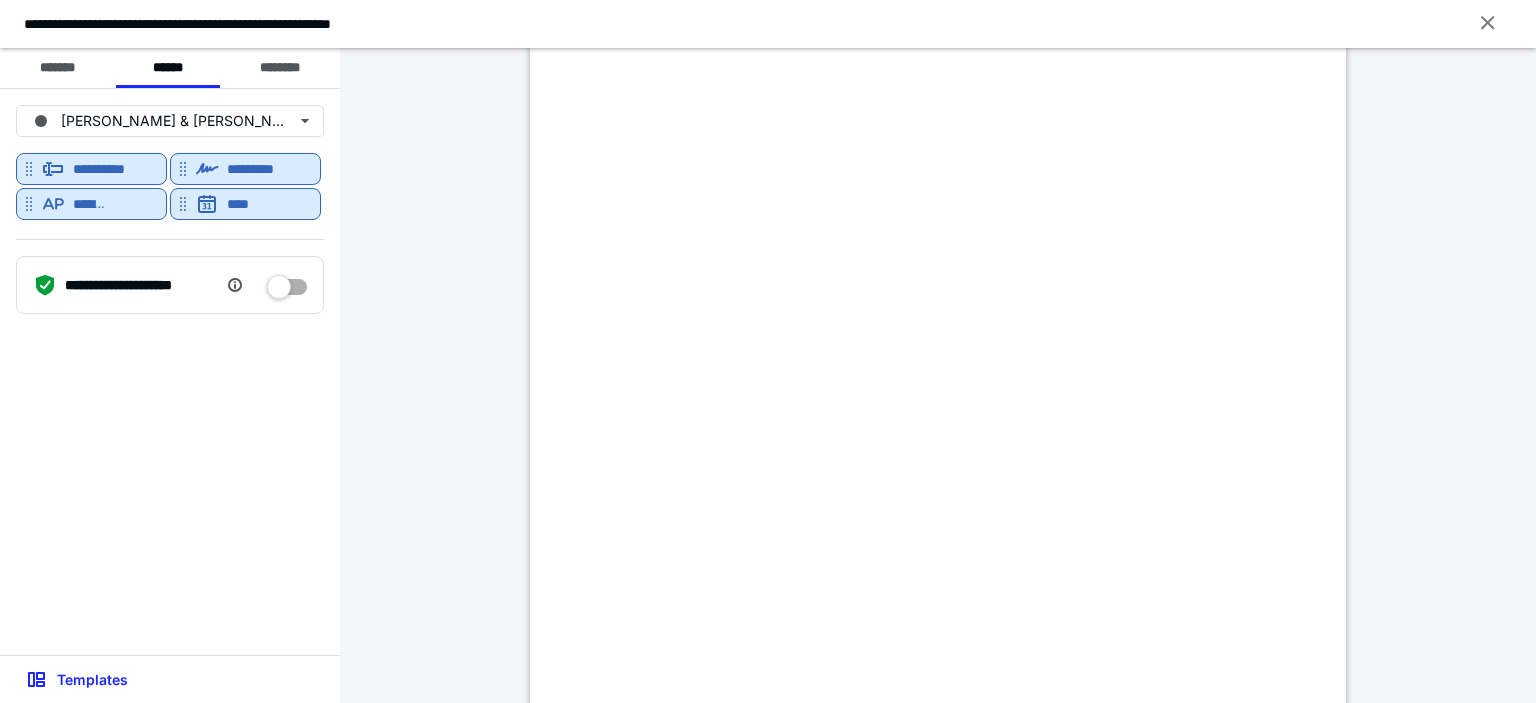 scroll, scrollTop: 300, scrollLeft: 0, axis: vertical 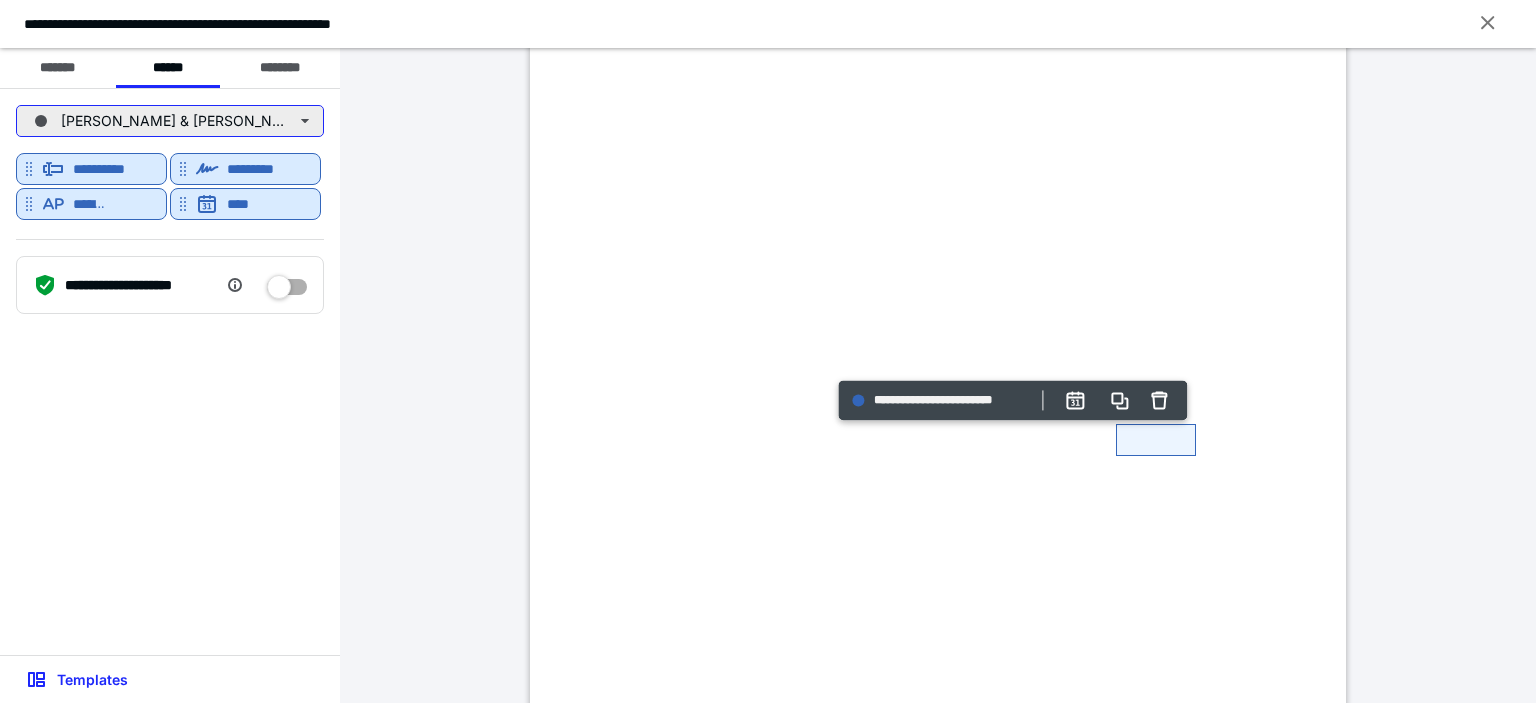 click on "Jeffery & Nancy Giardina" at bounding box center [170, 121] 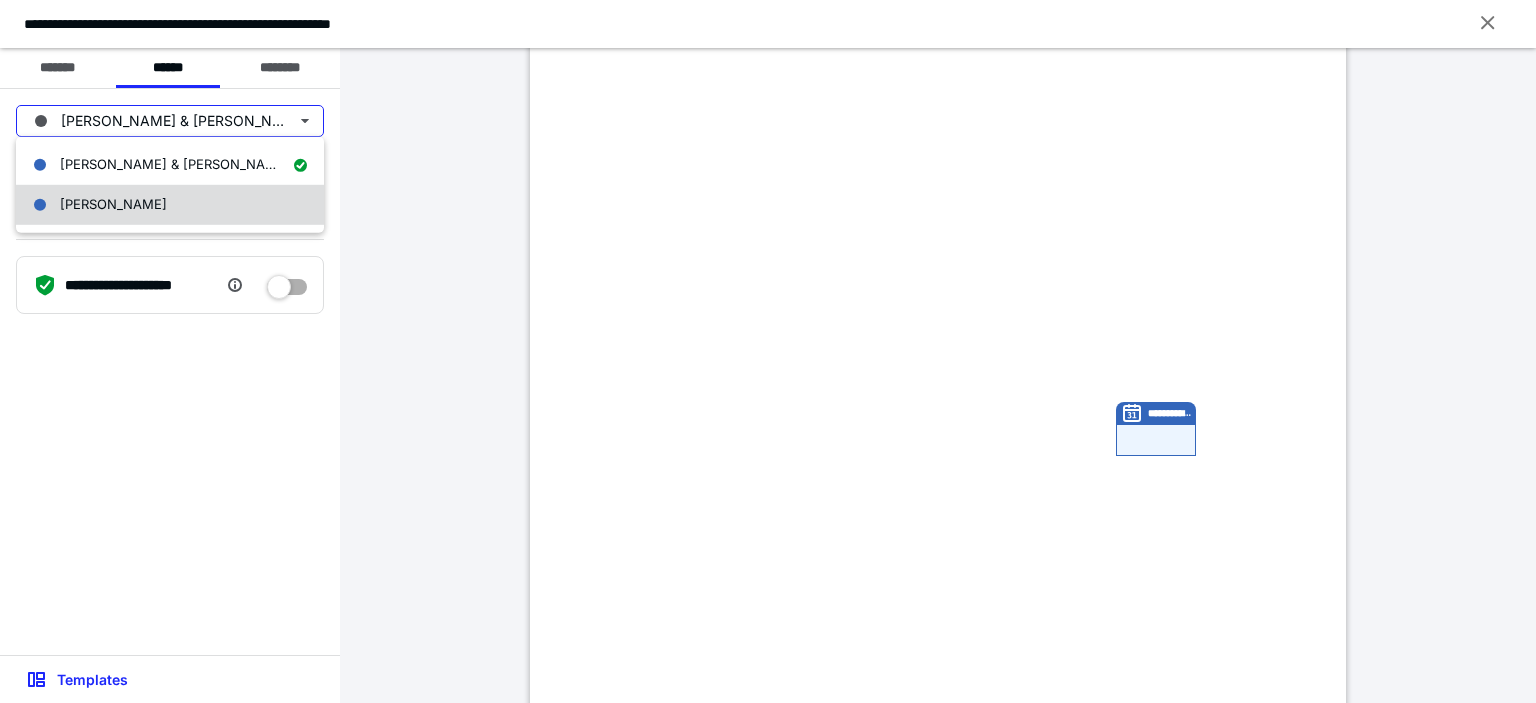click on "[PERSON_NAME]" at bounding box center (170, 205) 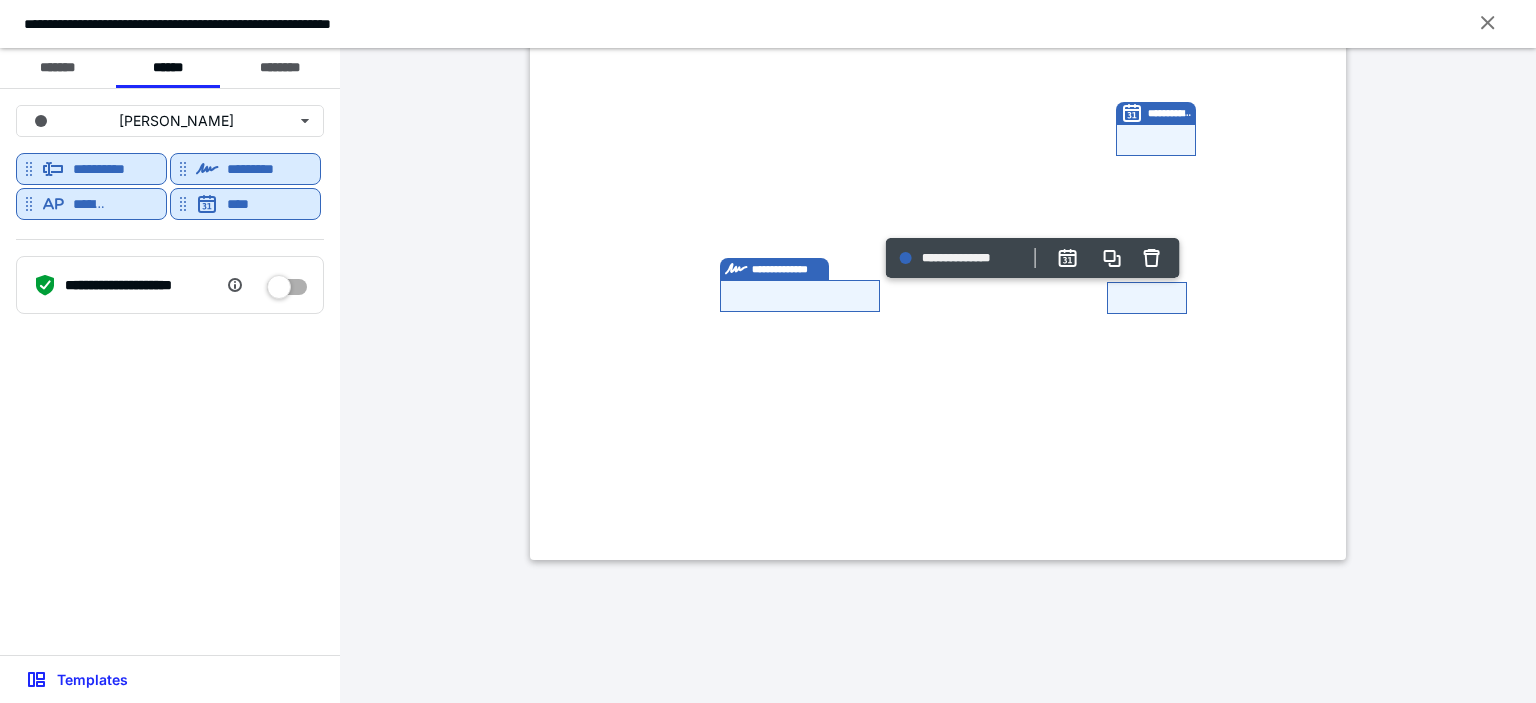 scroll, scrollTop: 712, scrollLeft: 0, axis: vertical 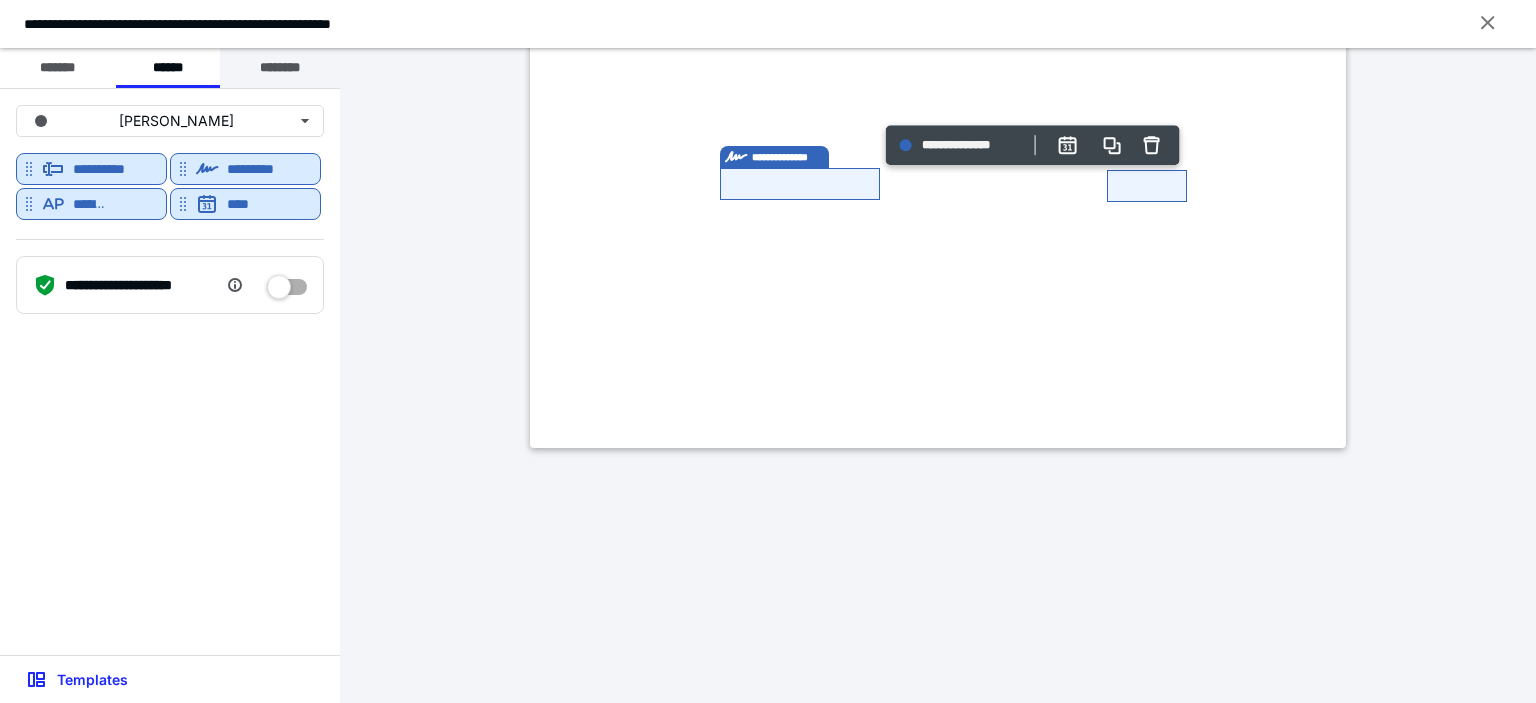 click on "********" at bounding box center (280, 68) 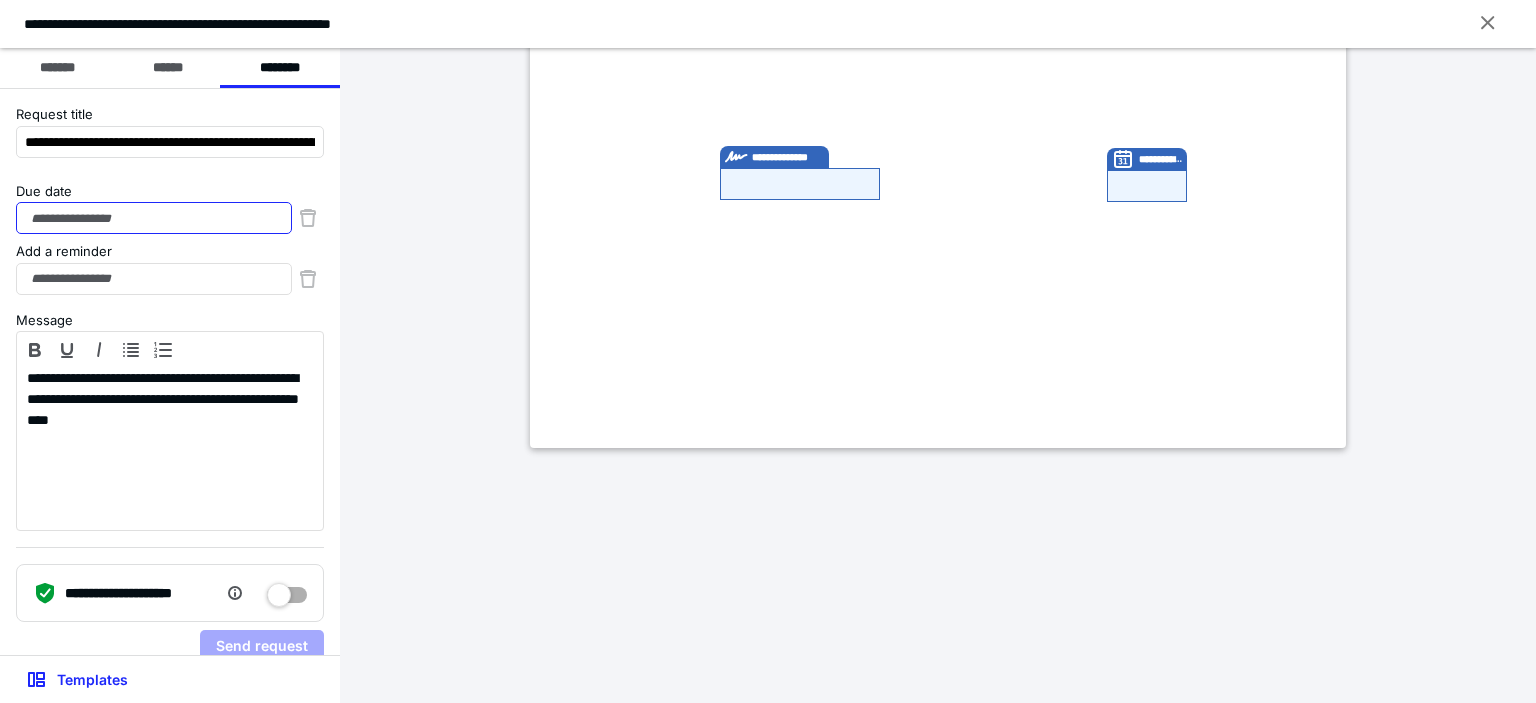 click on "Due date" at bounding box center [154, 218] 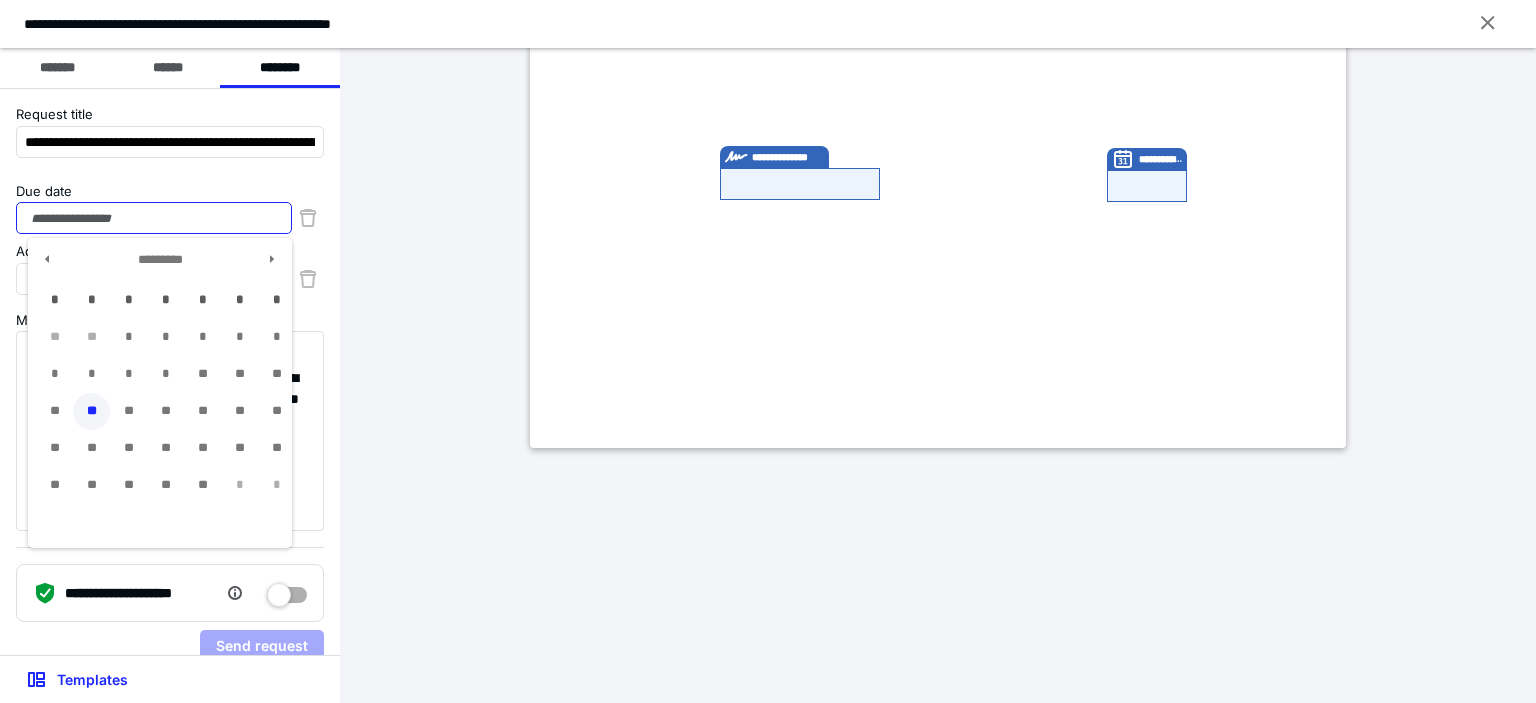 click on "**" at bounding box center [91, 411] 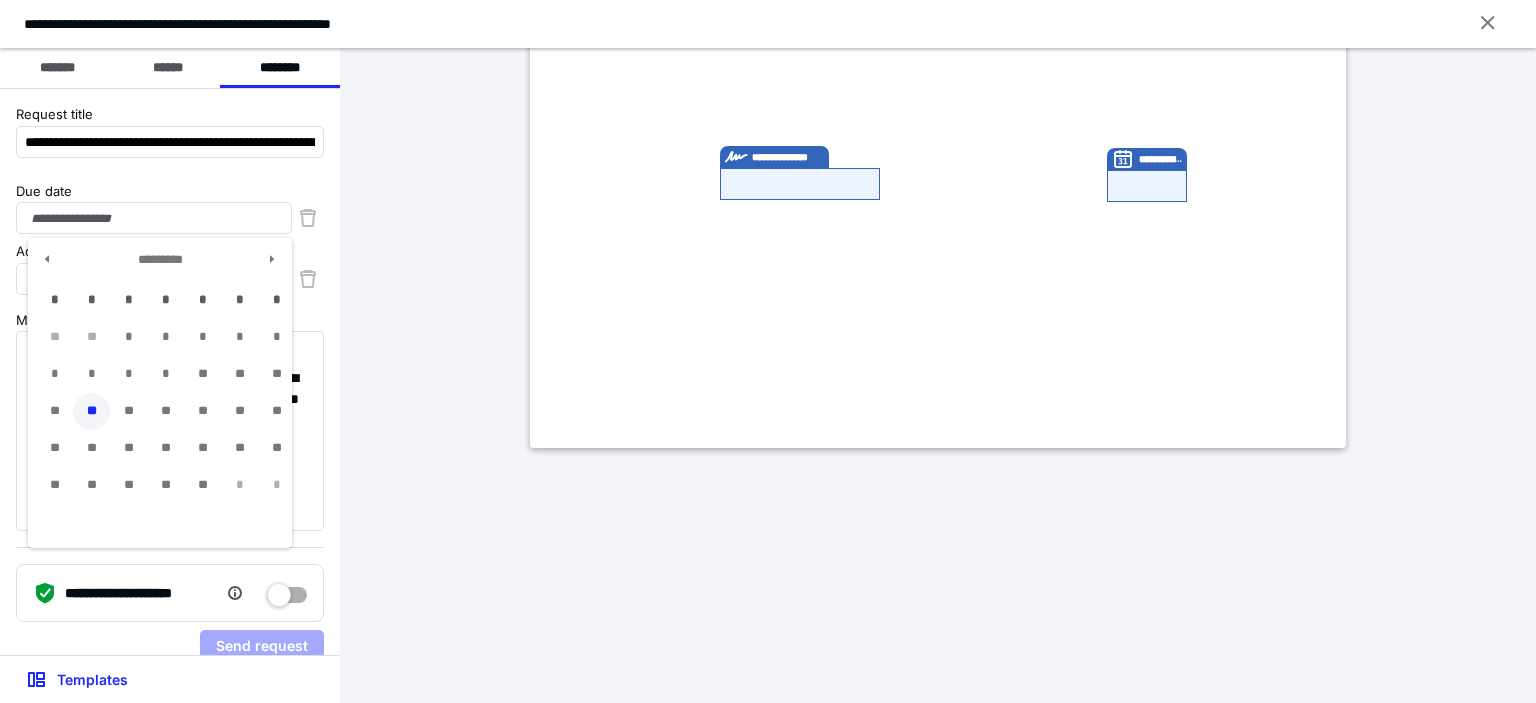 type on "**********" 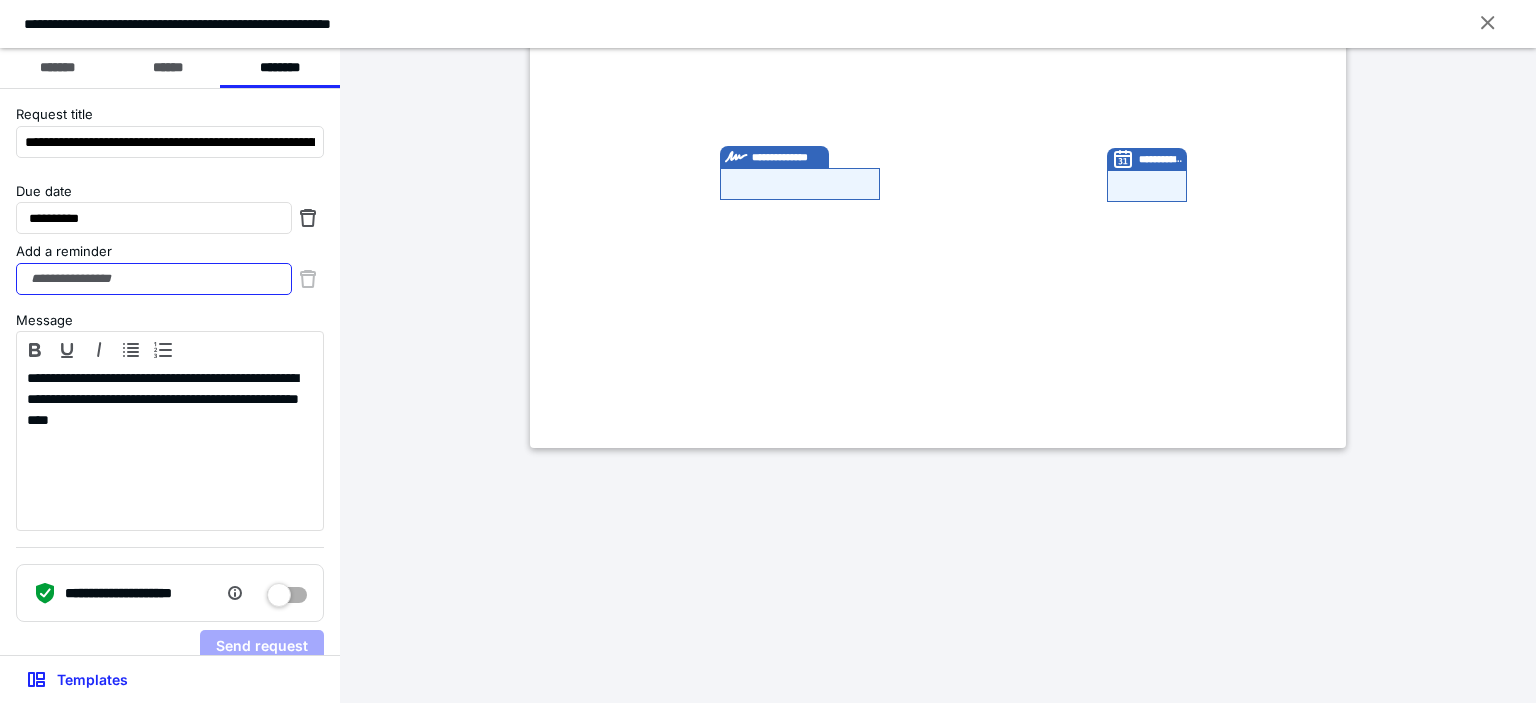 click on "Add a reminder" at bounding box center [154, 279] 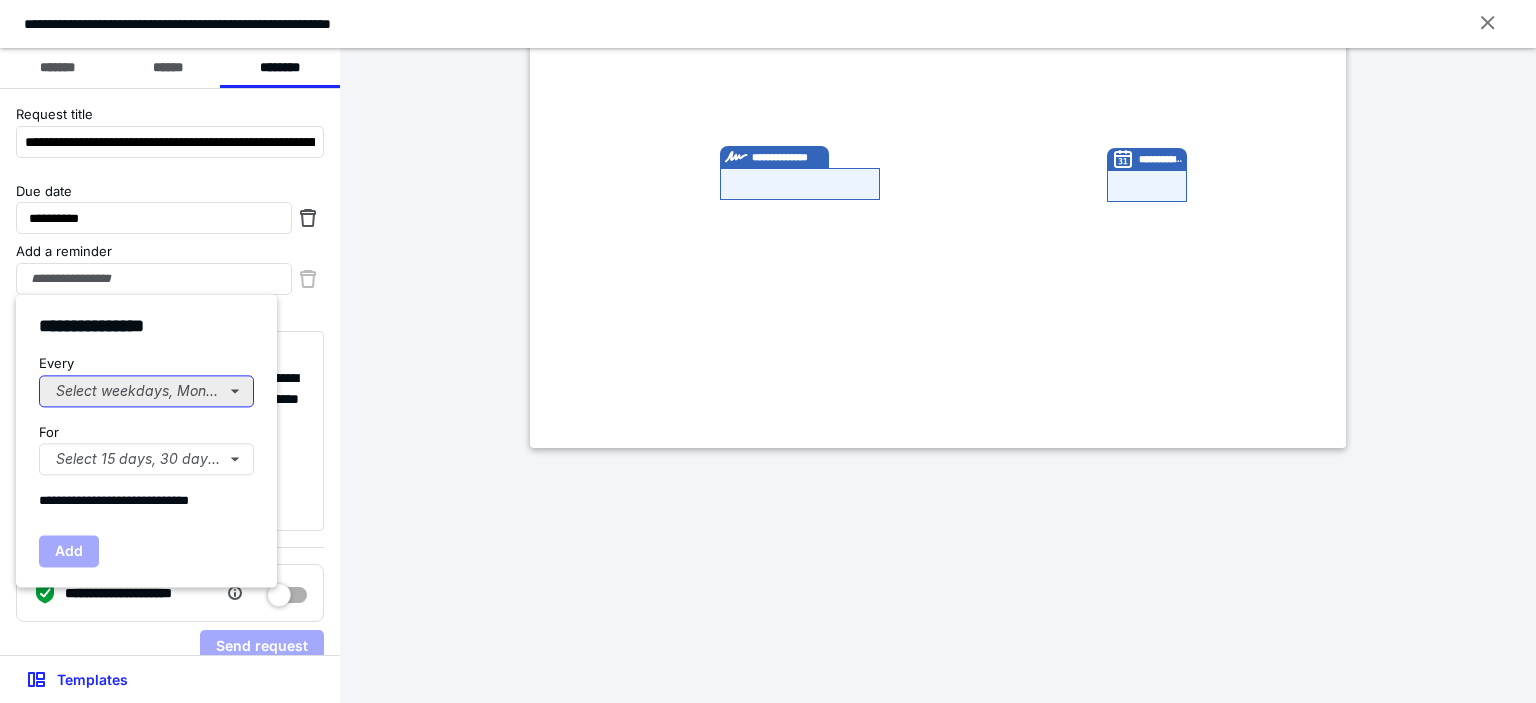 click on "Select weekdays, Mondays, or Tues..." at bounding box center [146, 391] 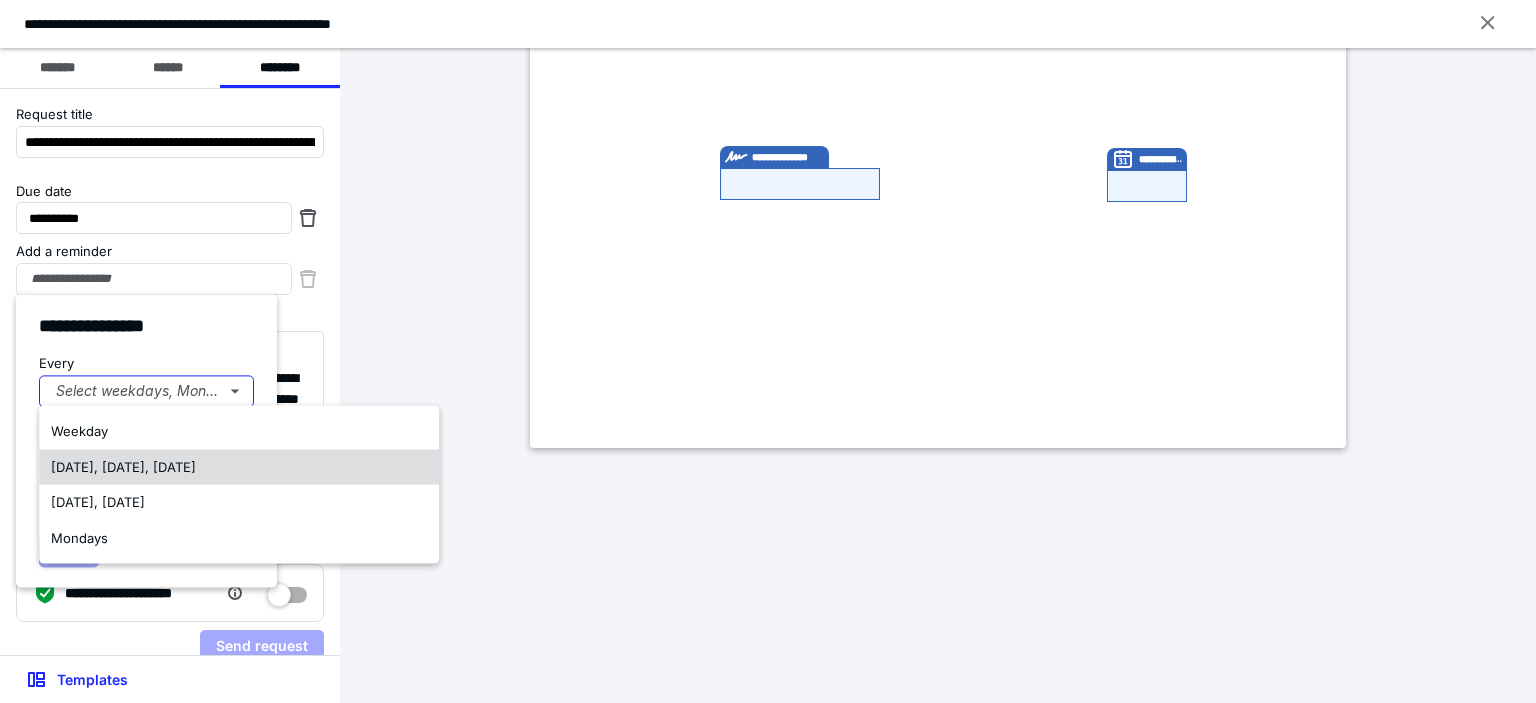 click on "Monday, Wednesday, Friday" at bounding box center (123, 466) 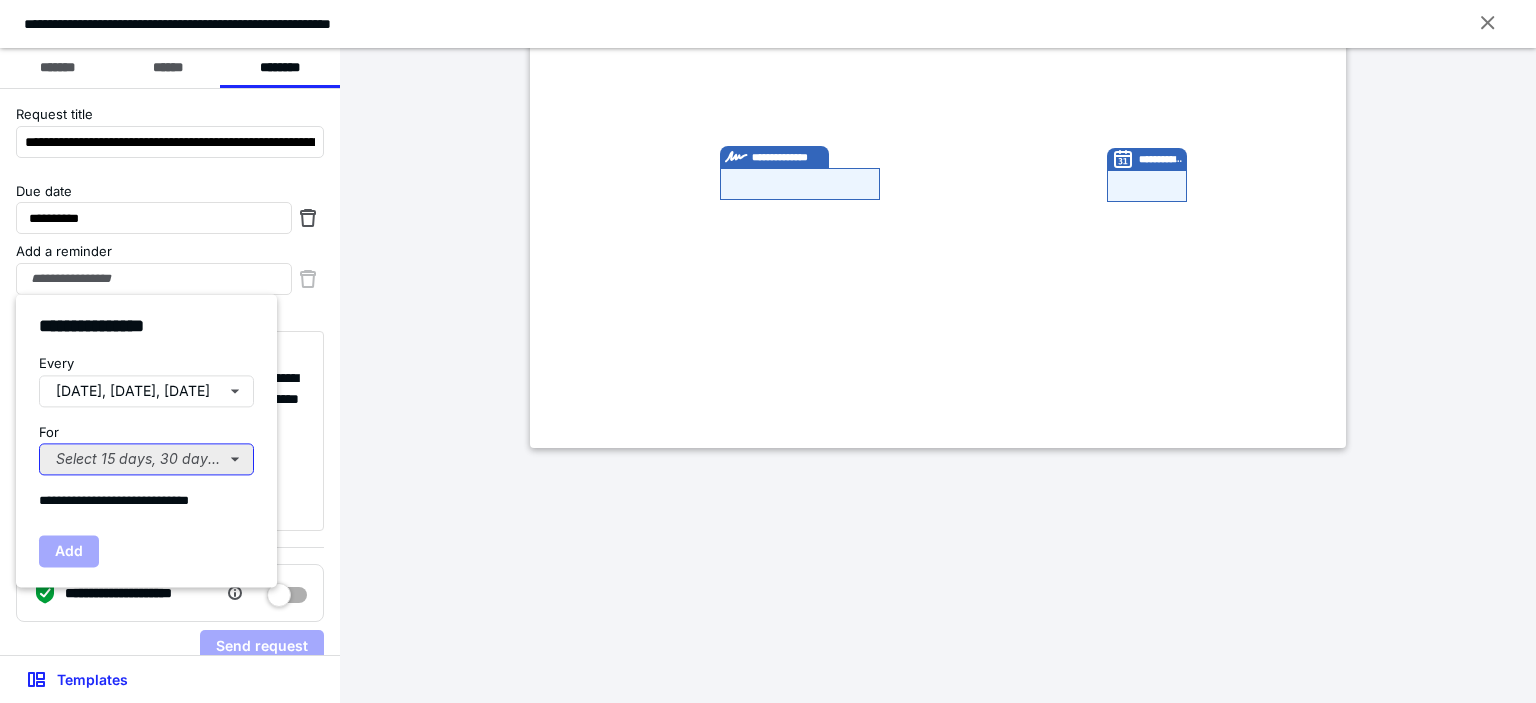 click on "Select 15 days, 30 days, or 45 days..." at bounding box center [146, 459] 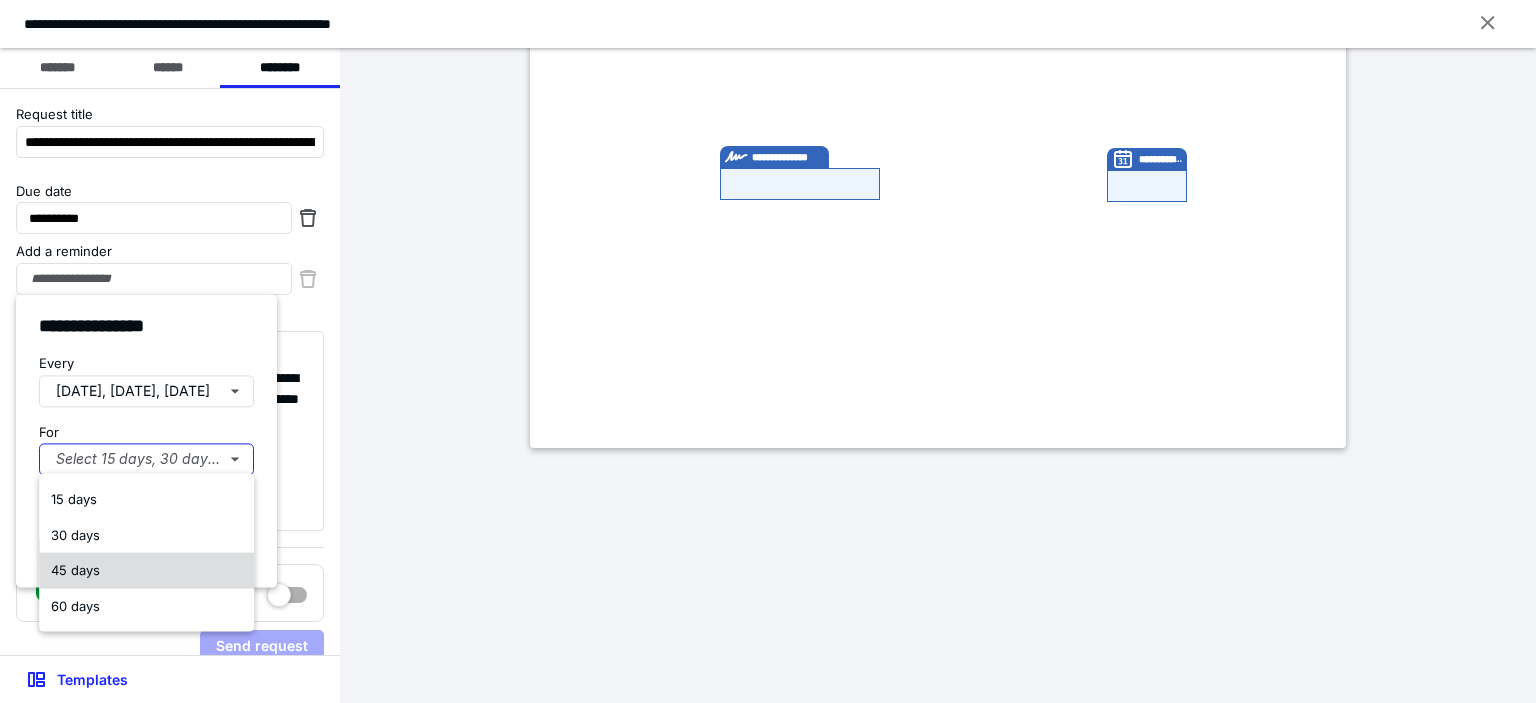 click on "45 days" at bounding box center [75, 570] 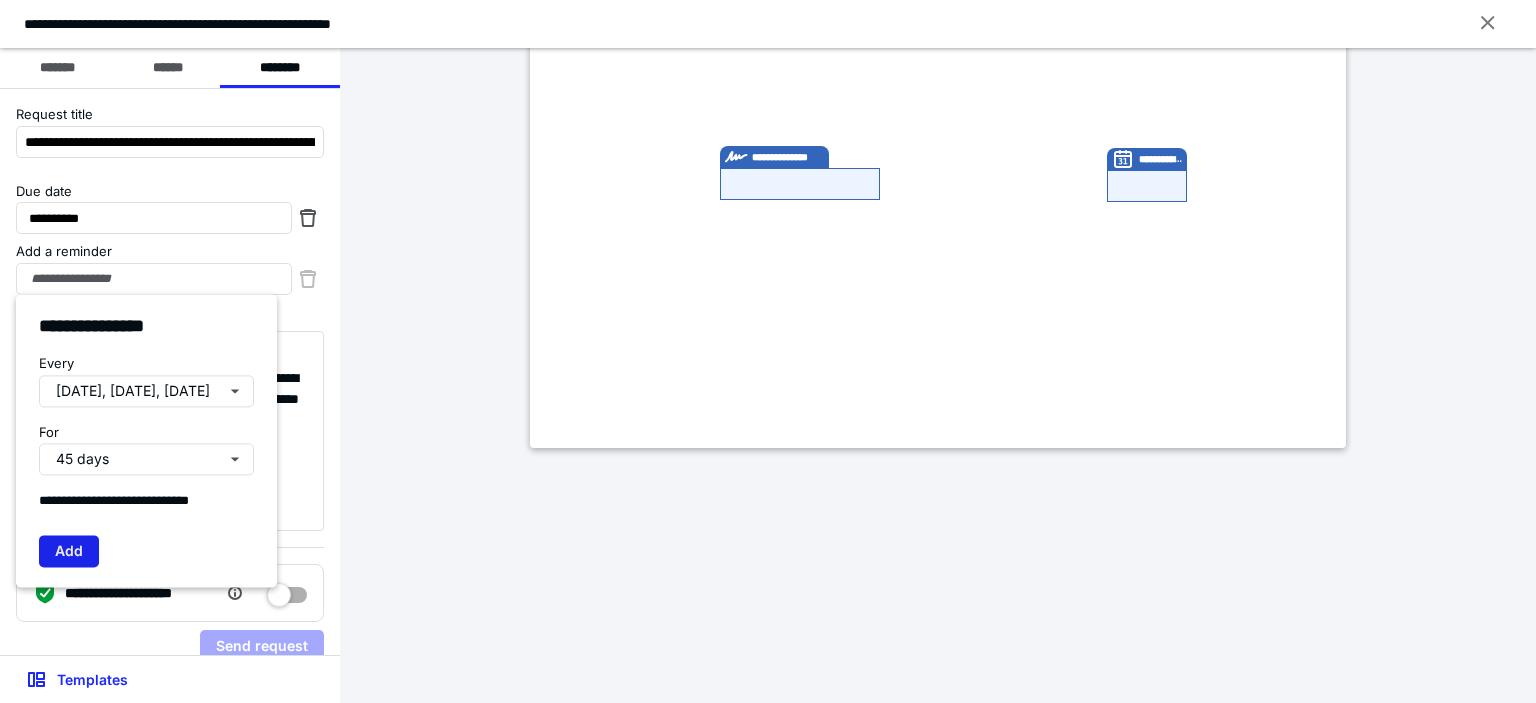 click on "Add" at bounding box center (69, 551) 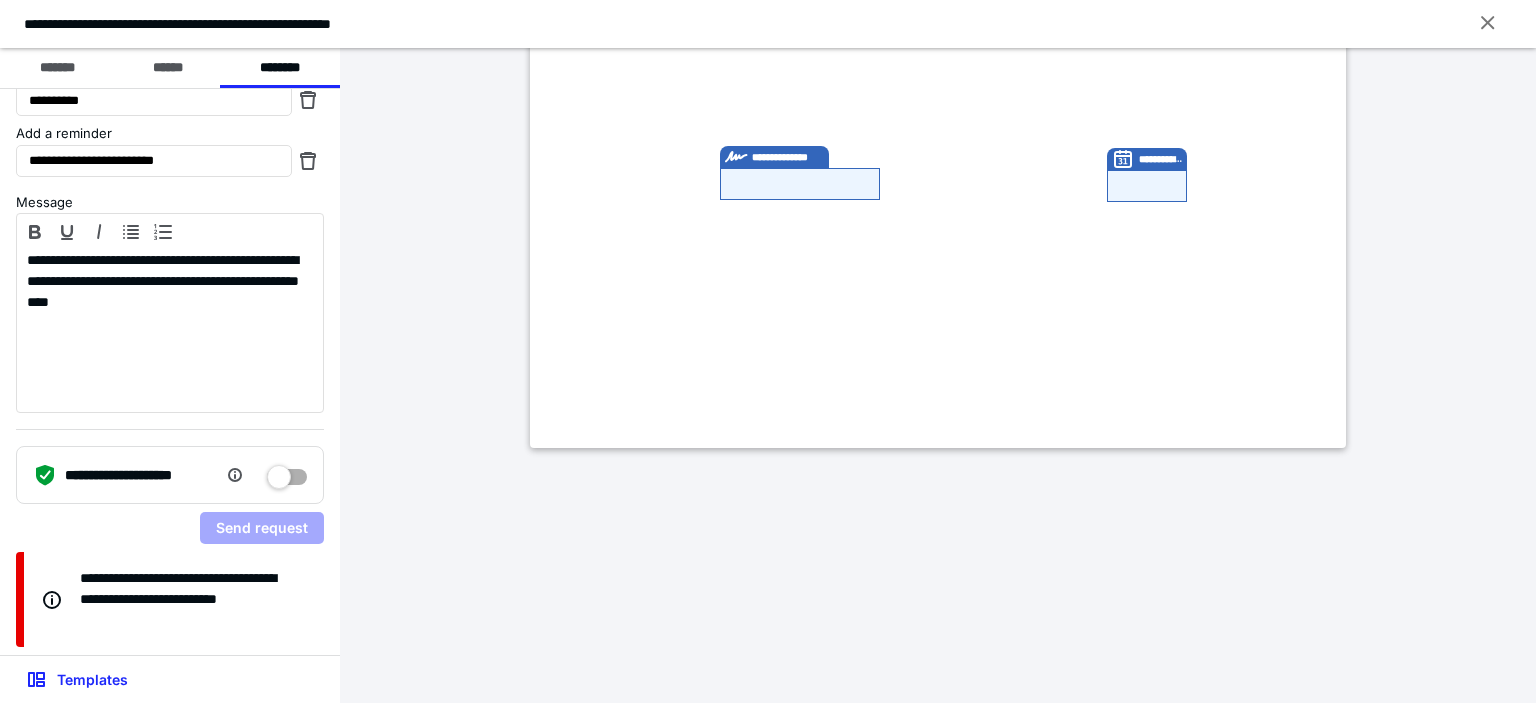 scroll, scrollTop: 0, scrollLeft: 0, axis: both 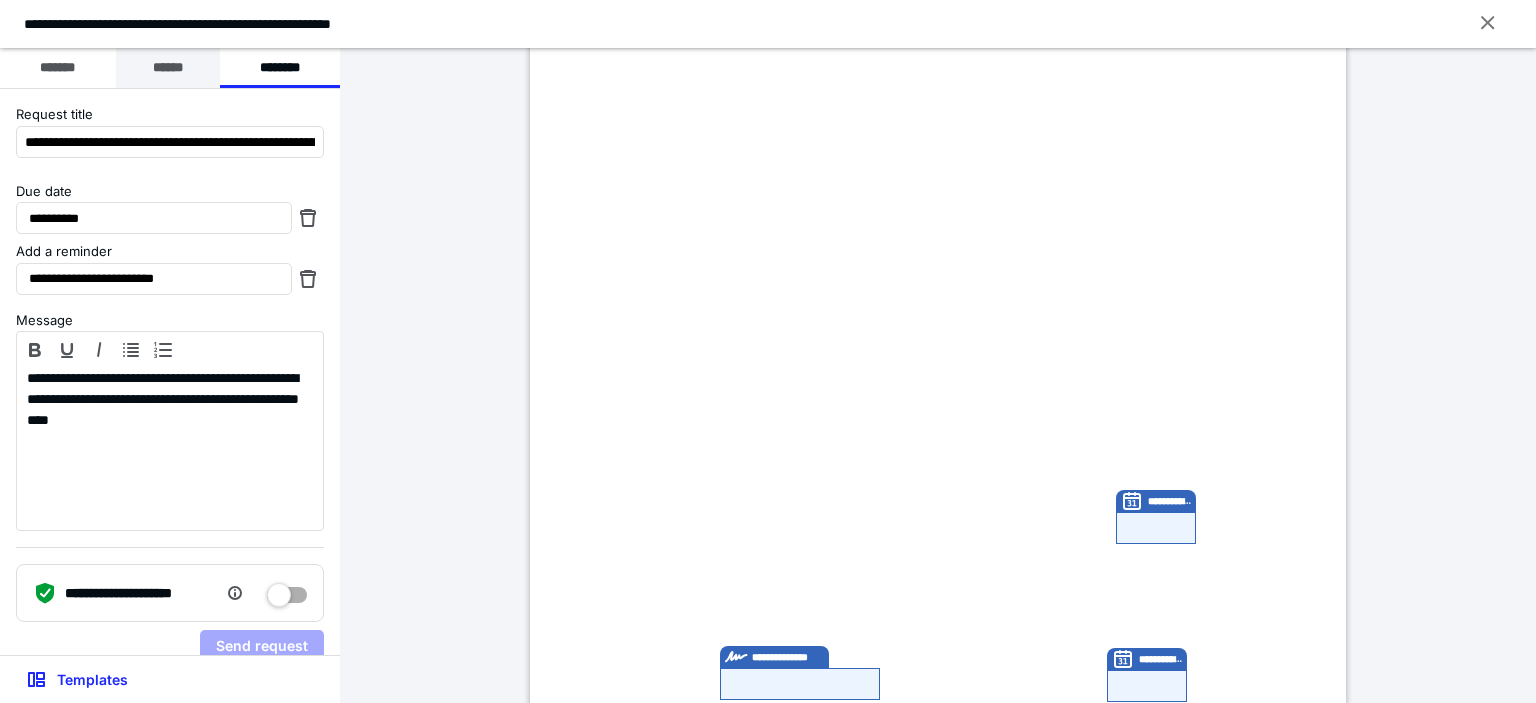 click on "******" at bounding box center (168, 68) 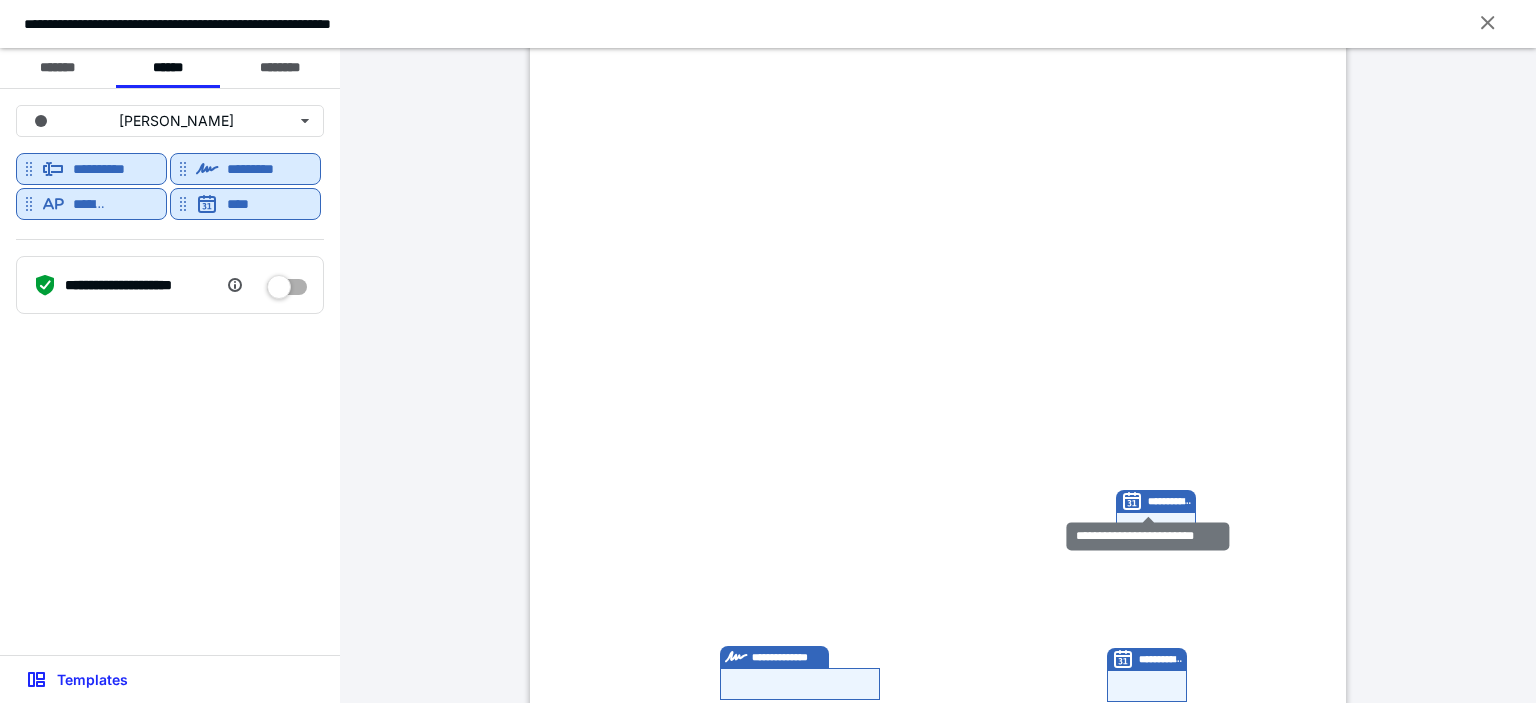 click on "**********" at bounding box center [1170, 501] 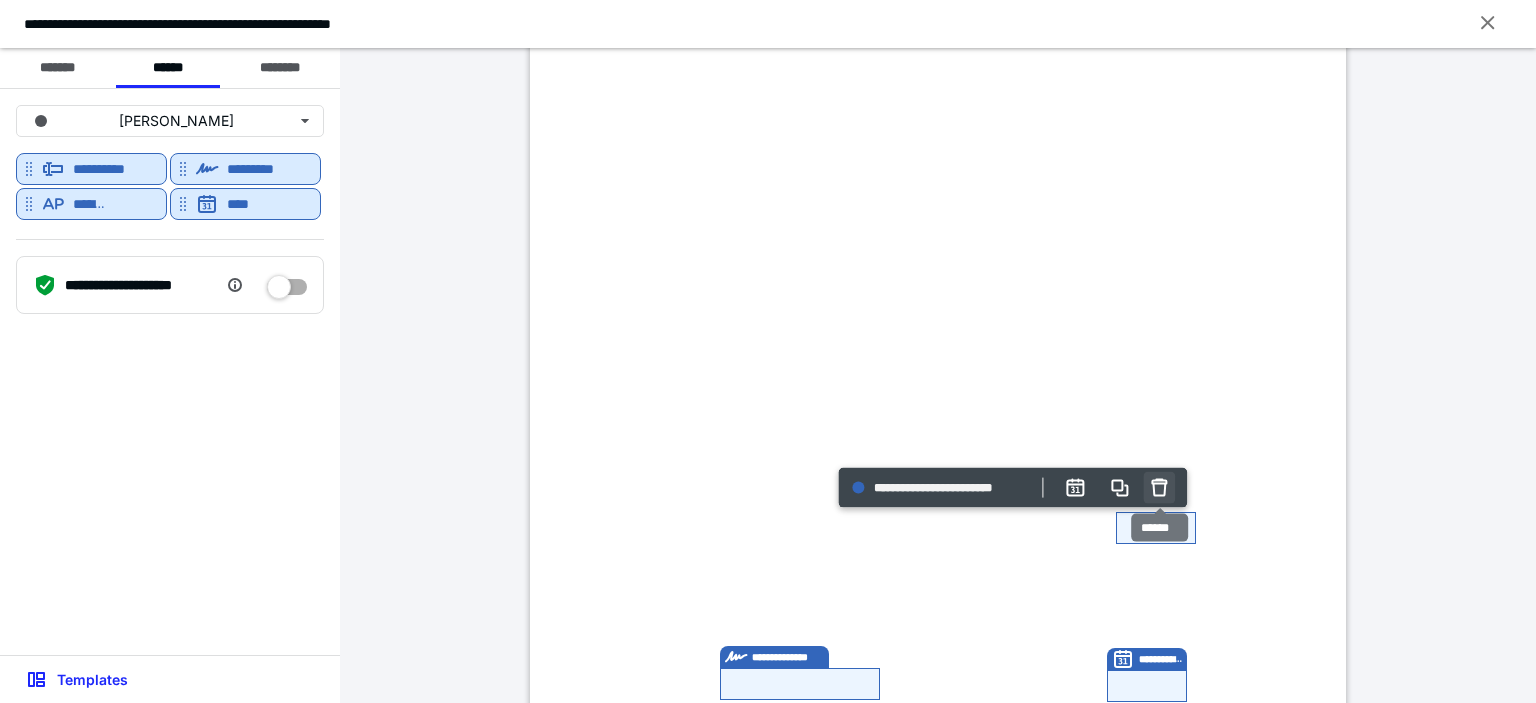 click at bounding box center [1160, 488] 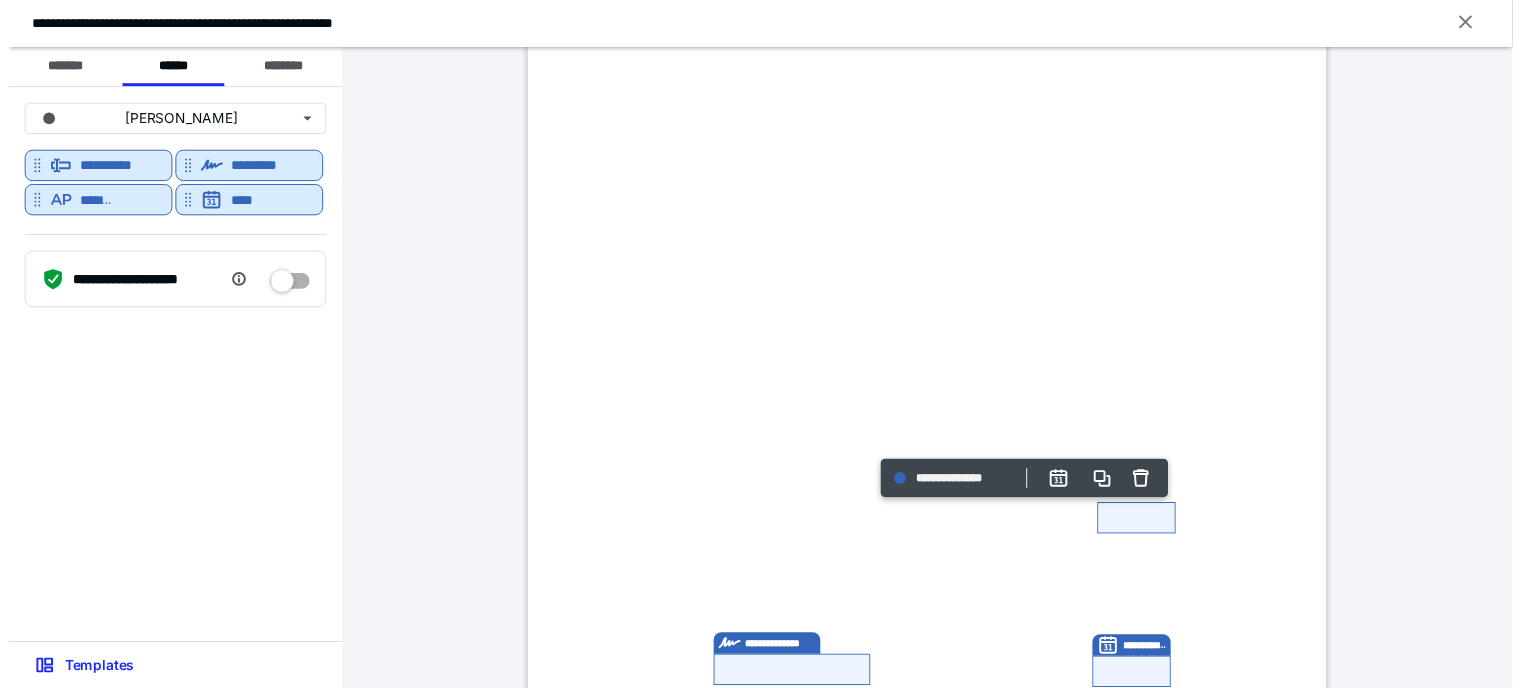 scroll, scrollTop: 512, scrollLeft: 0, axis: vertical 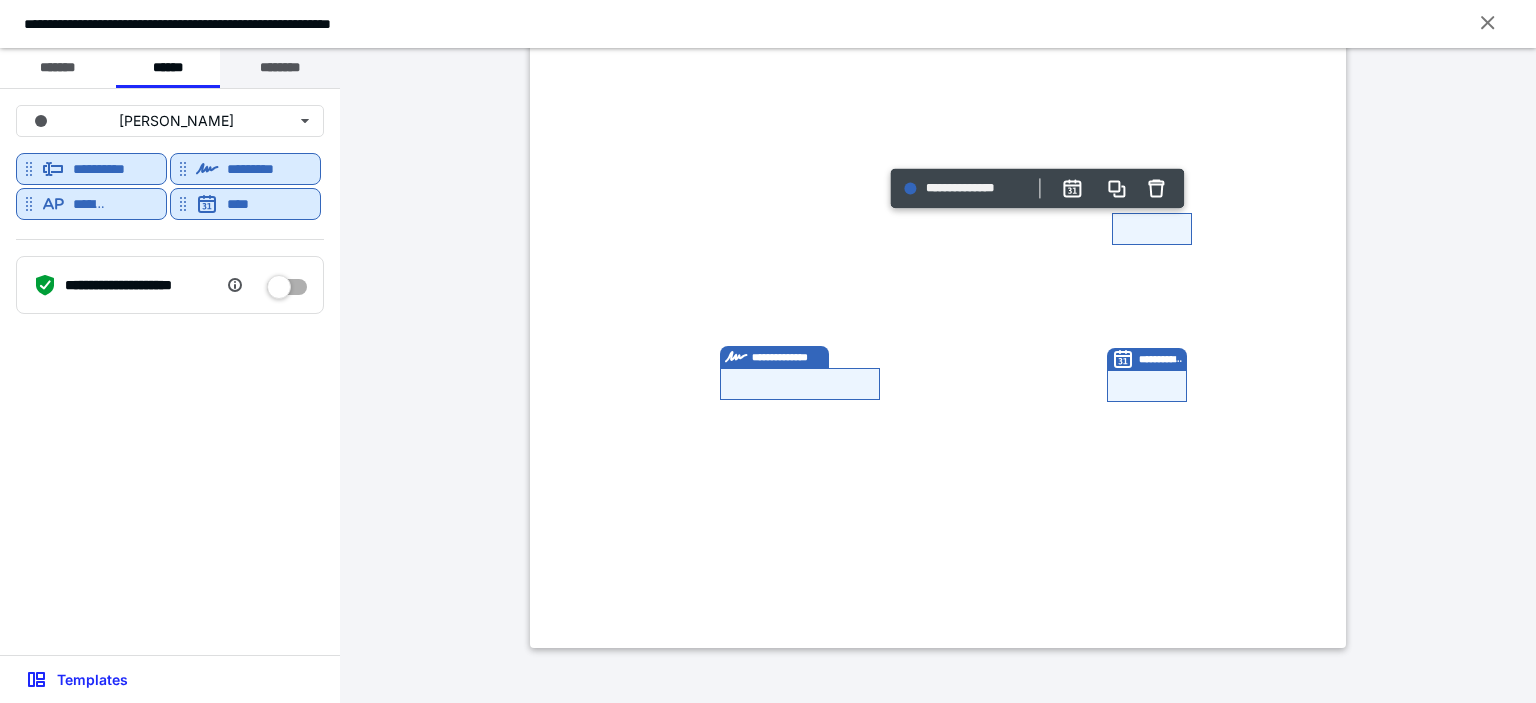 click on "********" at bounding box center [280, 68] 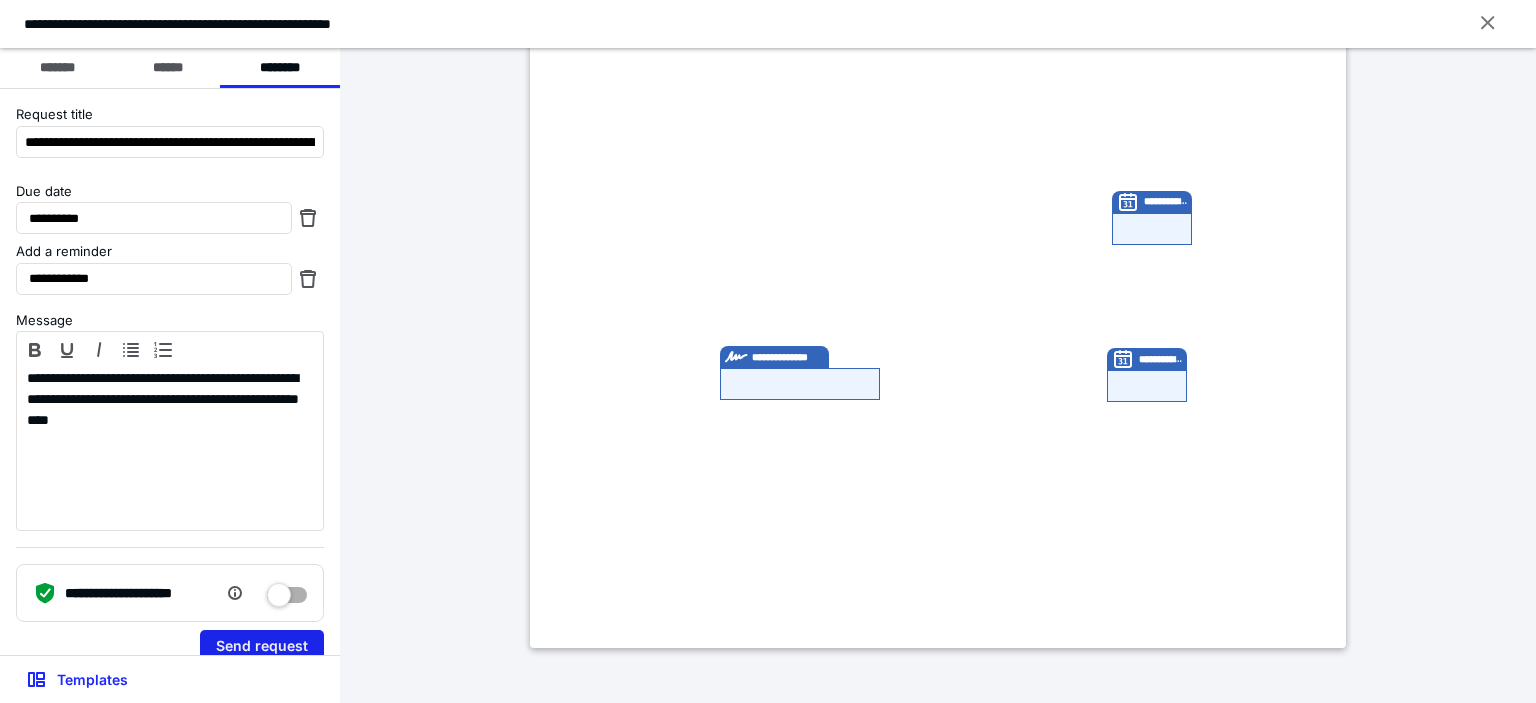click on "Send request" at bounding box center (262, 646) 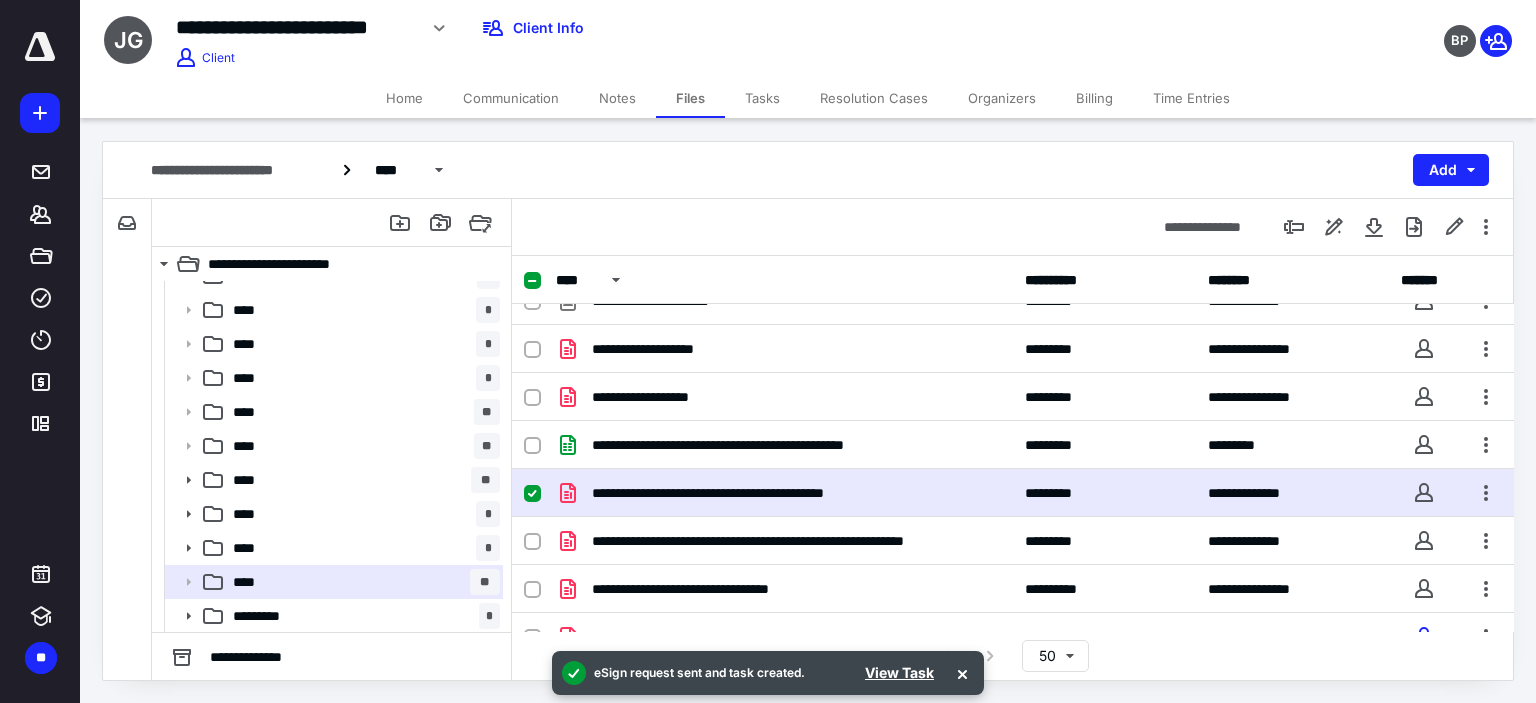 click on "Tasks" at bounding box center [762, 98] 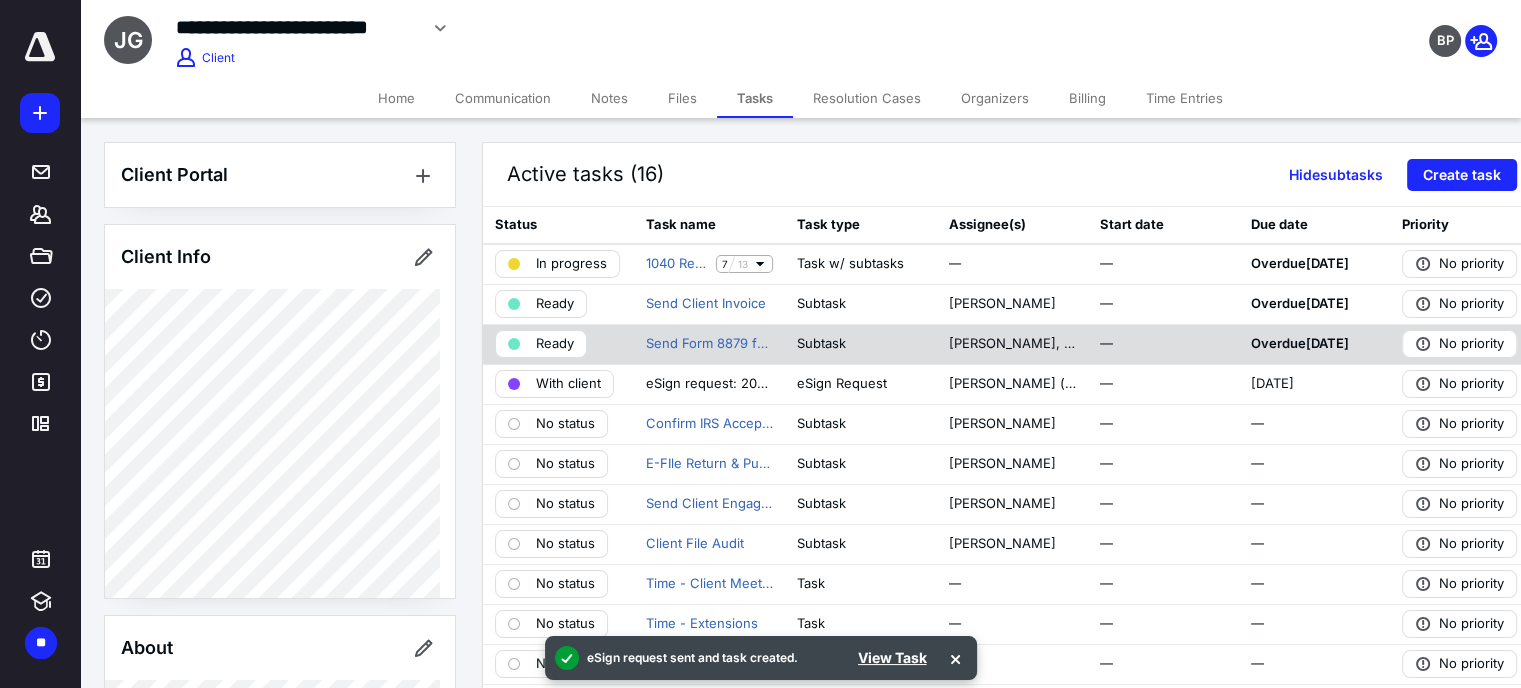 click on "Ready" at bounding box center [555, 344] 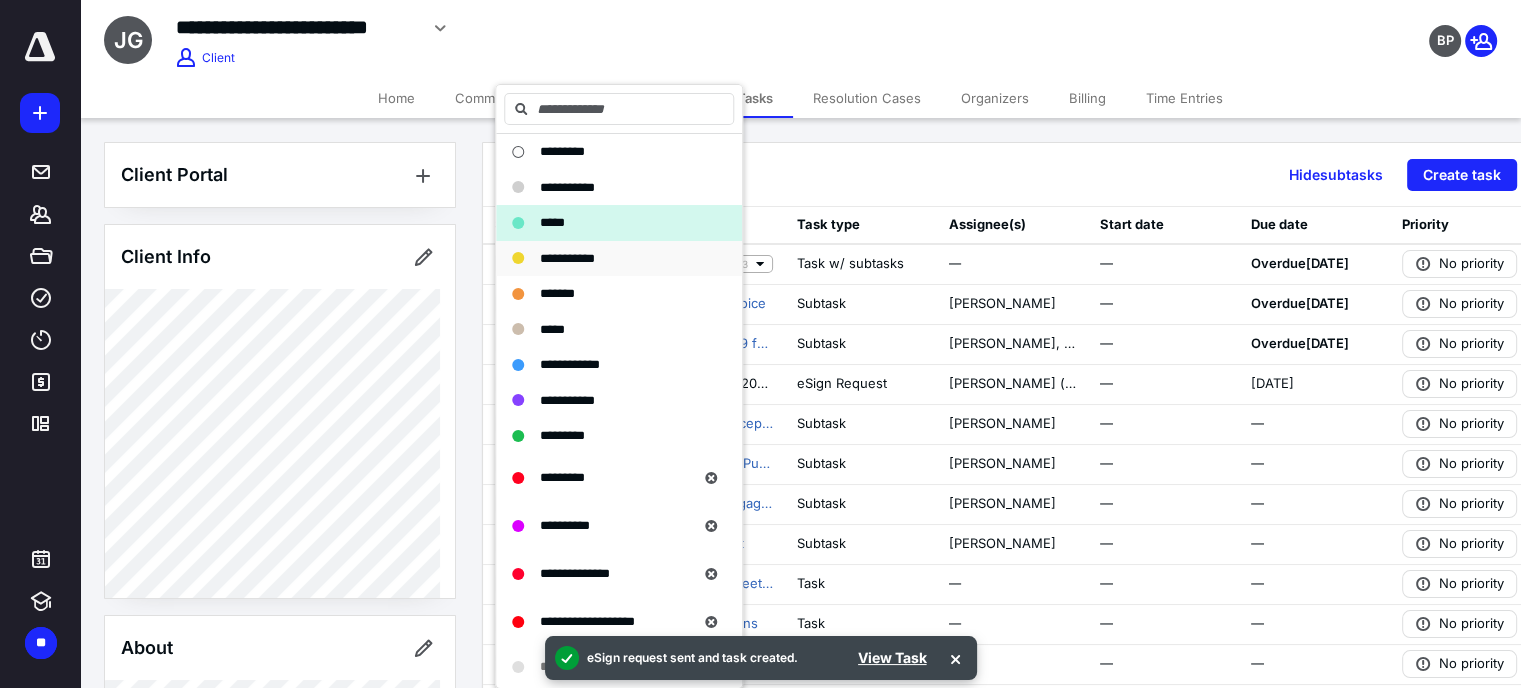 click on "**********" at bounding box center [567, 258] 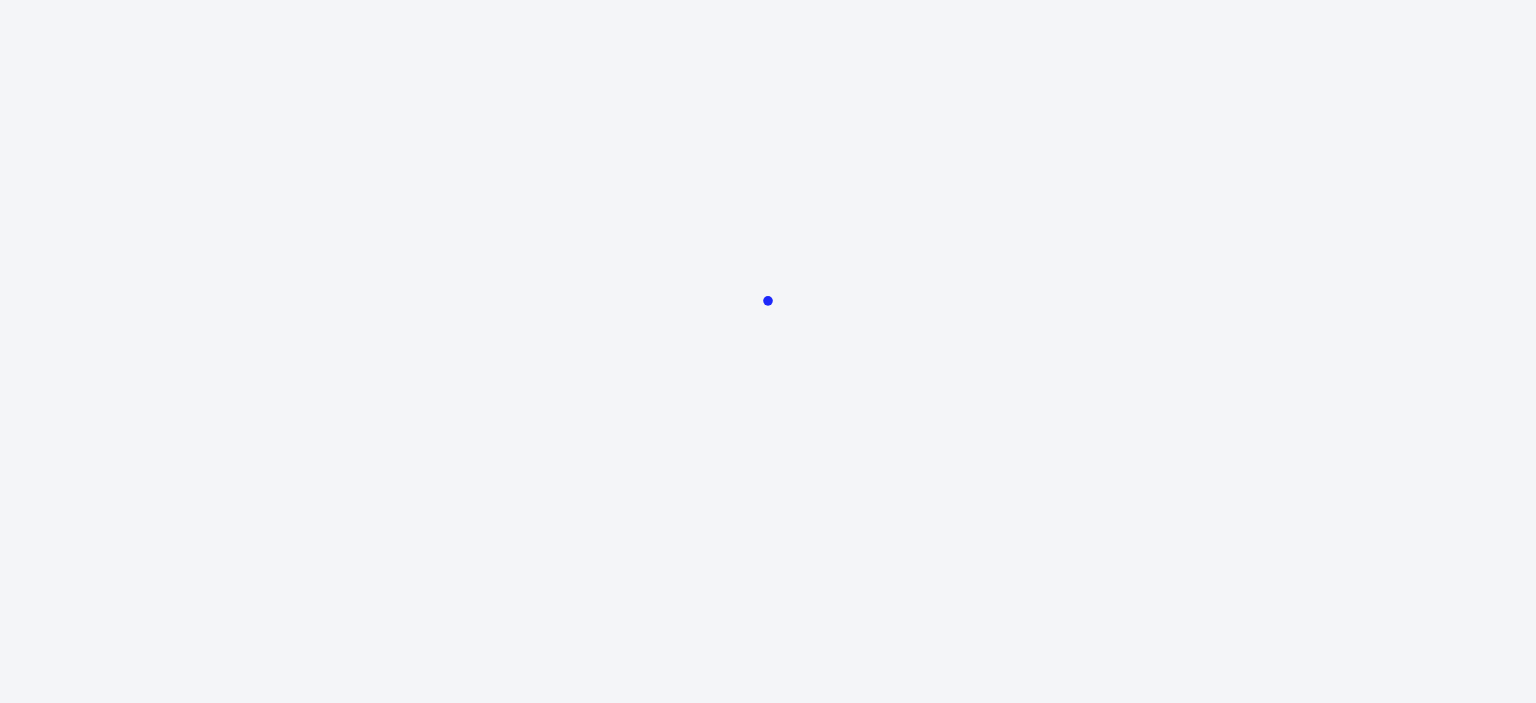 scroll, scrollTop: 0, scrollLeft: 0, axis: both 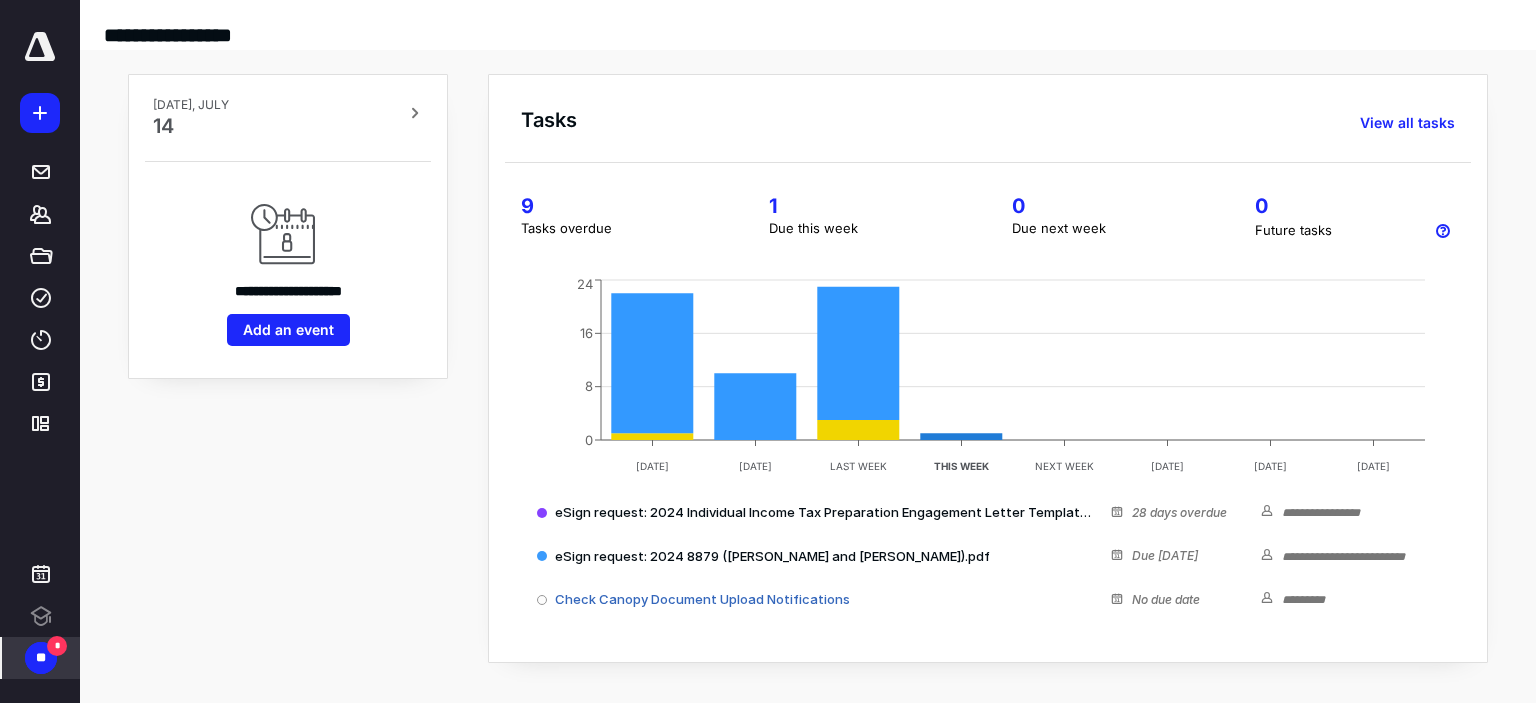 click on "**" at bounding box center (41, 658) 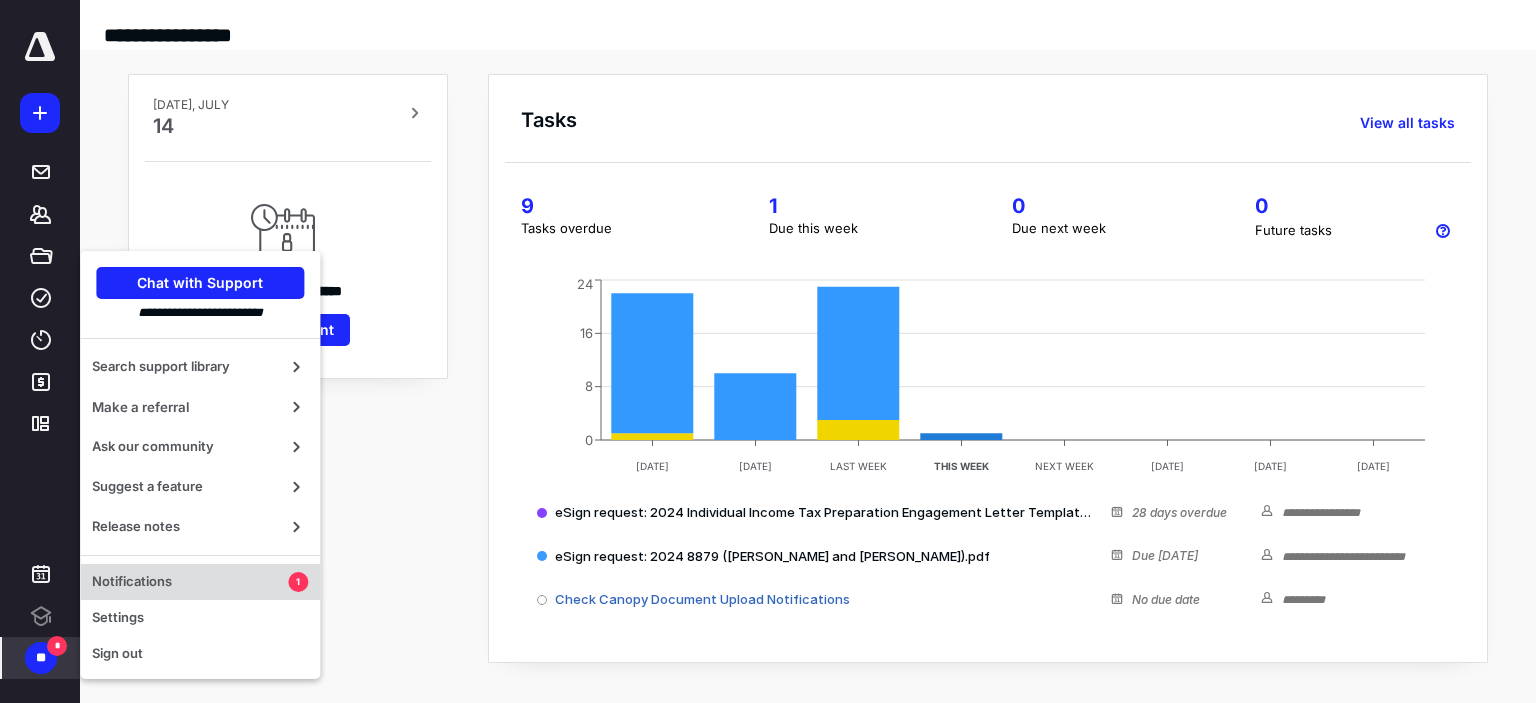 click on "Notifications" at bounding box center [190, 582] 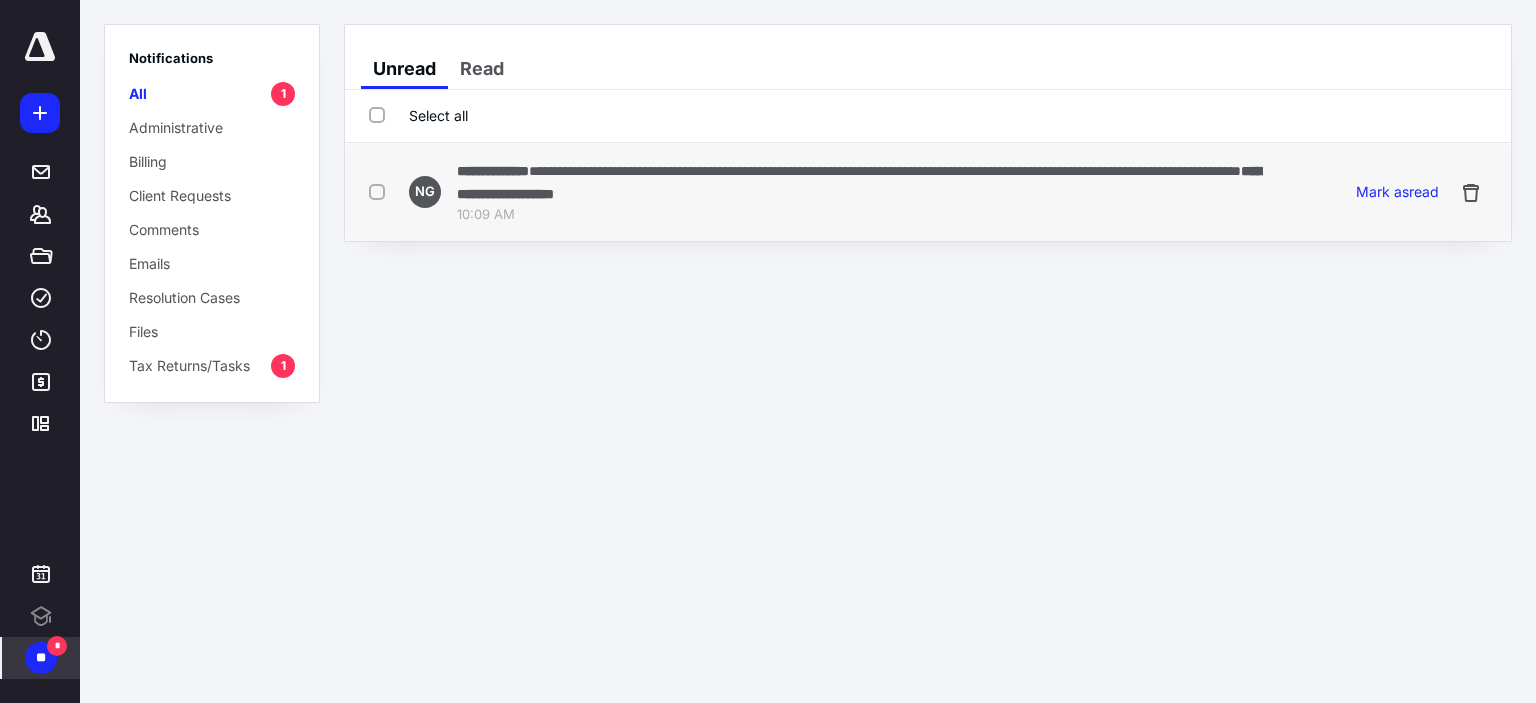 click on "**********" at bounding box center [885, 171] 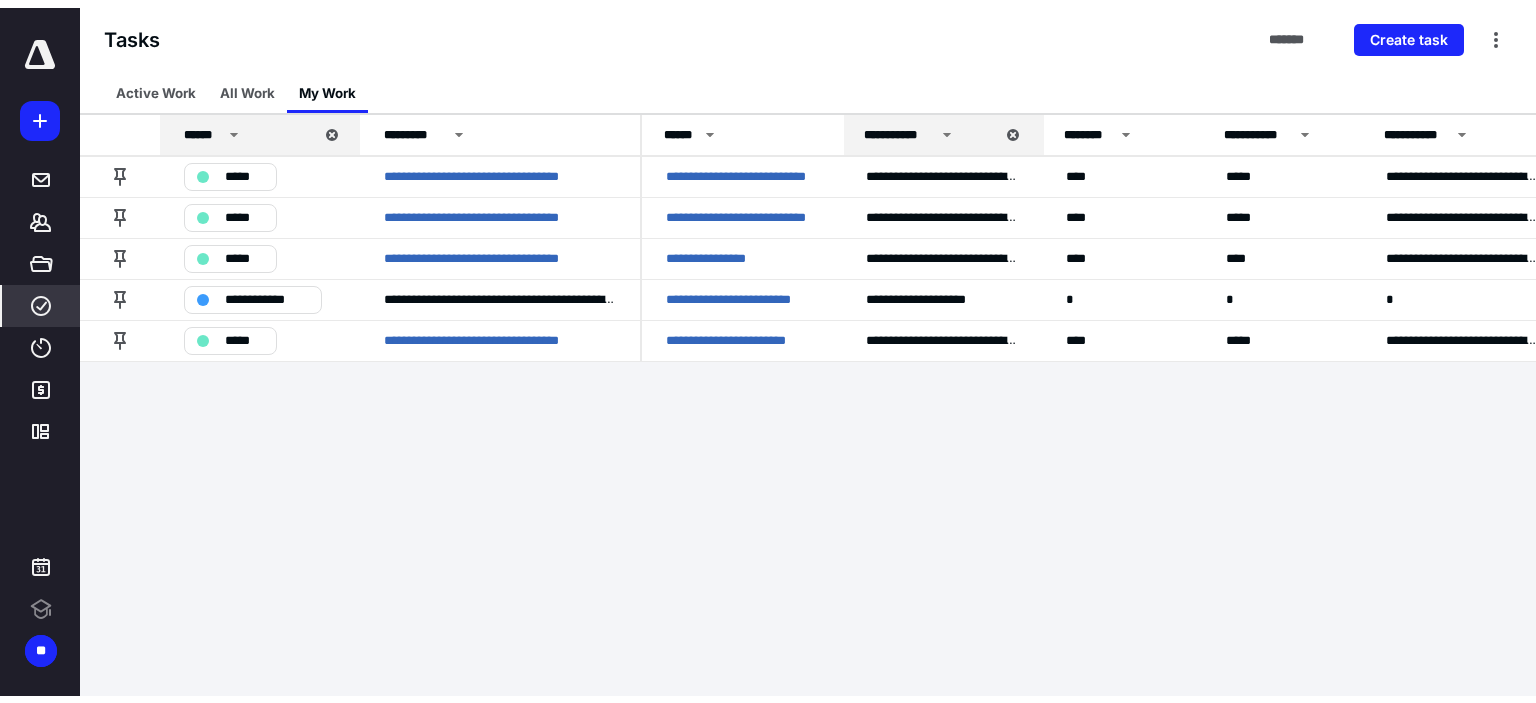 scroll, scrollTop: 0, scrollLeft: 0, axis: both 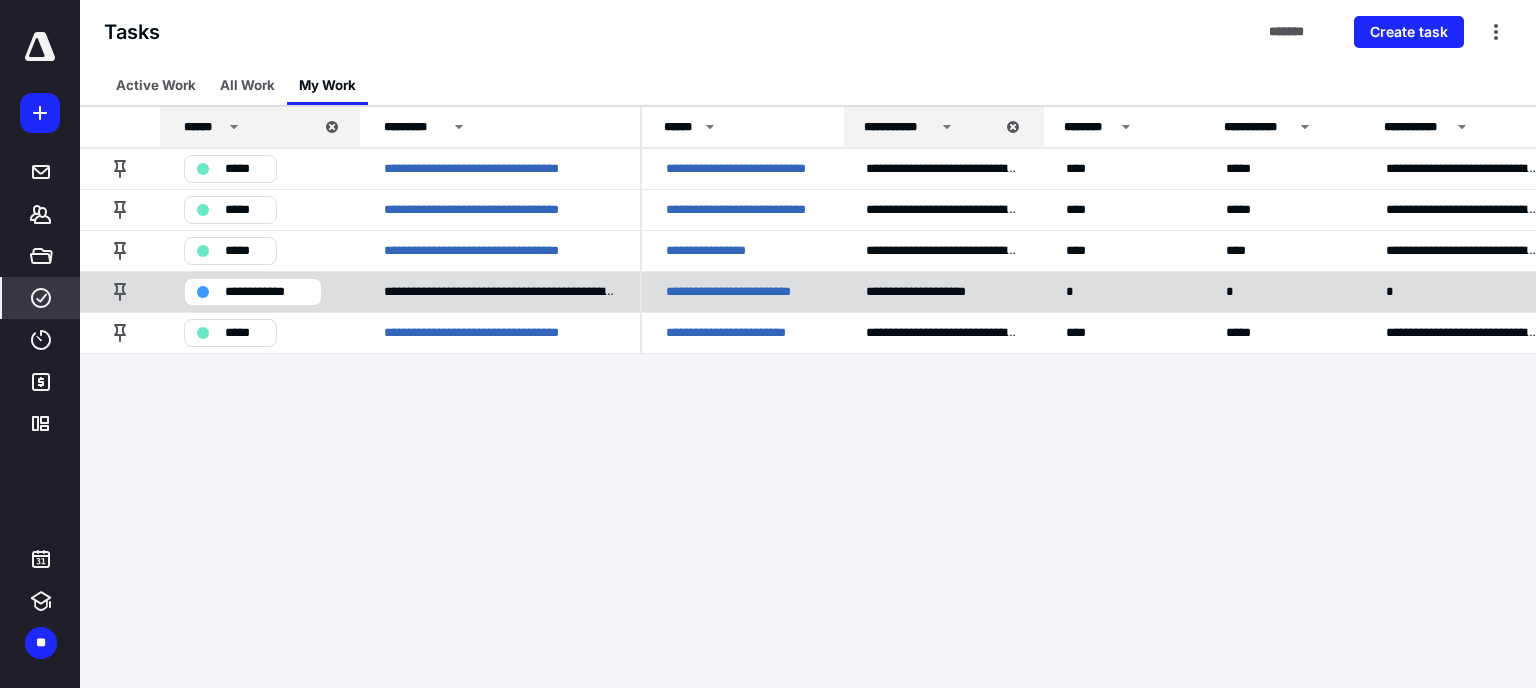 click on "**********" at bounding box center [267, 292] 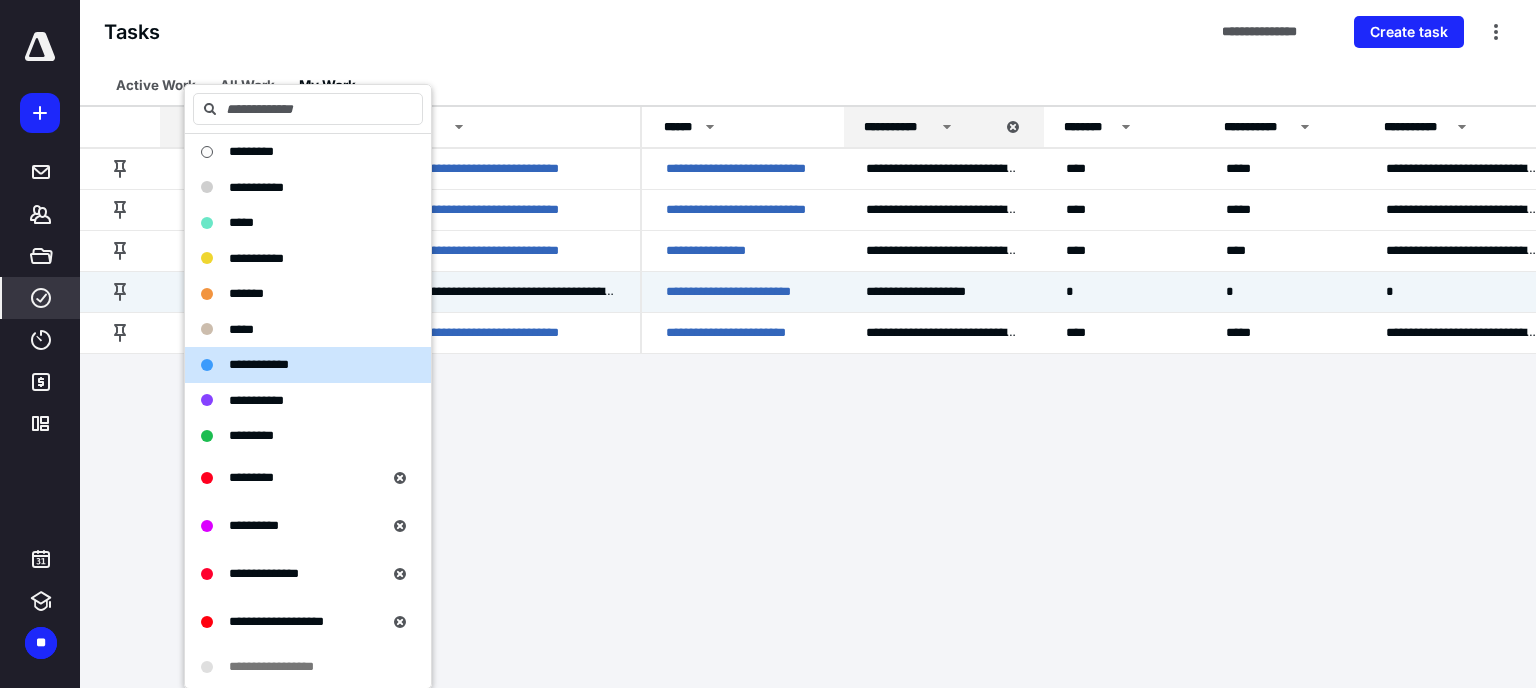 click on "**********" at bounding box center (768, 344) 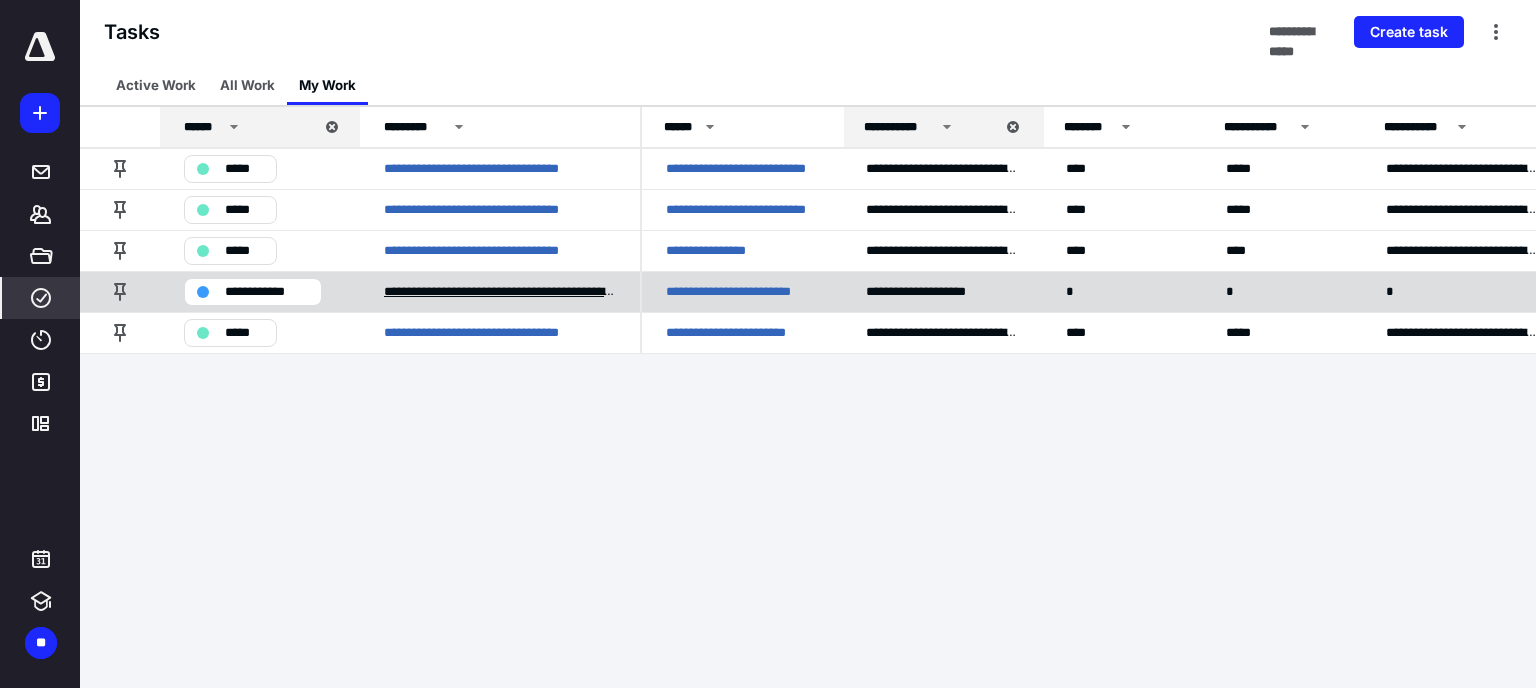 click on "**********" at bounding box center [500, 292] 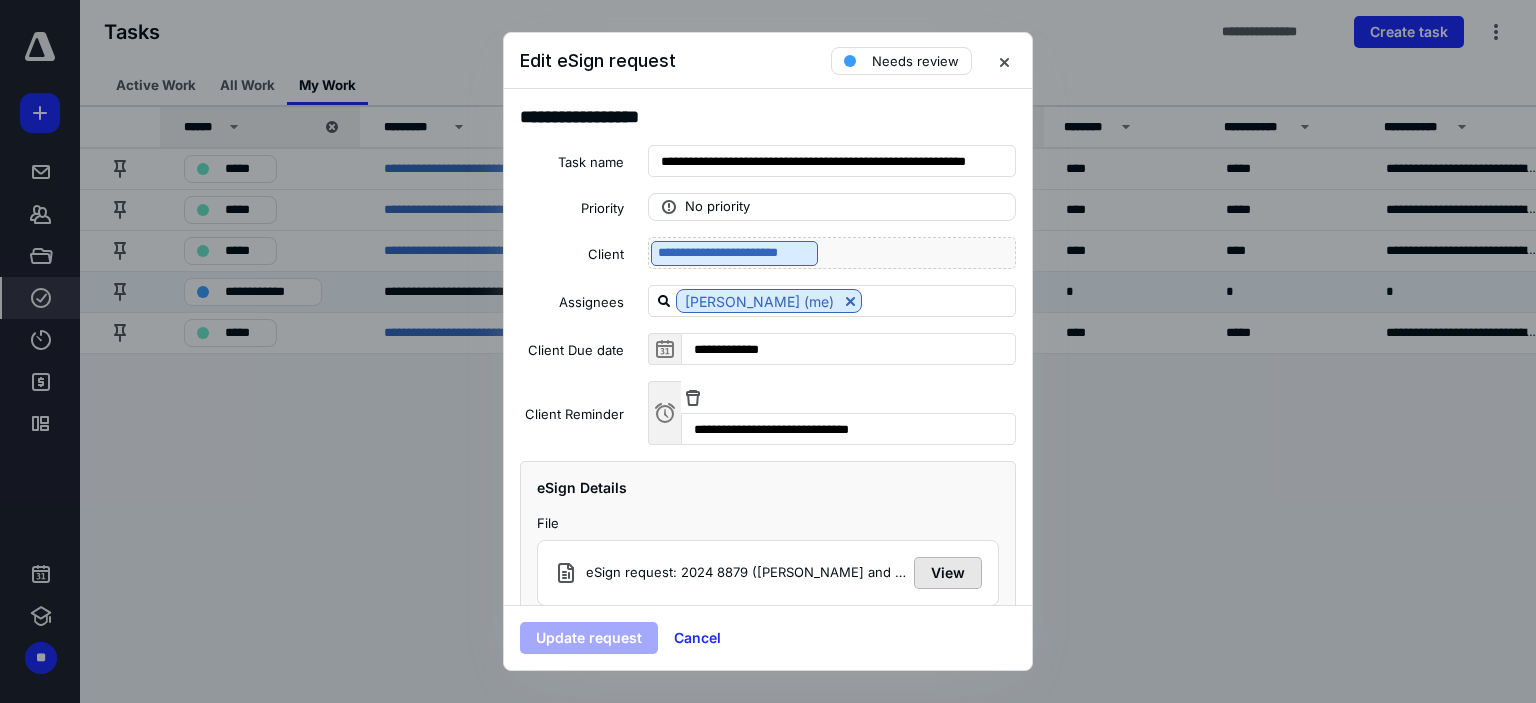 click on "View" at bounding box center [948, 573] 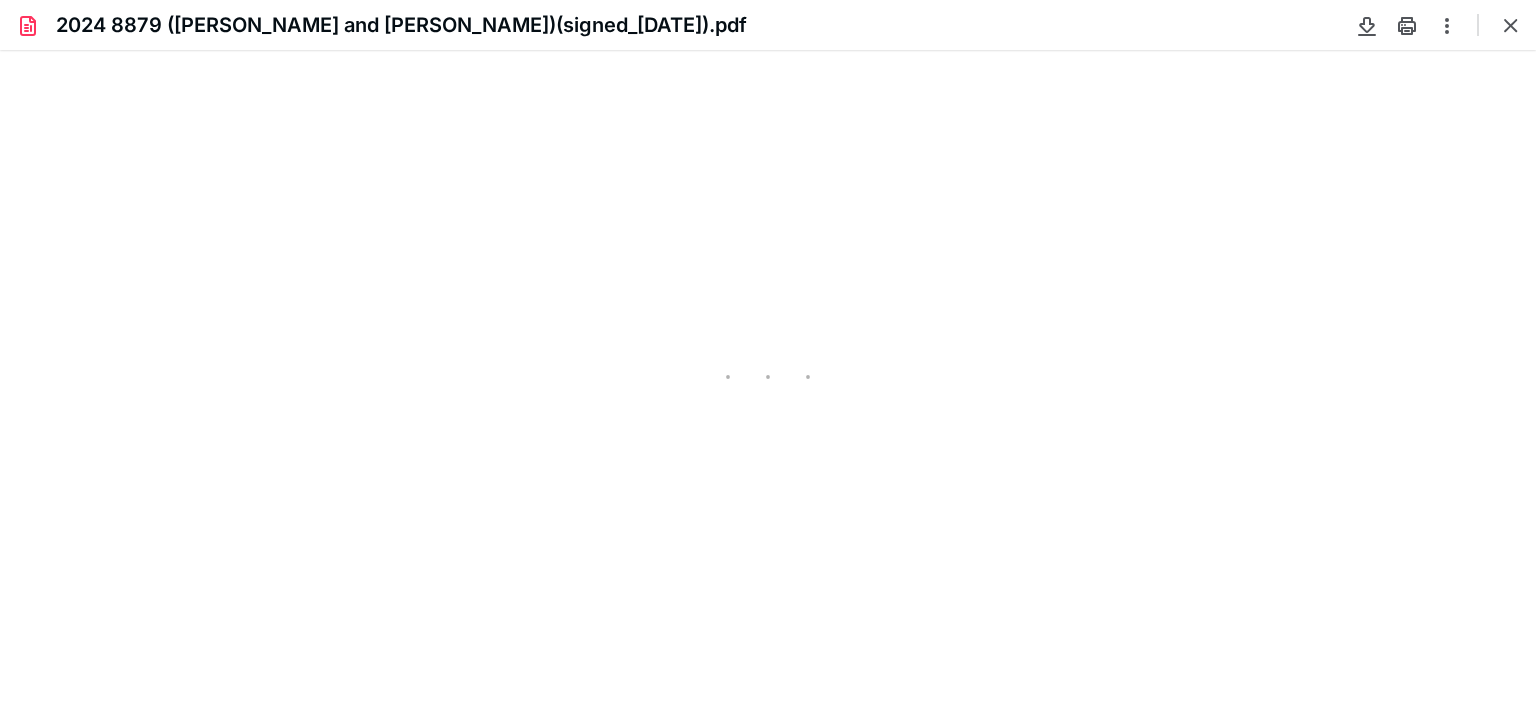 scroll, scrollTop: 0, scrollLeft: 0, axis: both 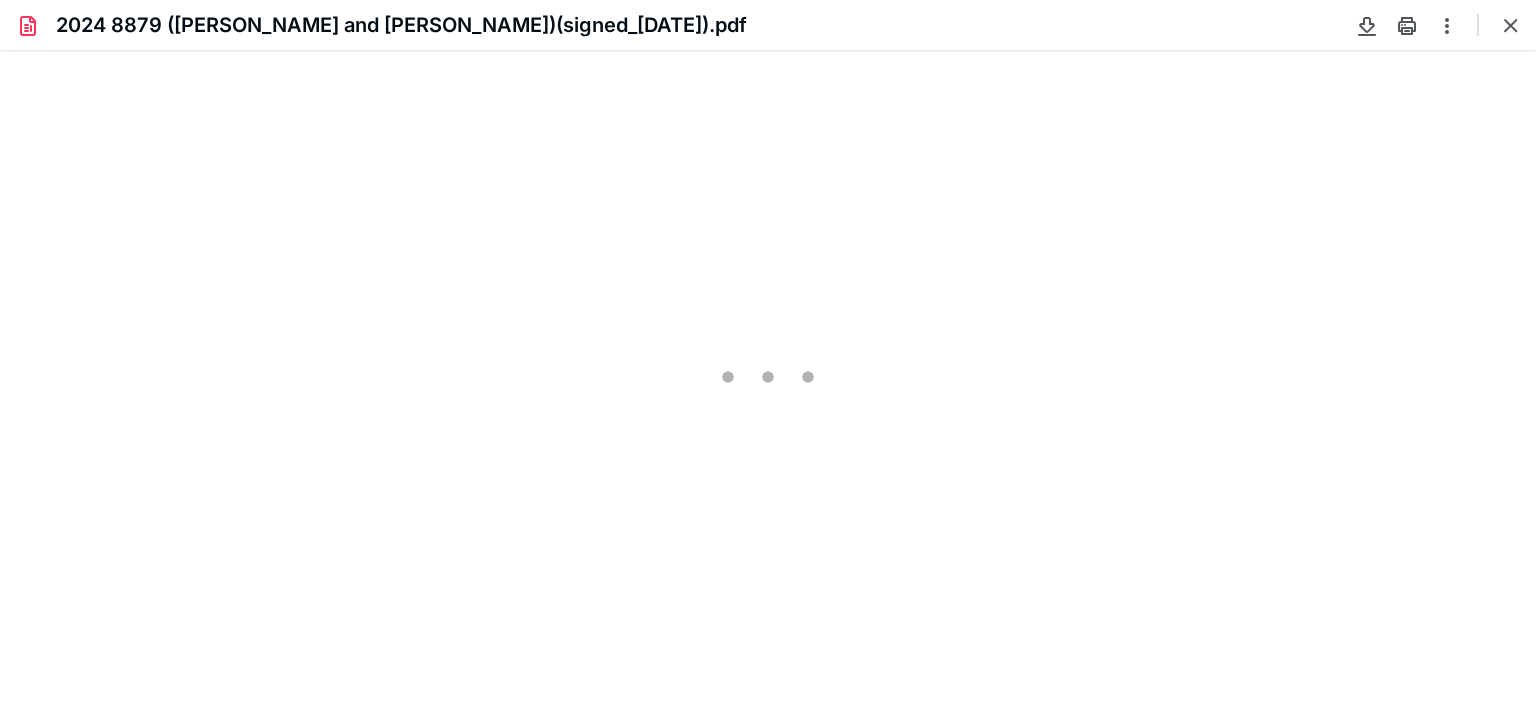 type on "78" 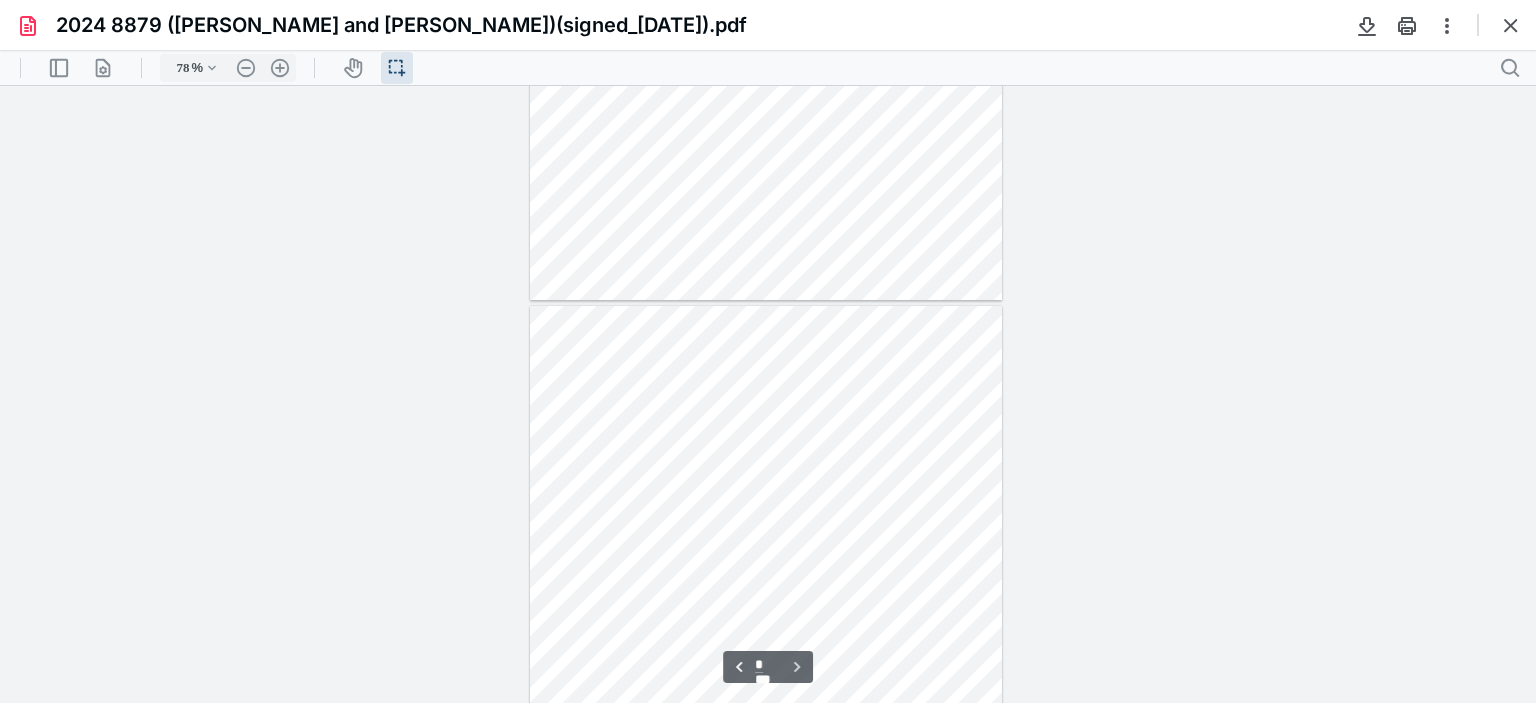 type on "*" 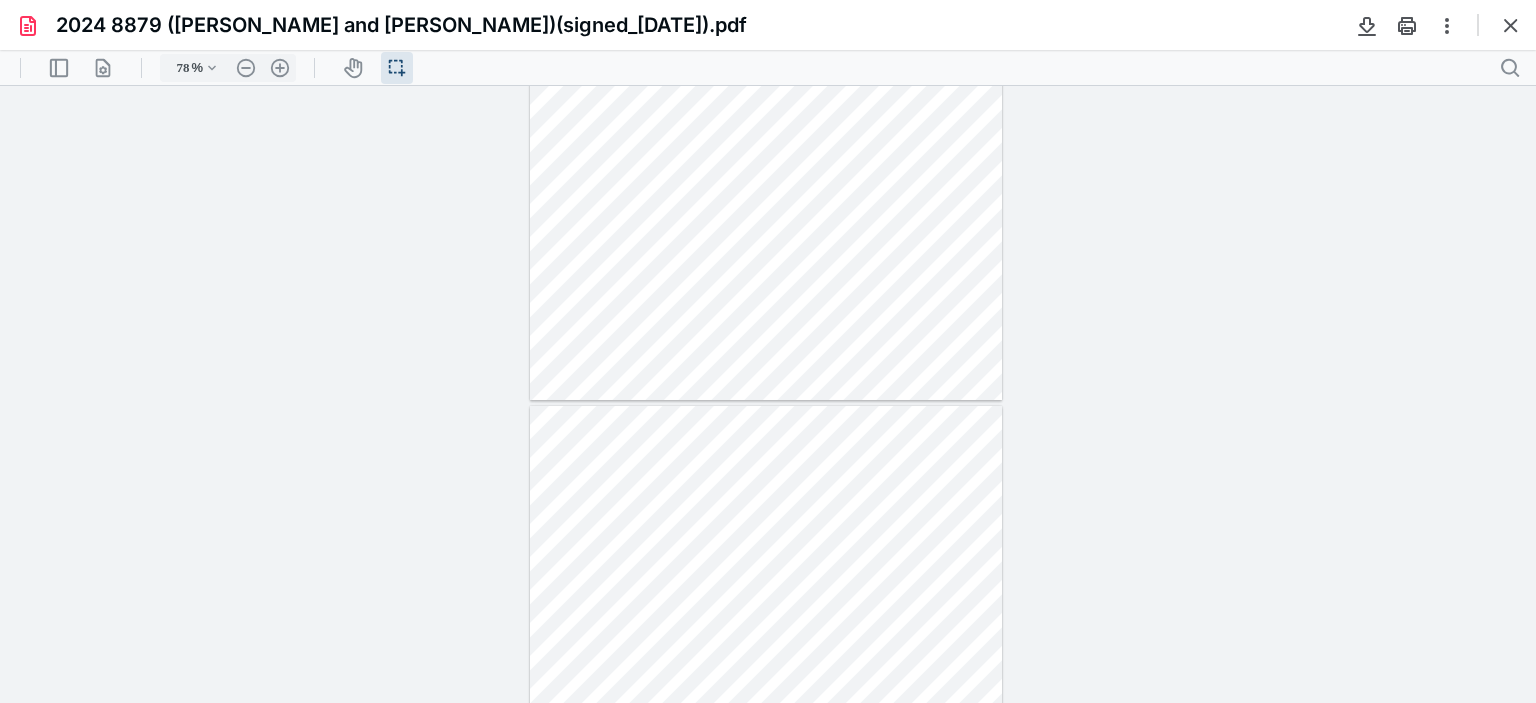scroll, scrollTop: 0, scrollLeft: 0, axis: both 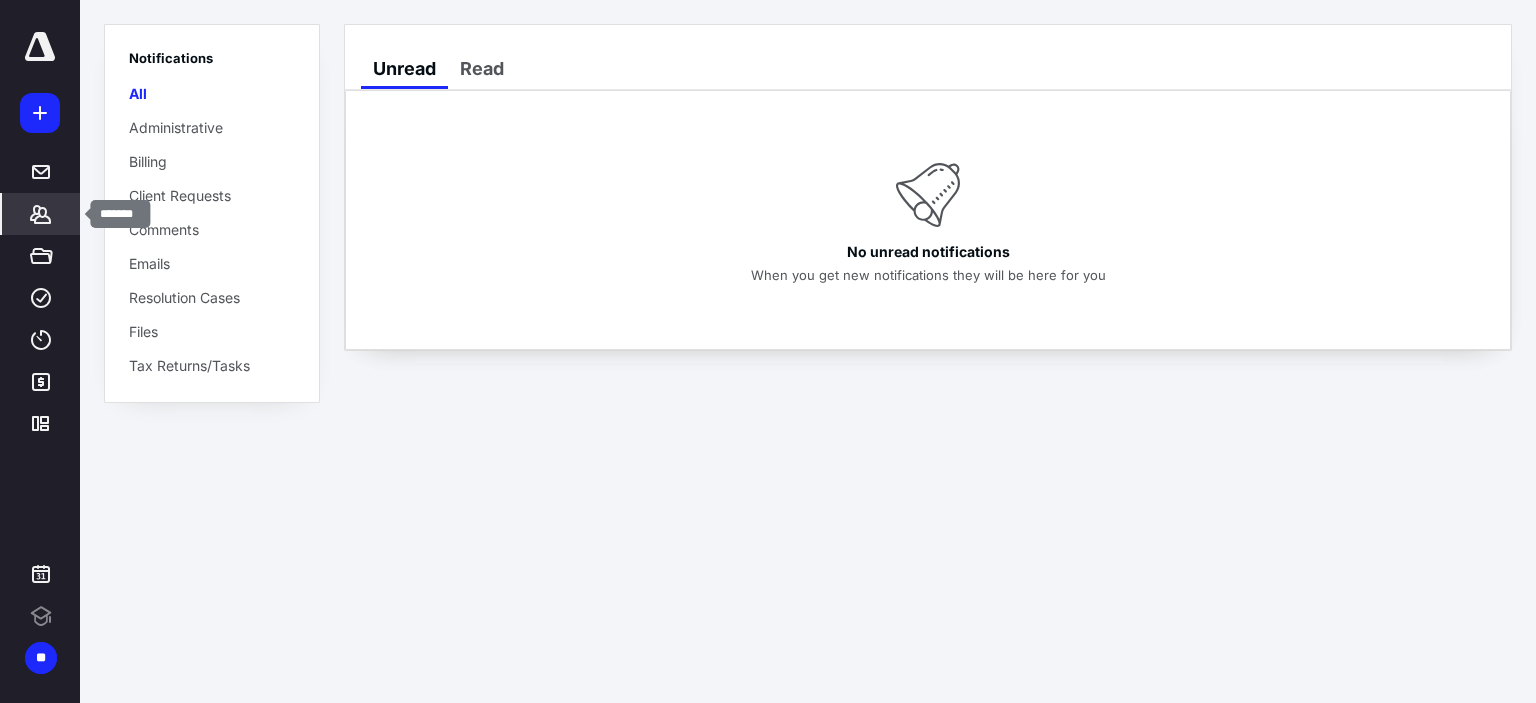 click 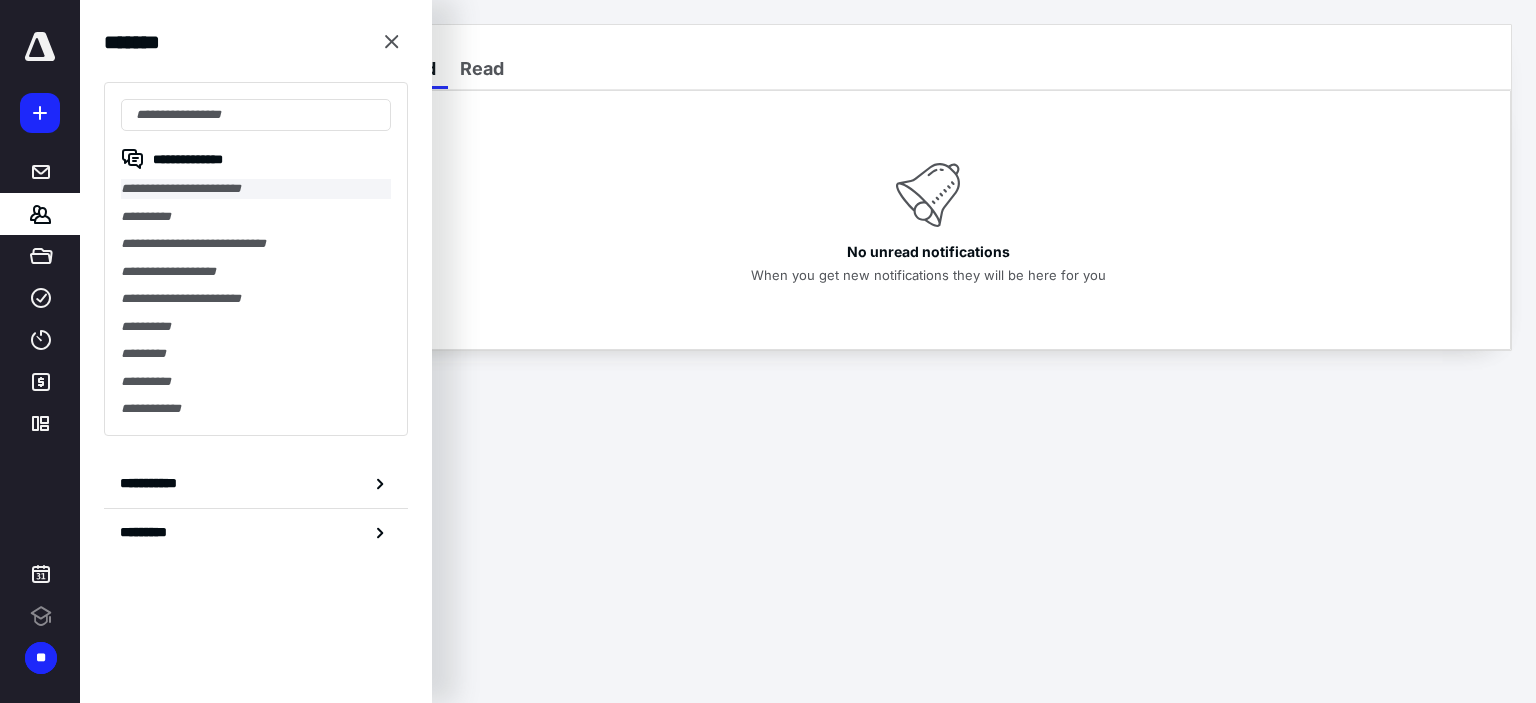 click on "**********" at bounding box center [256, 189] 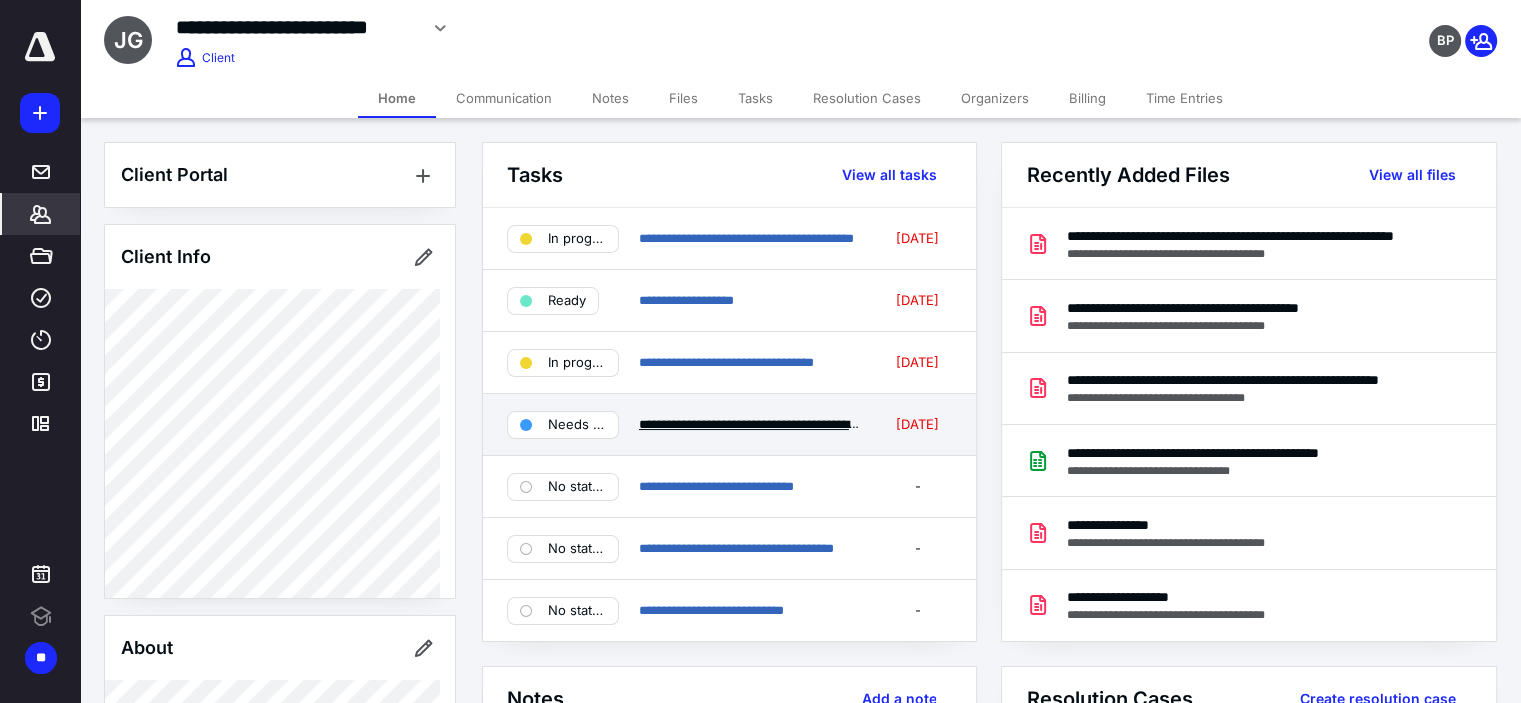 click on "**********" at bounding box center (791, 424) 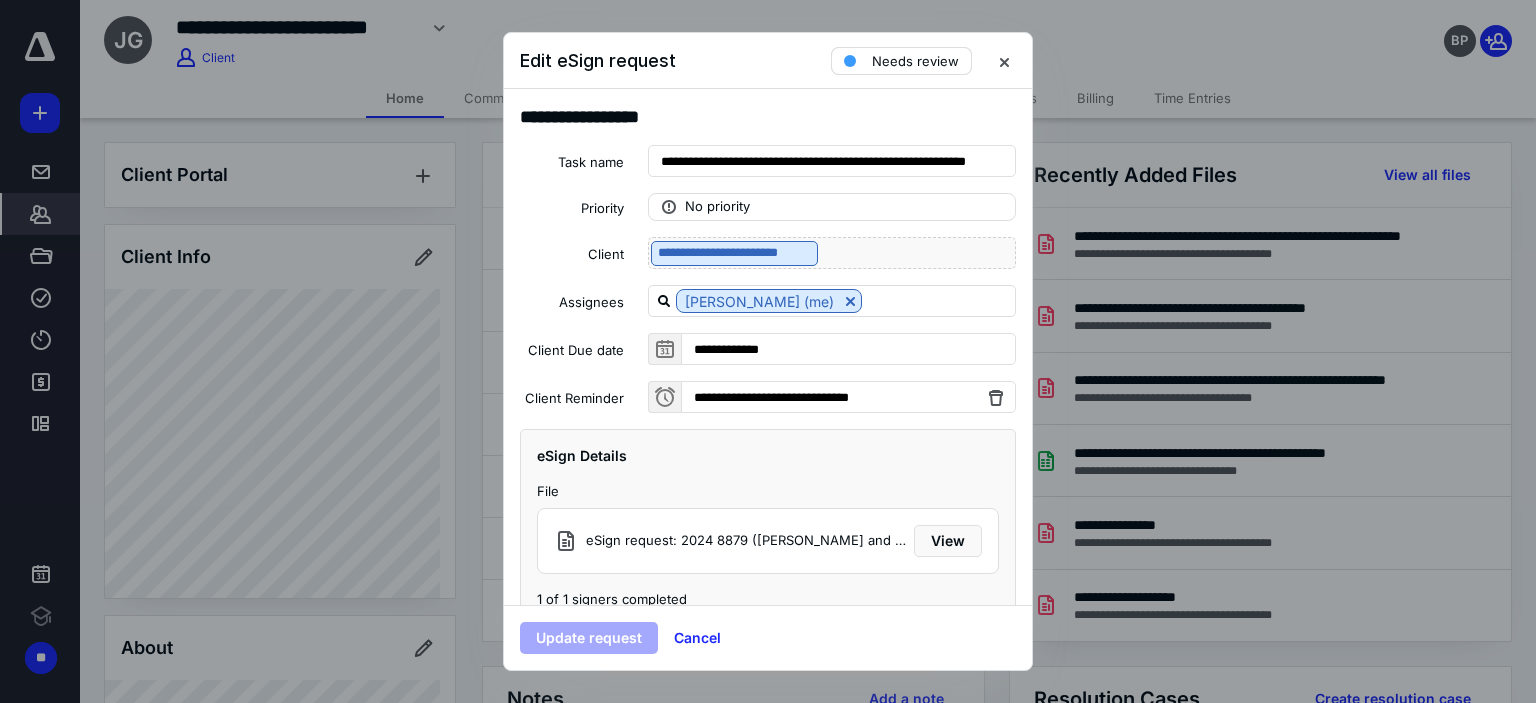 click on "Needs review" at bounding box center (915, 61) 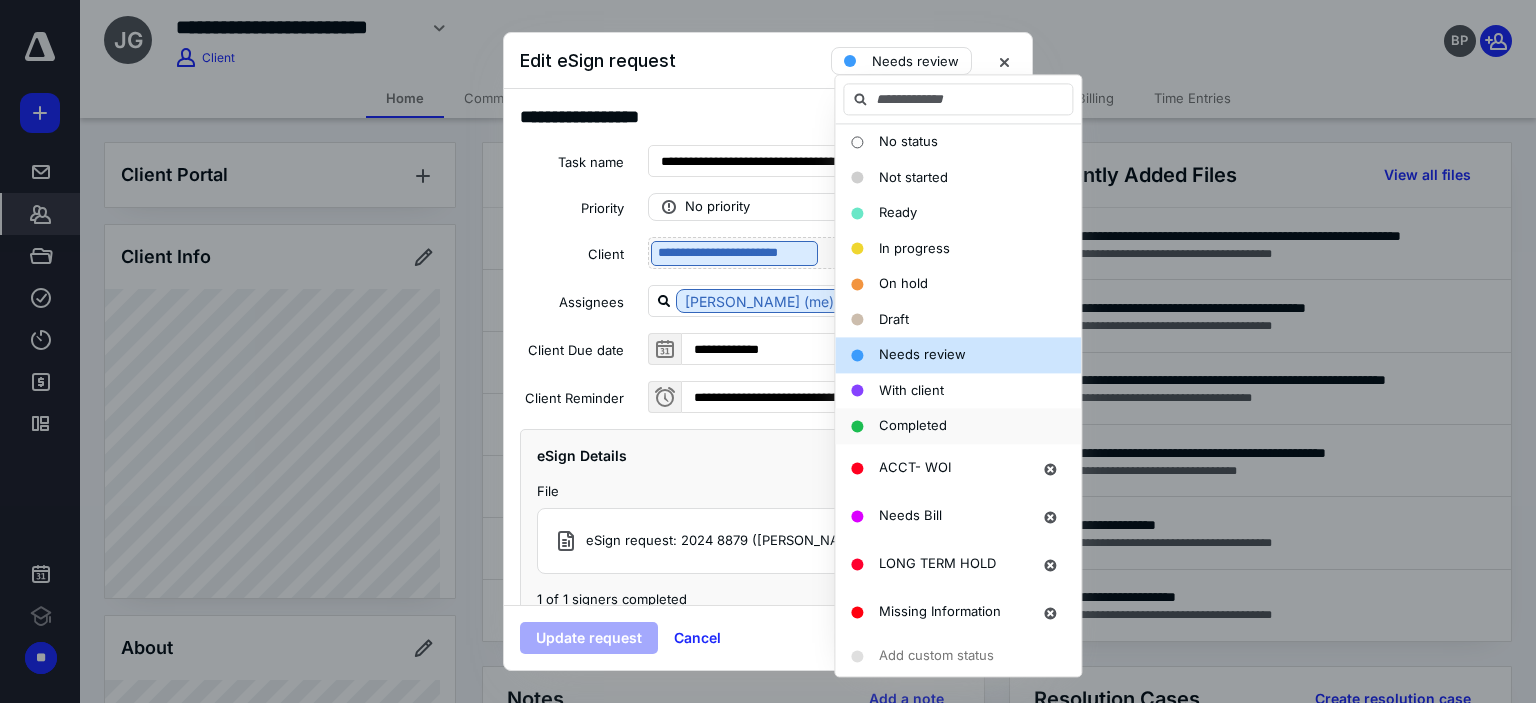 click on "Completed" at bounding box center (913, 425) 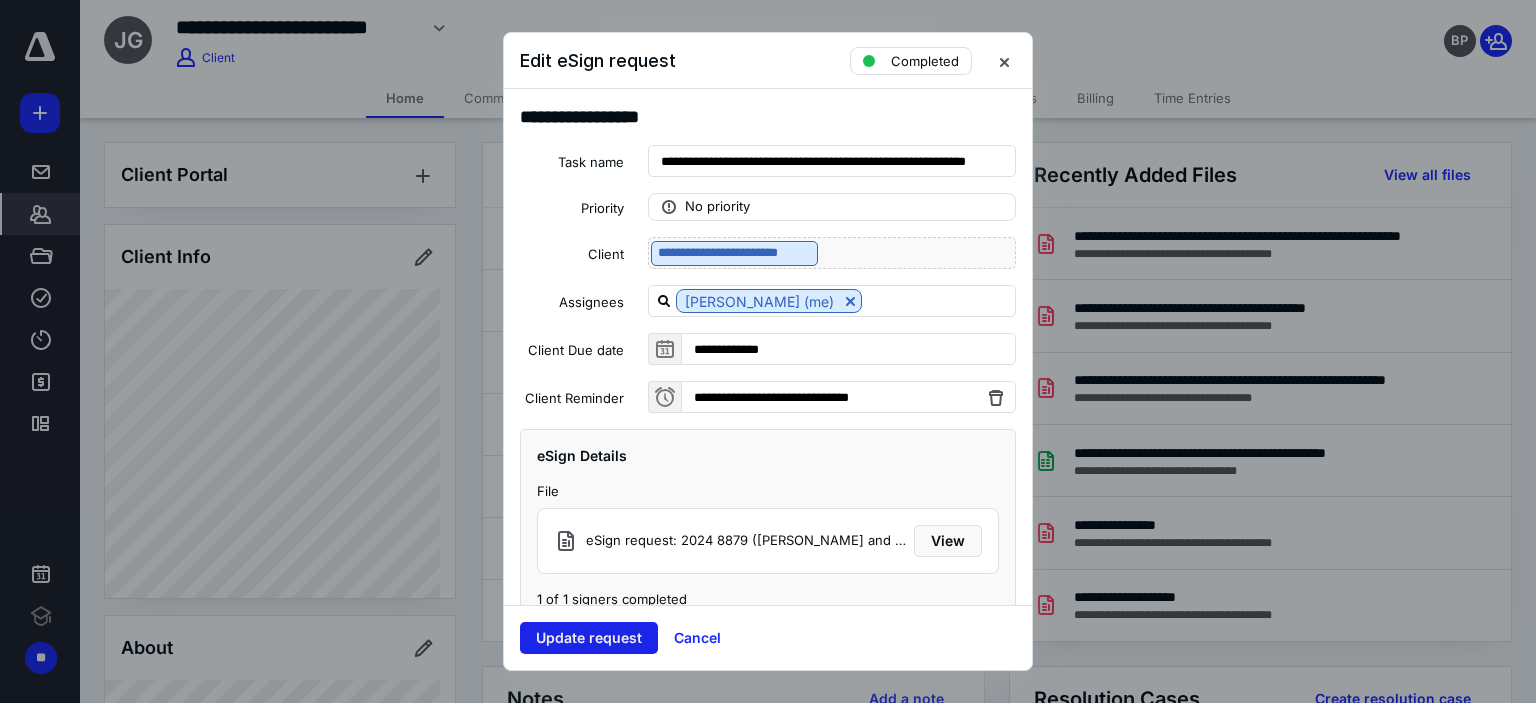 click on "Update request" at bounding box center (589, 638) 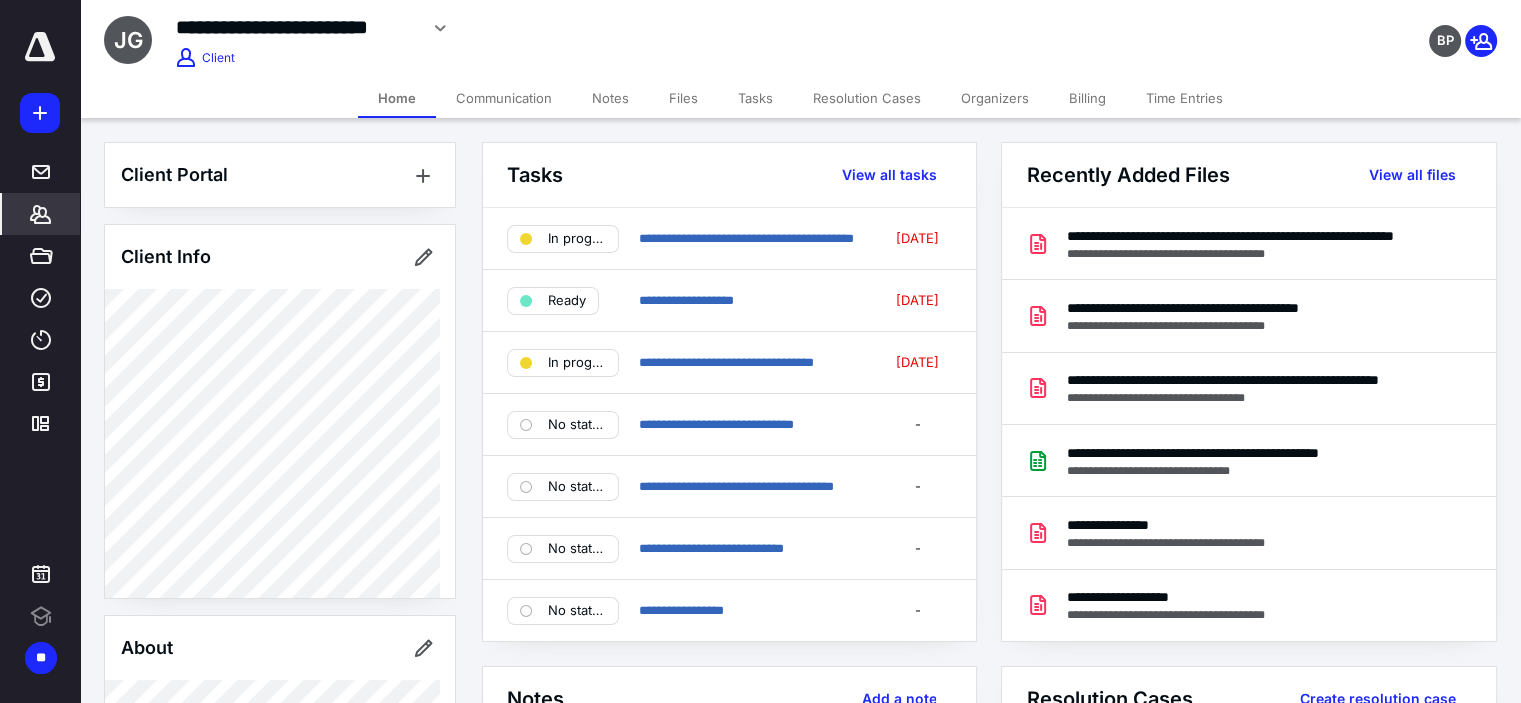 click on "Tasks" at bounding box center (755, 98) 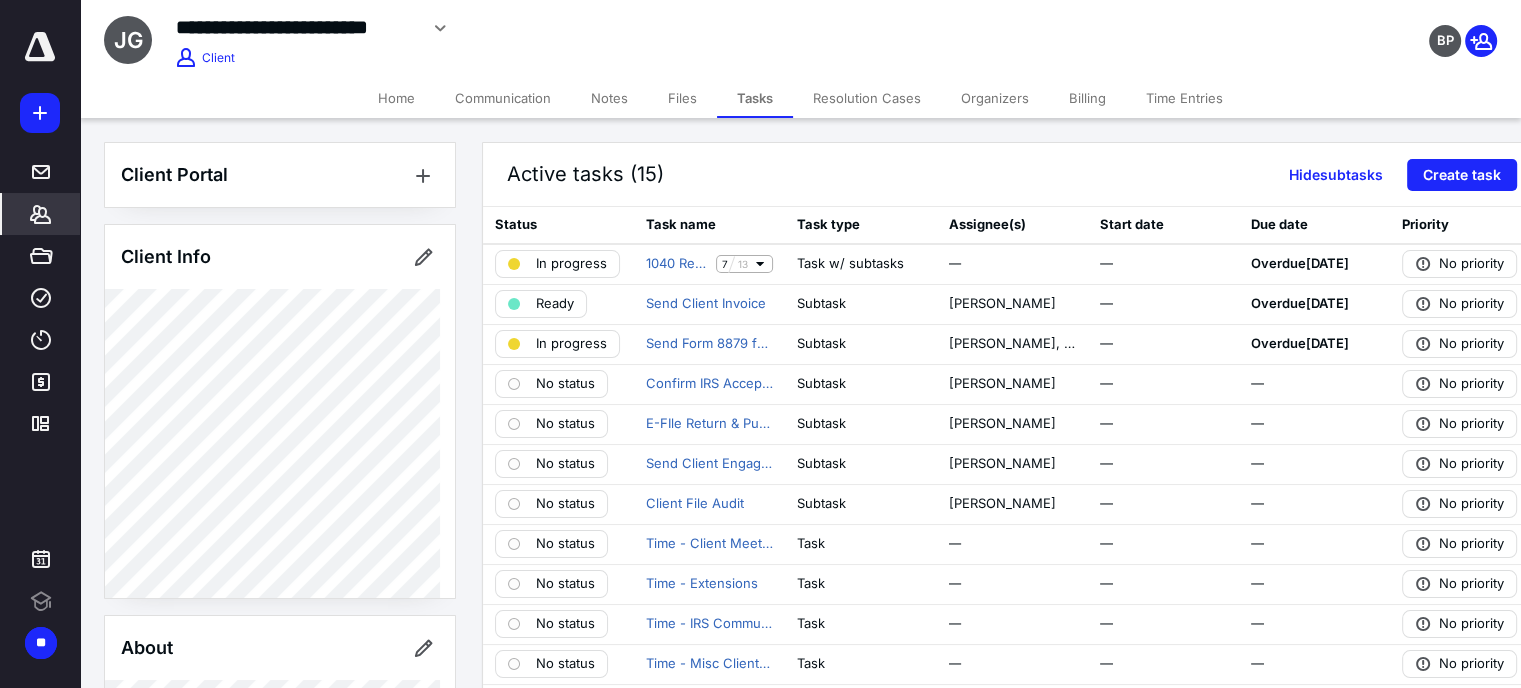 scroll, scrollTop: 0, scrollLeft: 0, axis: both 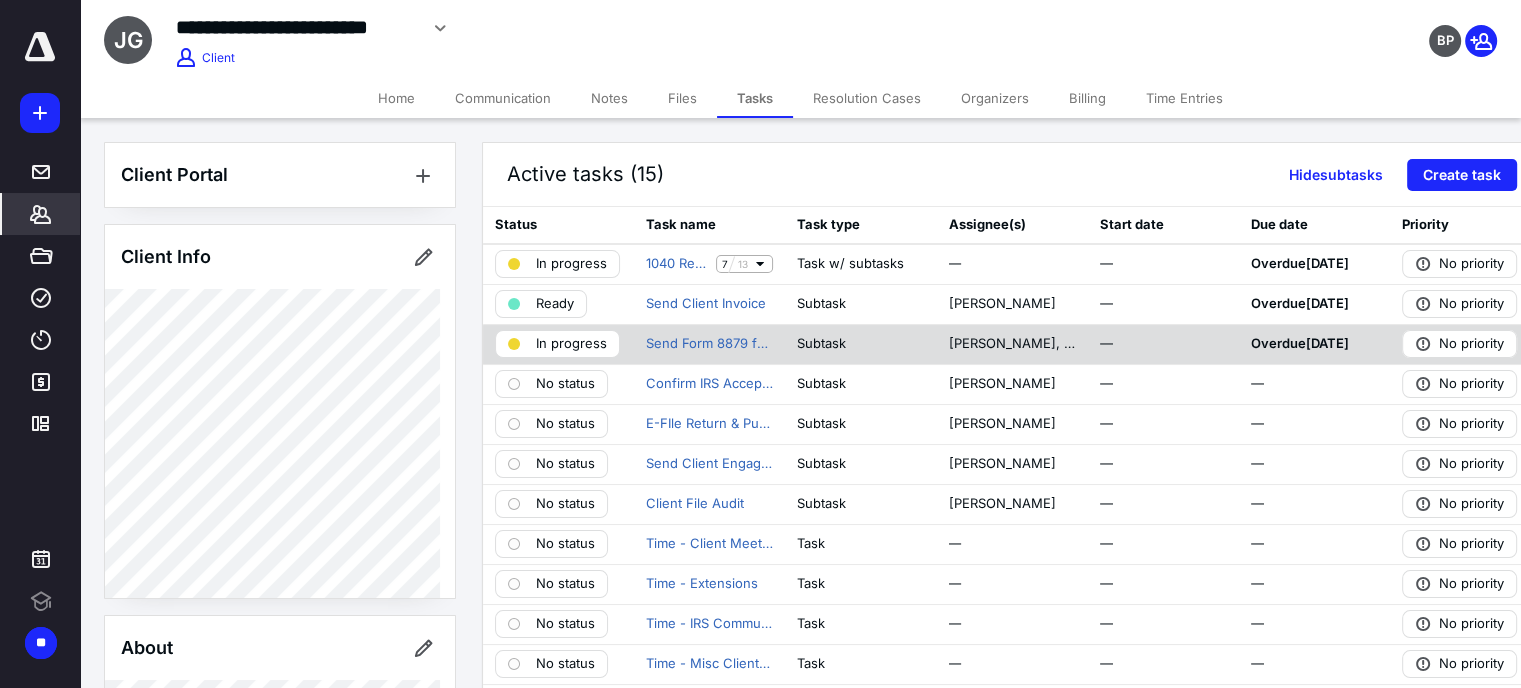 click on "In progress" at bounding box center [571, 344] 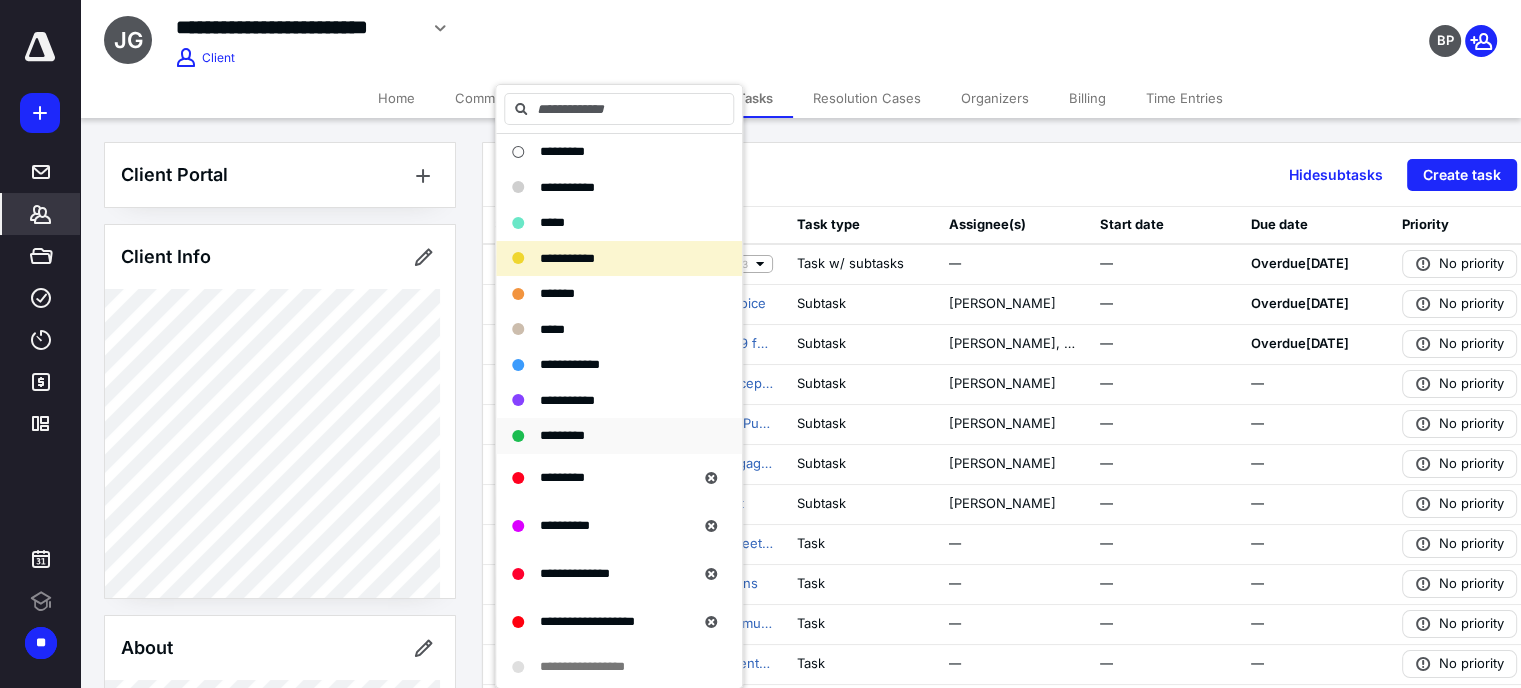 click on "*********" at bounding box center [562, 435] 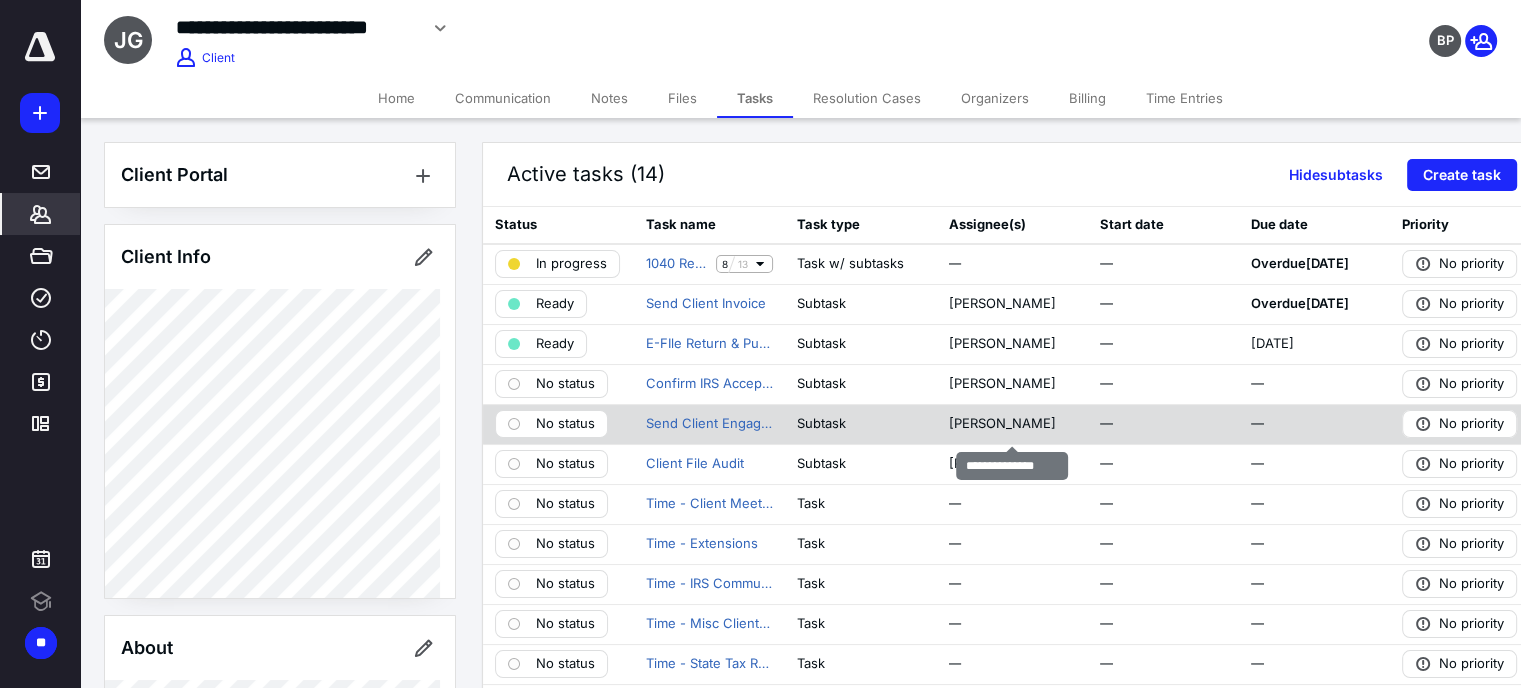 scroll, scrollTop: 100, scrollLeft: 0, axis: vertical 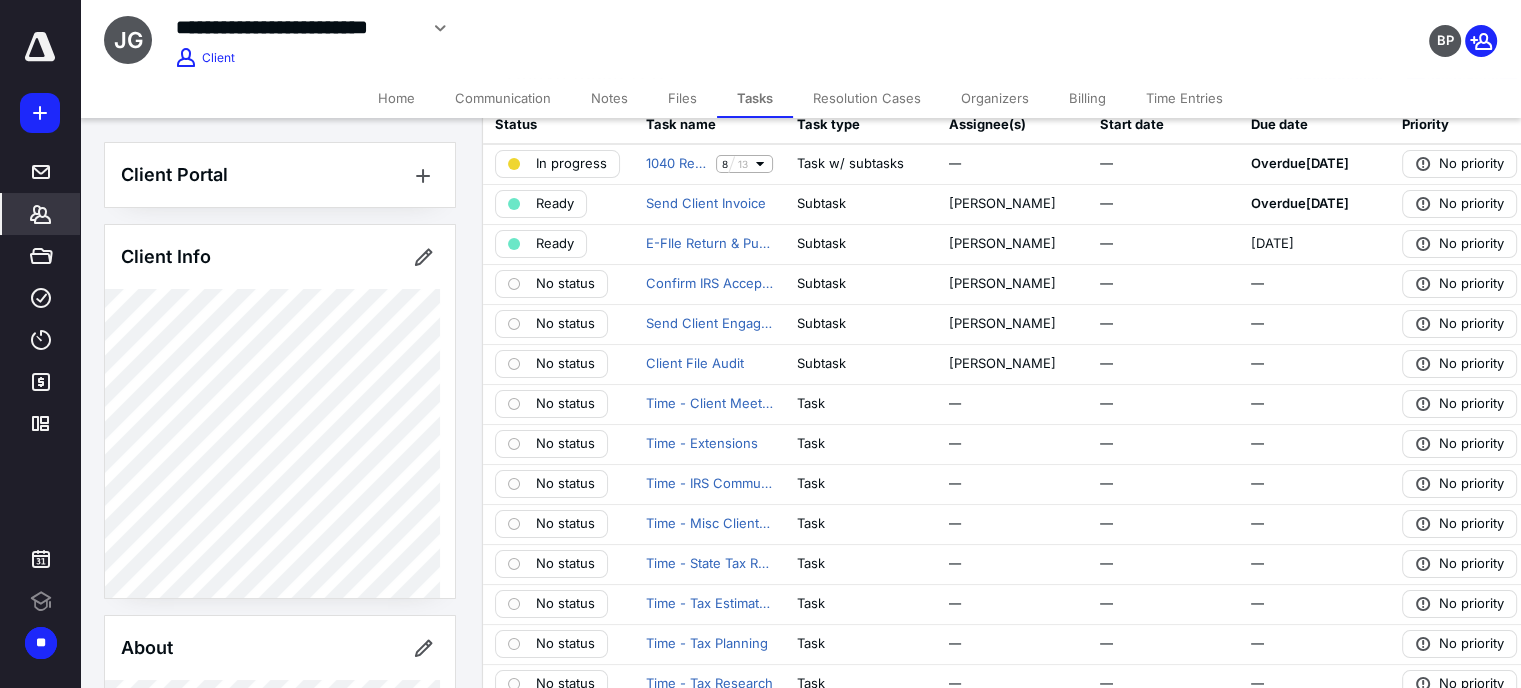 click on "Files" at bounding box center [682, 98] 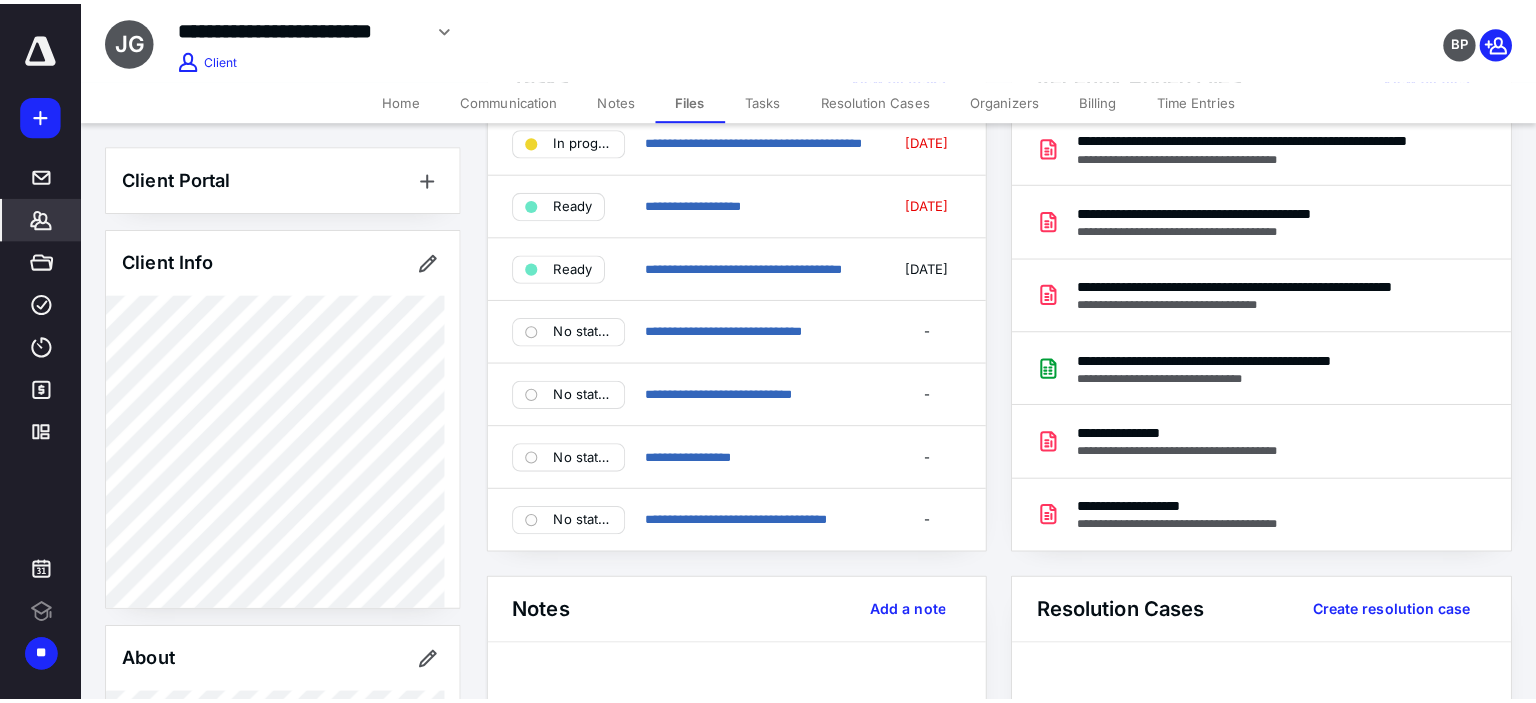 scroll, scrollTop: 0, scrollLeft: 0, axis: both 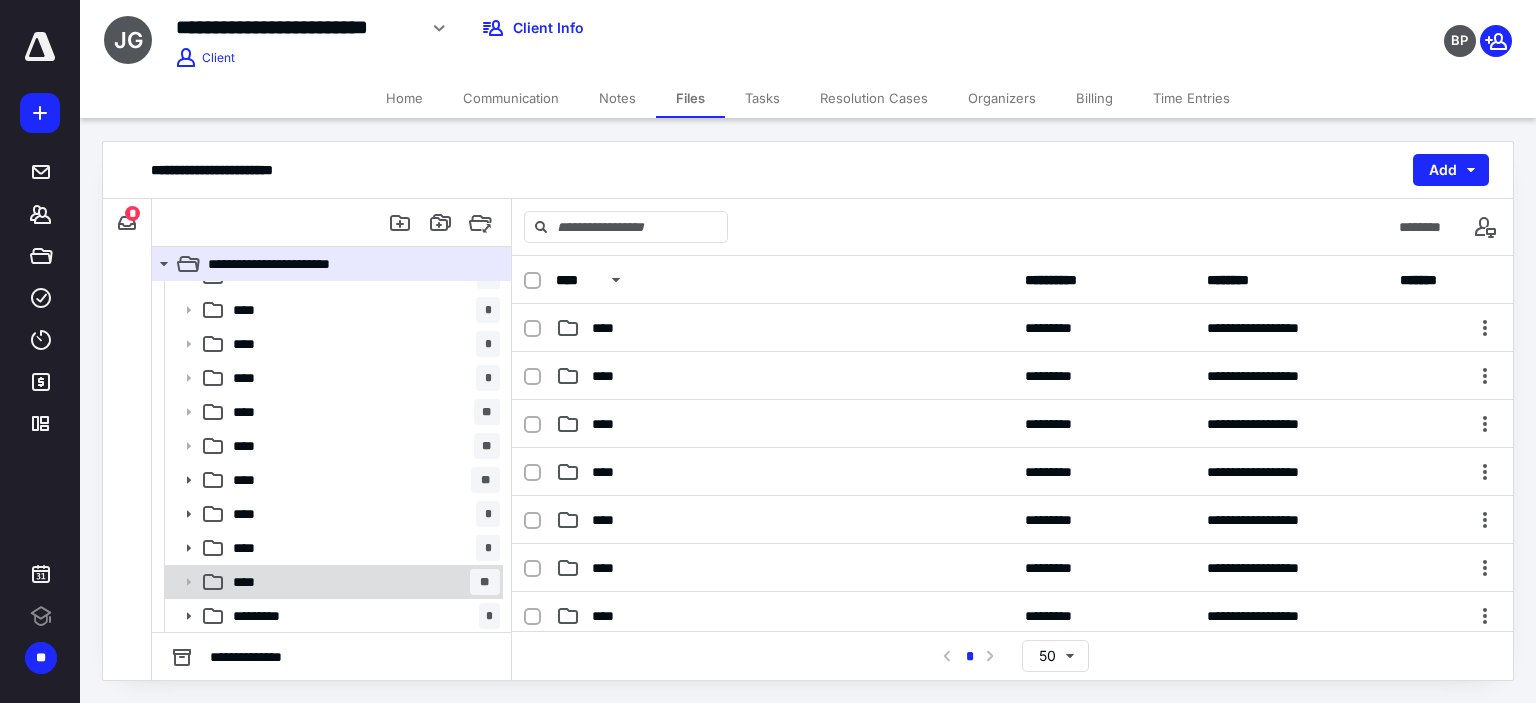 click on "**** **" at bounding box center [362, 582] 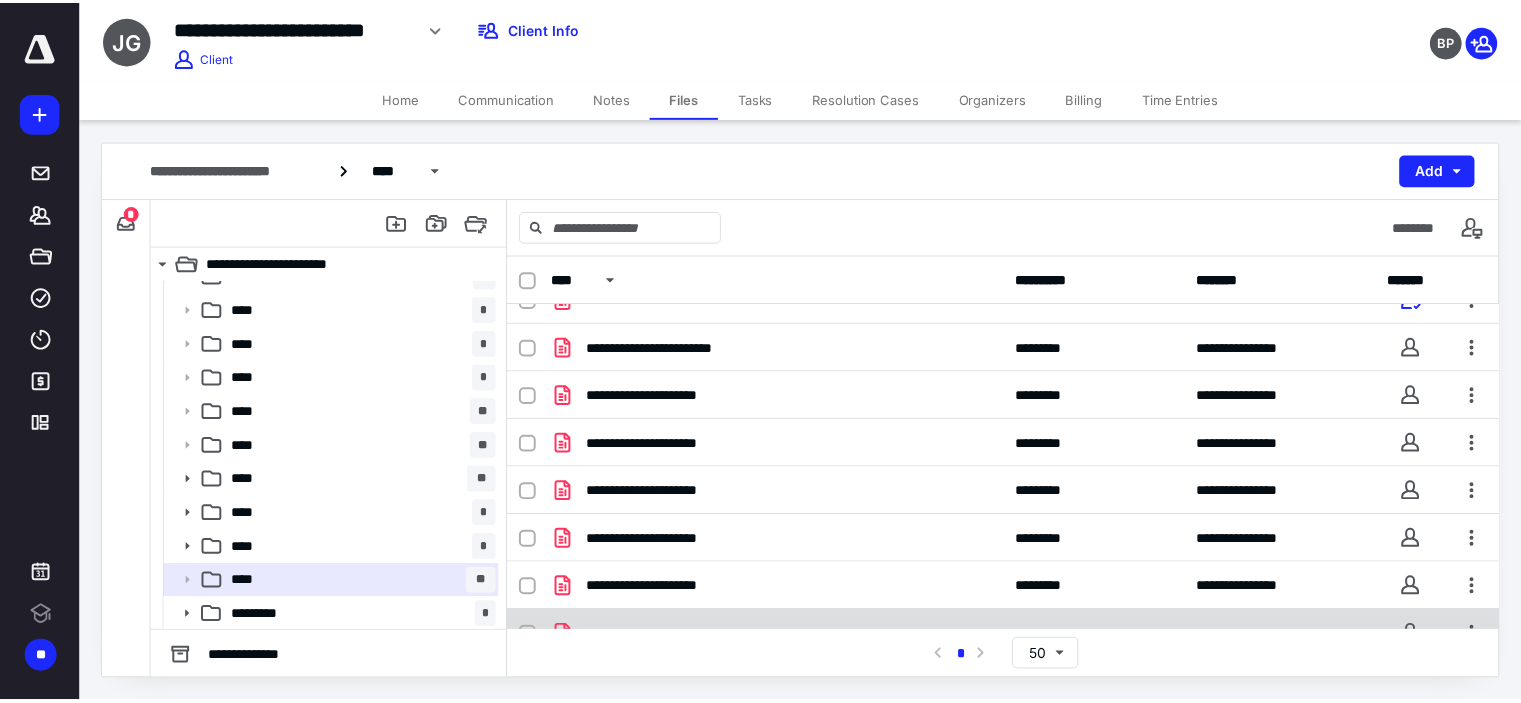scroll, scrollTop: 962, scrollLeft: 0, axis: vertical 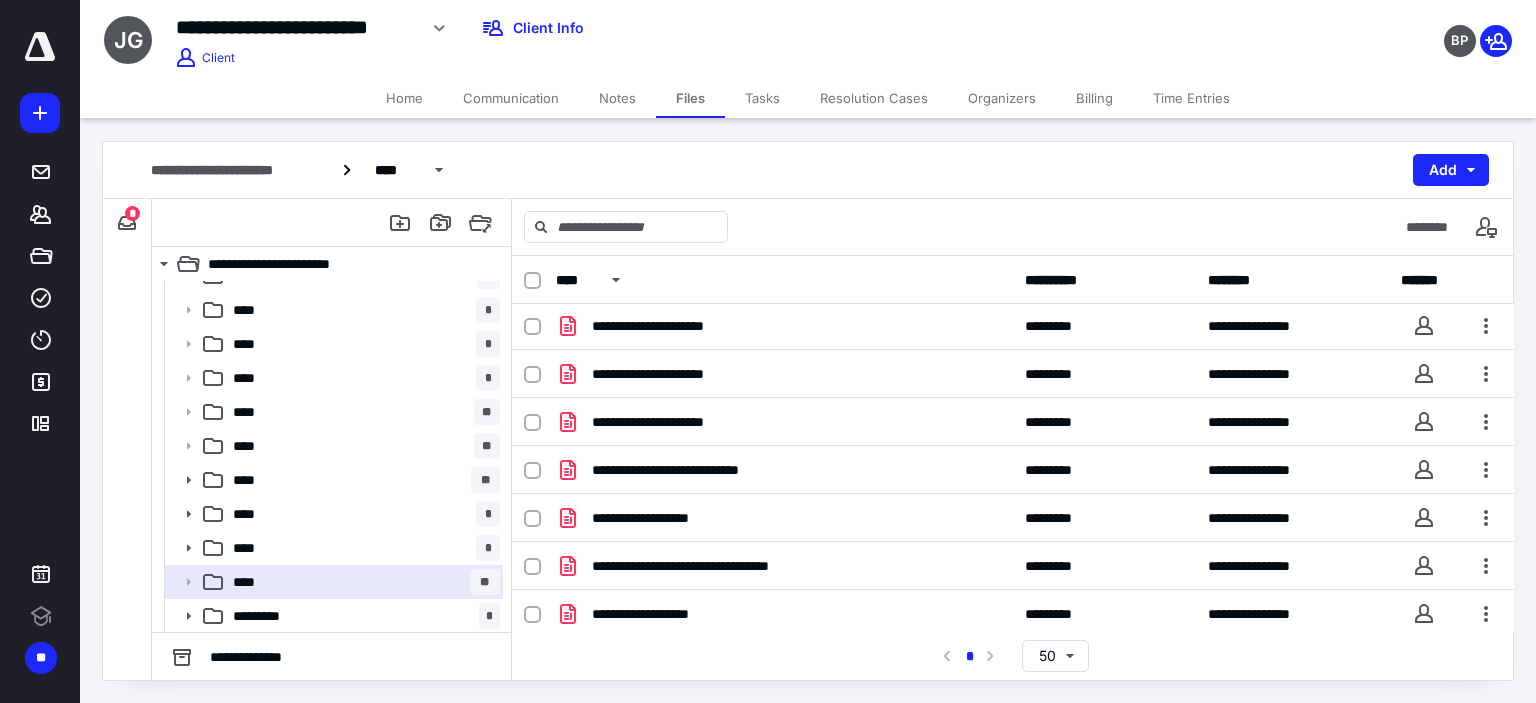 click on "Home" at bounding box center [404, 98] 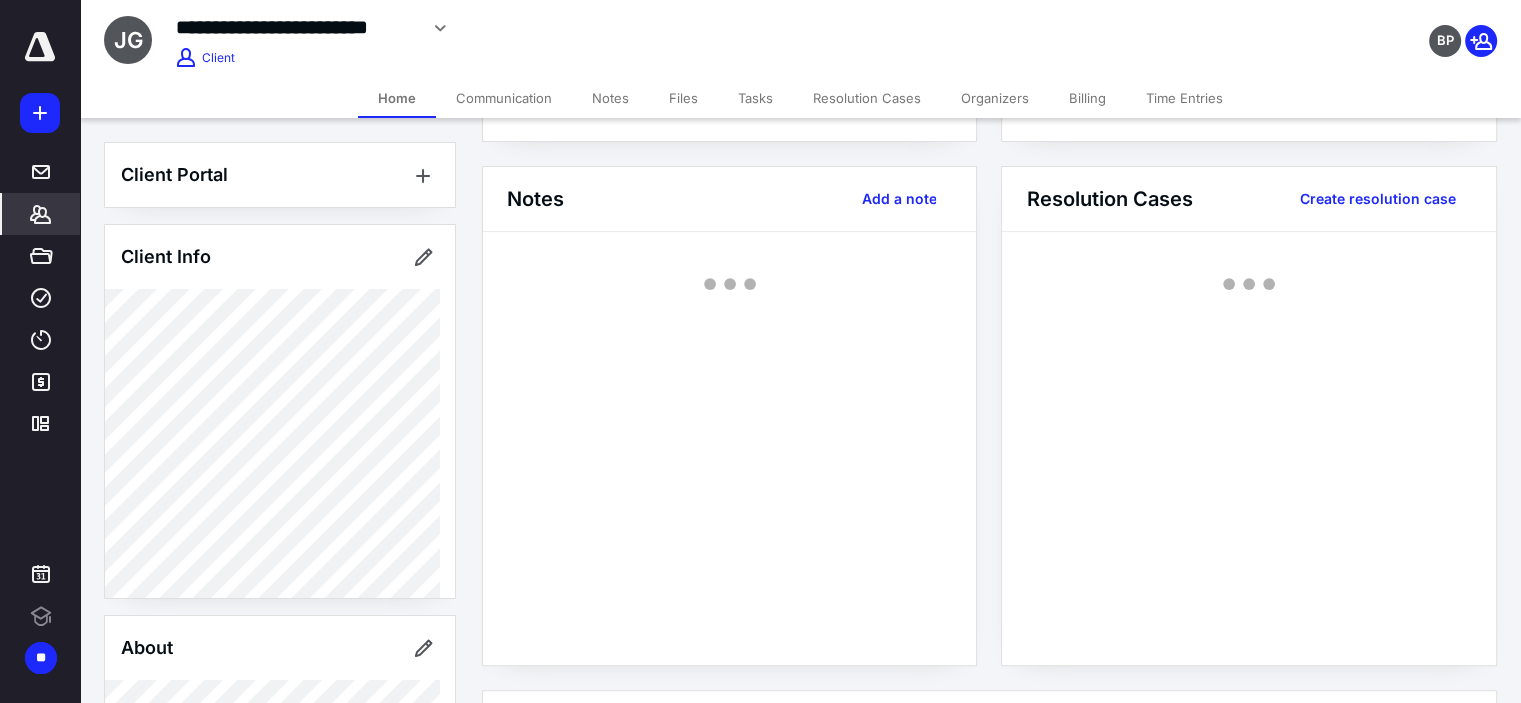 scroll, scrollTop: 945, scrollLeft: 0, axis: vertical 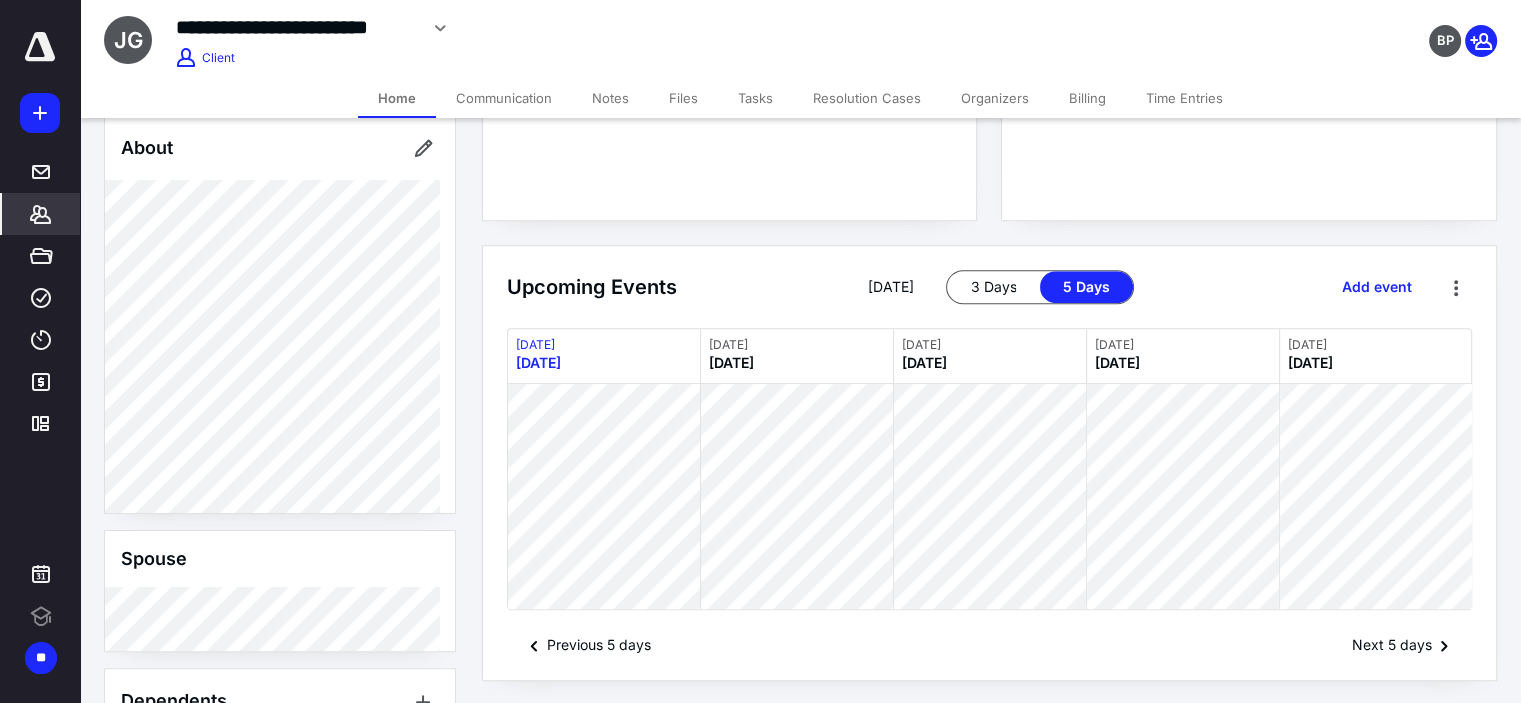 click on "Files" at bounding box center (683, 98) 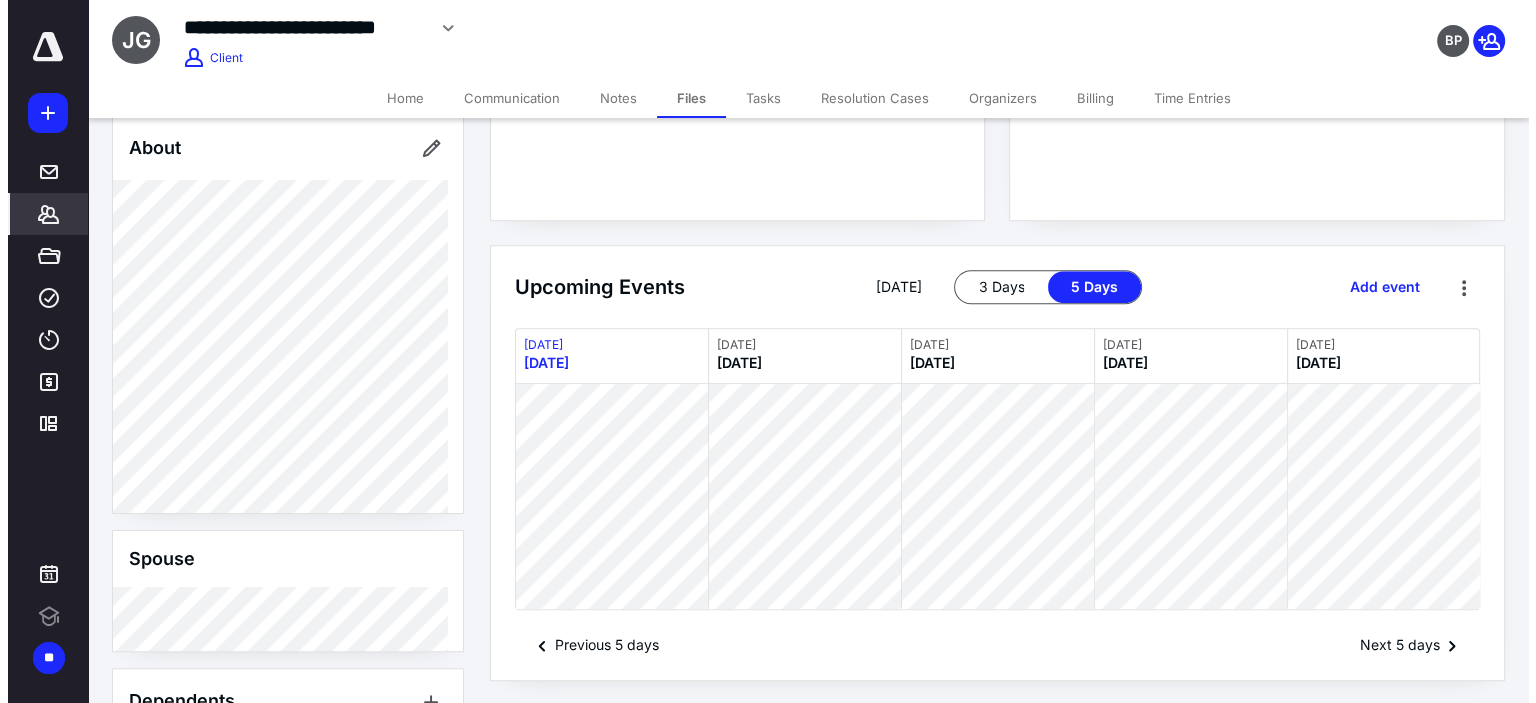 scroll, scrollTop: 0, scrollLeft: 0, axis: both 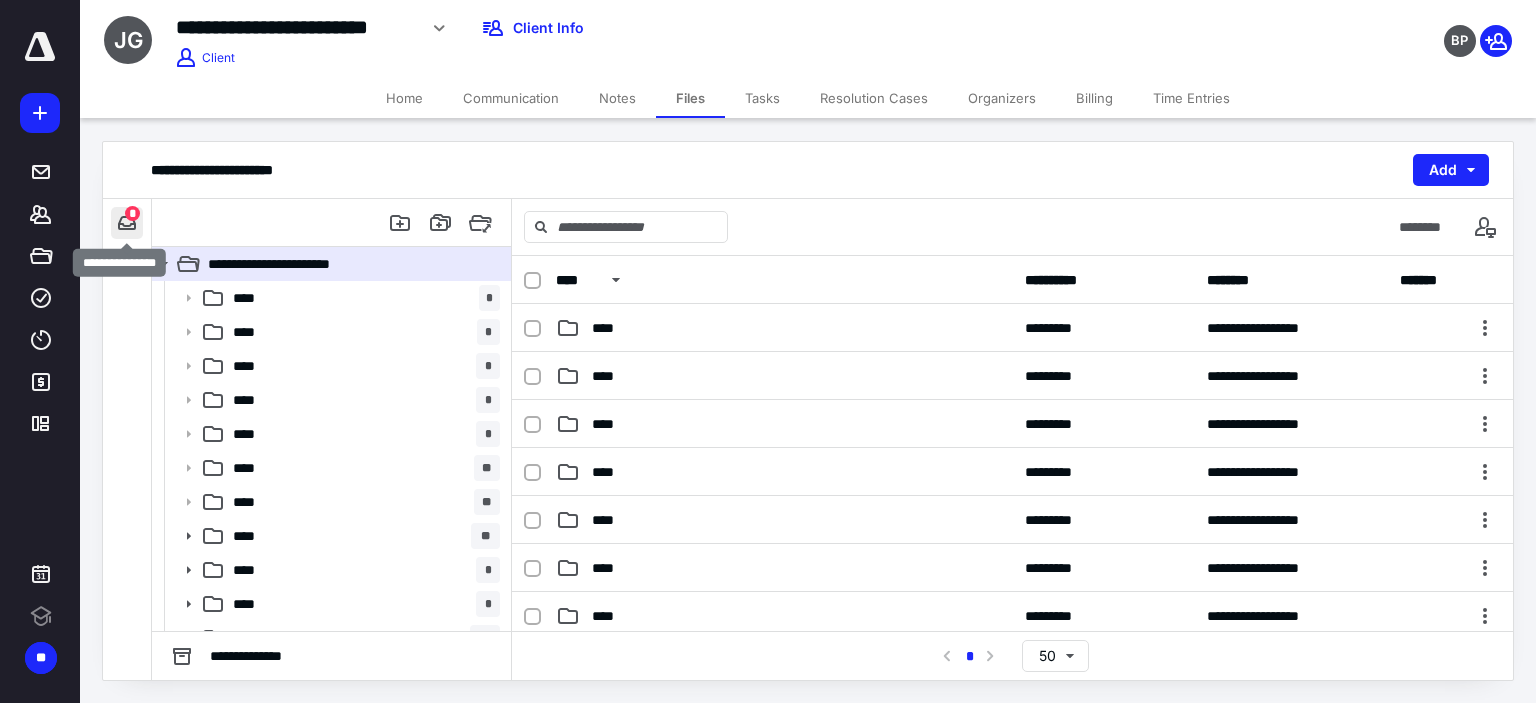 click at bounding box center (127, 223) 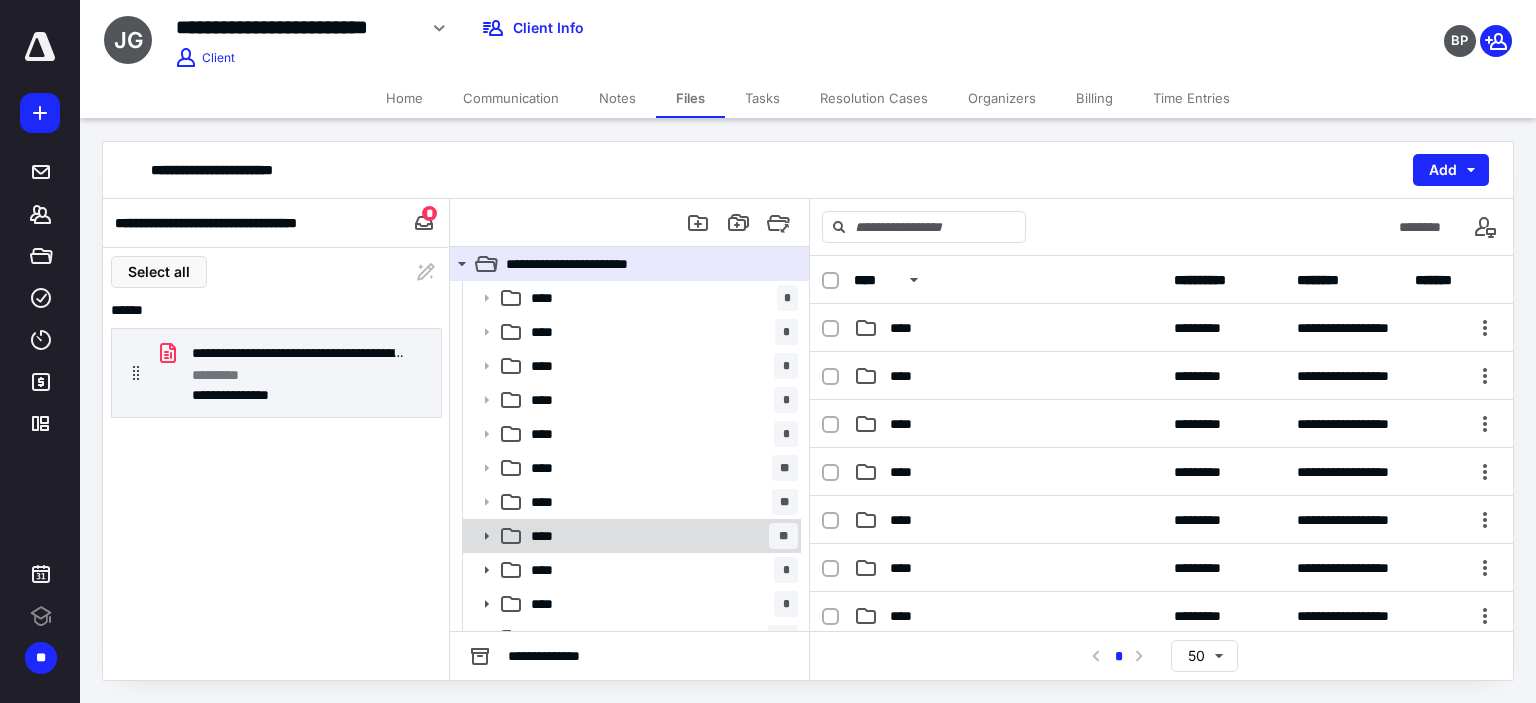 scroll, scrollTop: 56, scrollLeft: 0, axis: vertical 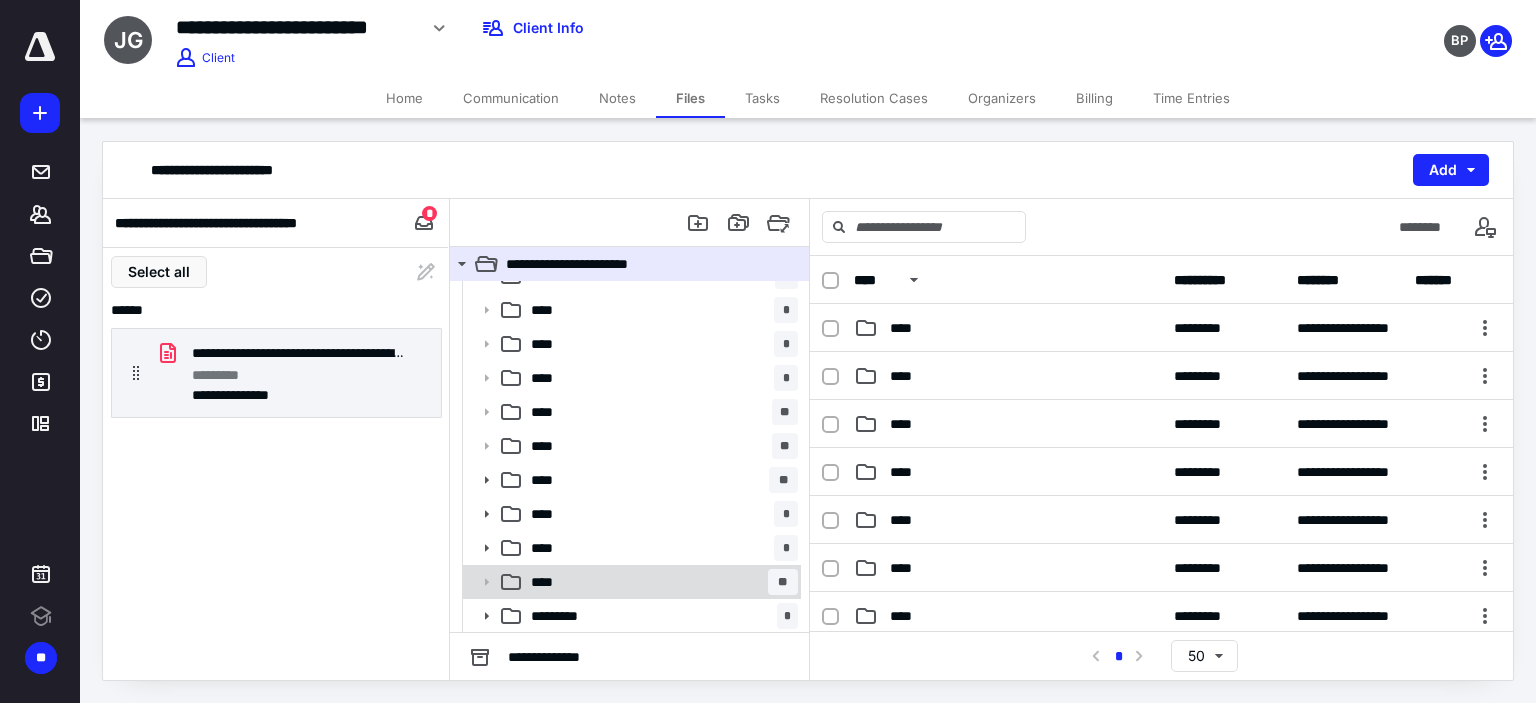 click on "****" at bounding box center (548, 582) 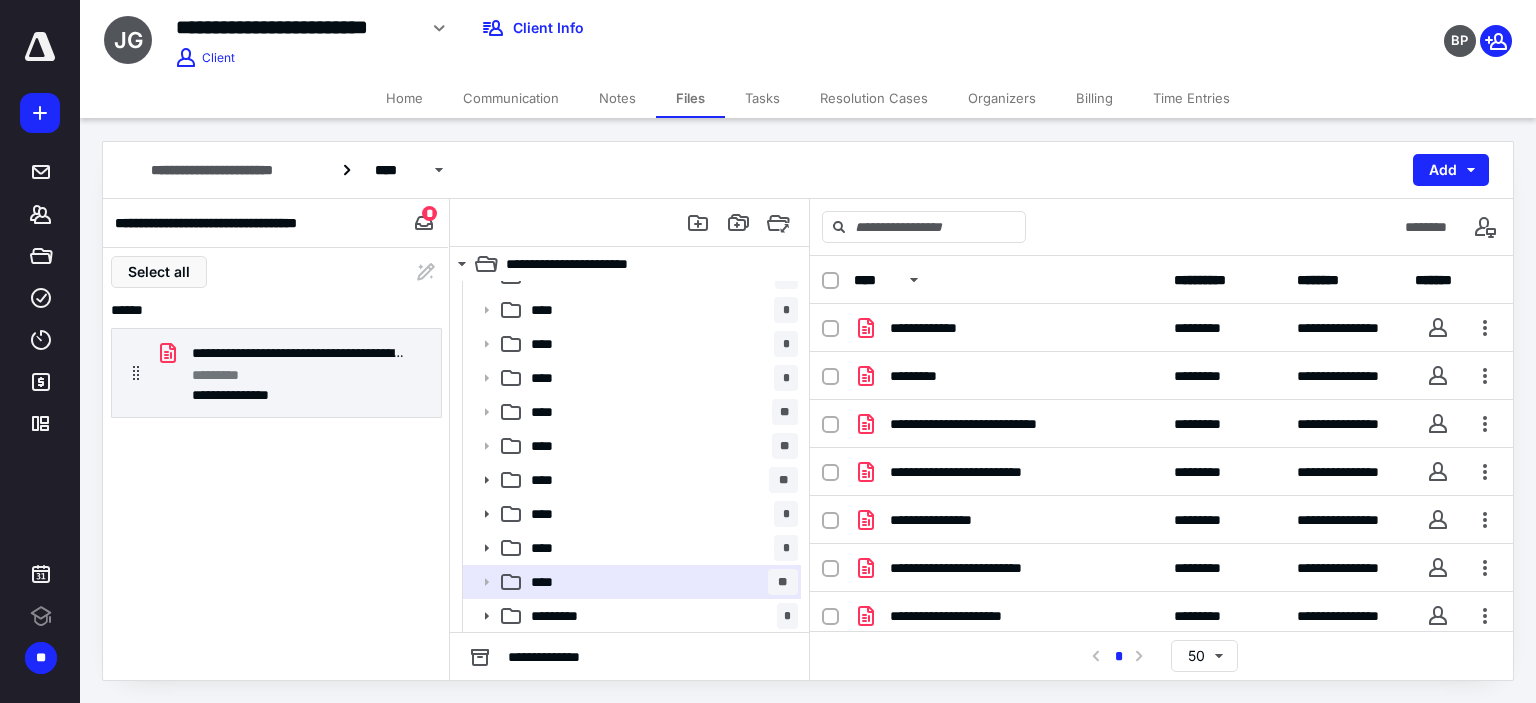 scroll, scrollTop: 500, scrollLeft: 0, axis: vertical 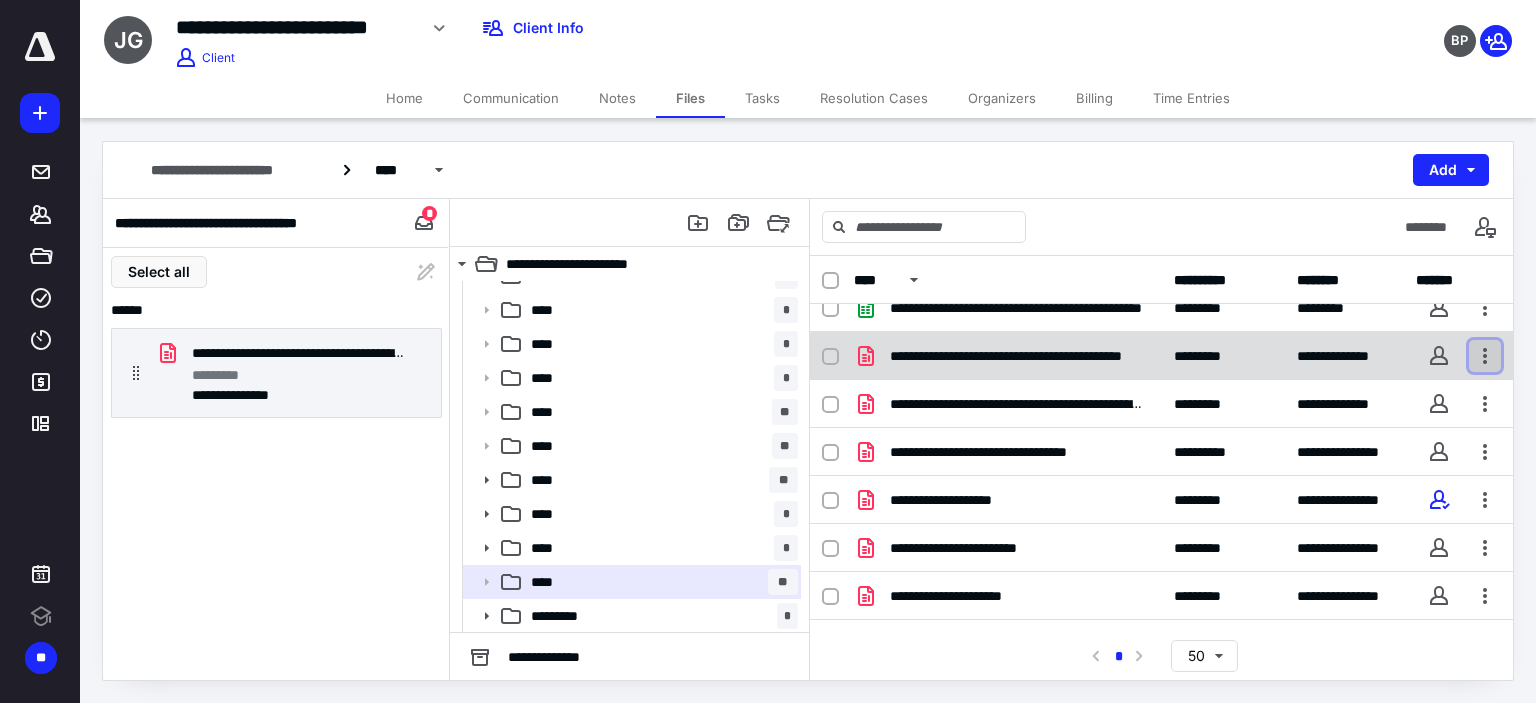 click at bounding box center [1485, 356] 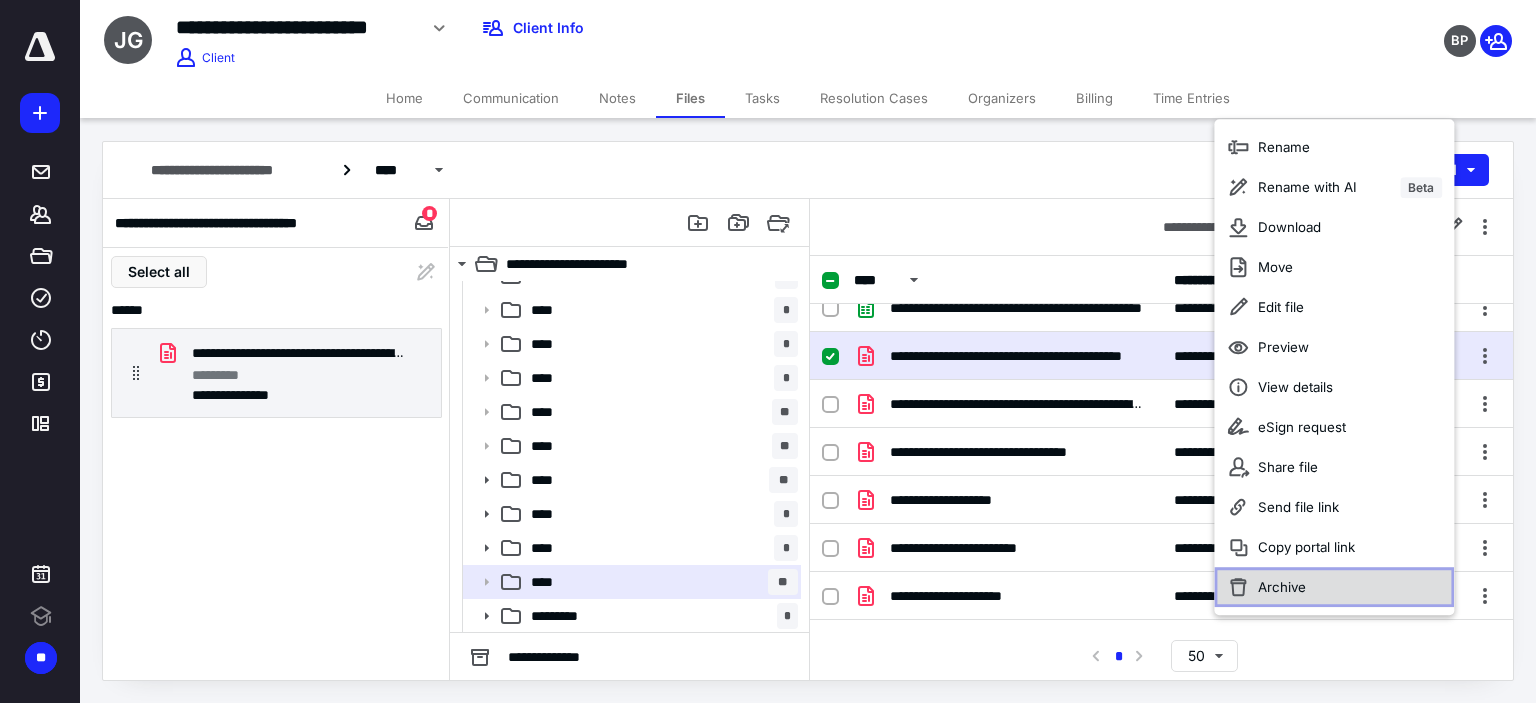 click on "Archive" at bounding box center [1282, 587] 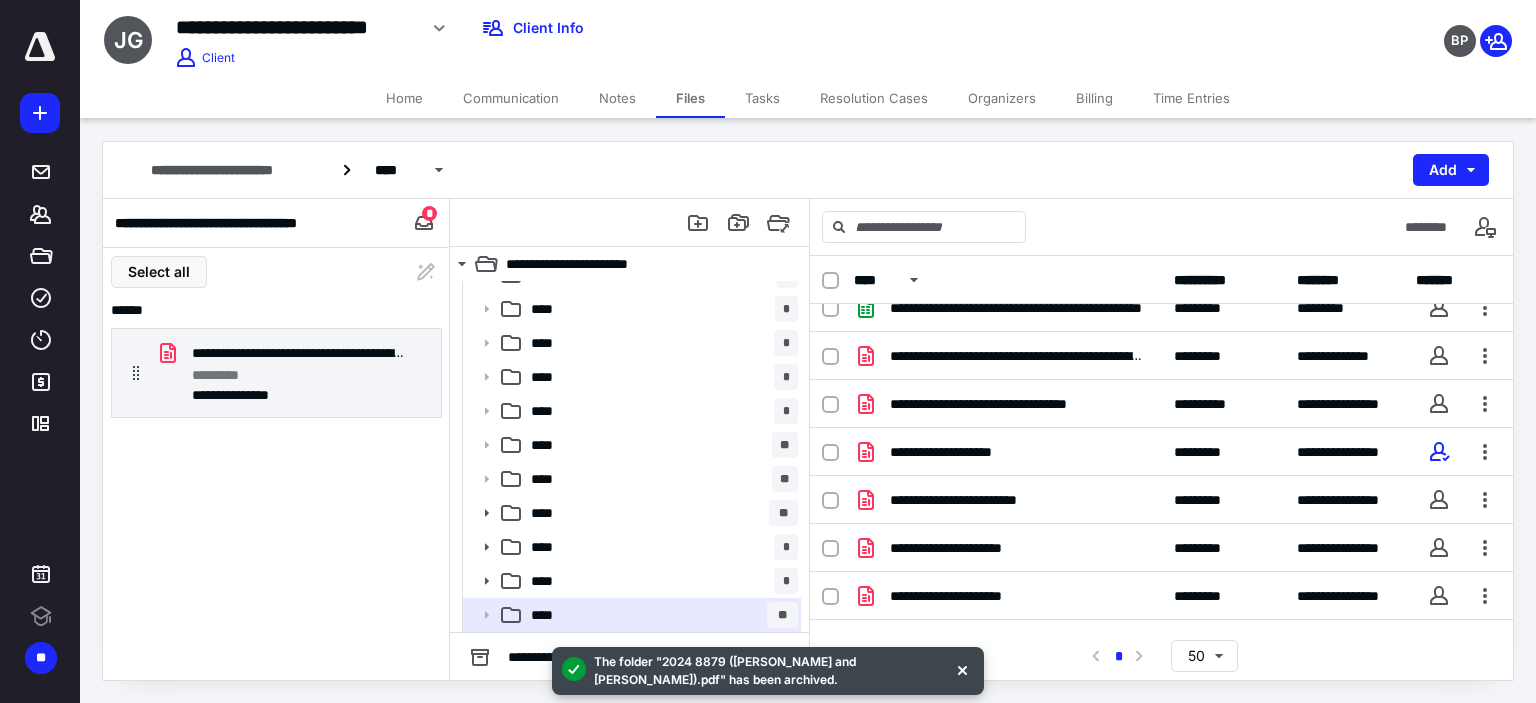 scroll, scrollTop: 56, scrollLeft: 0, axis: vertical 